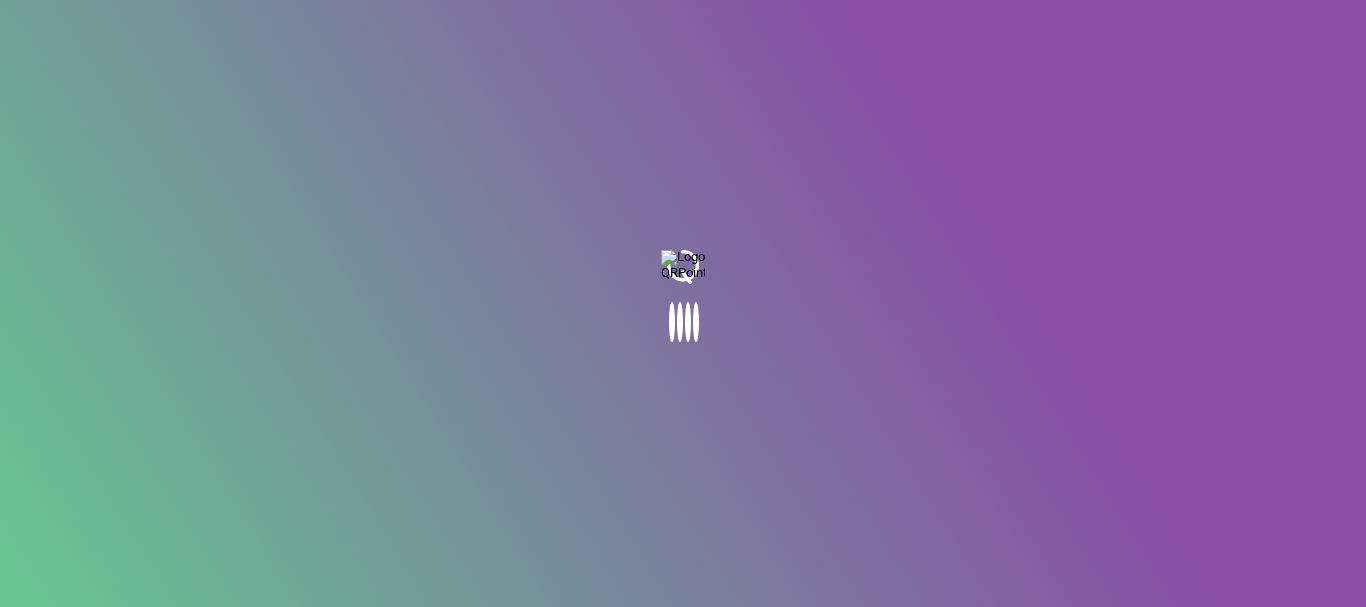 scroll, scrollTop: 0, scrollLeft: 0, axis: both 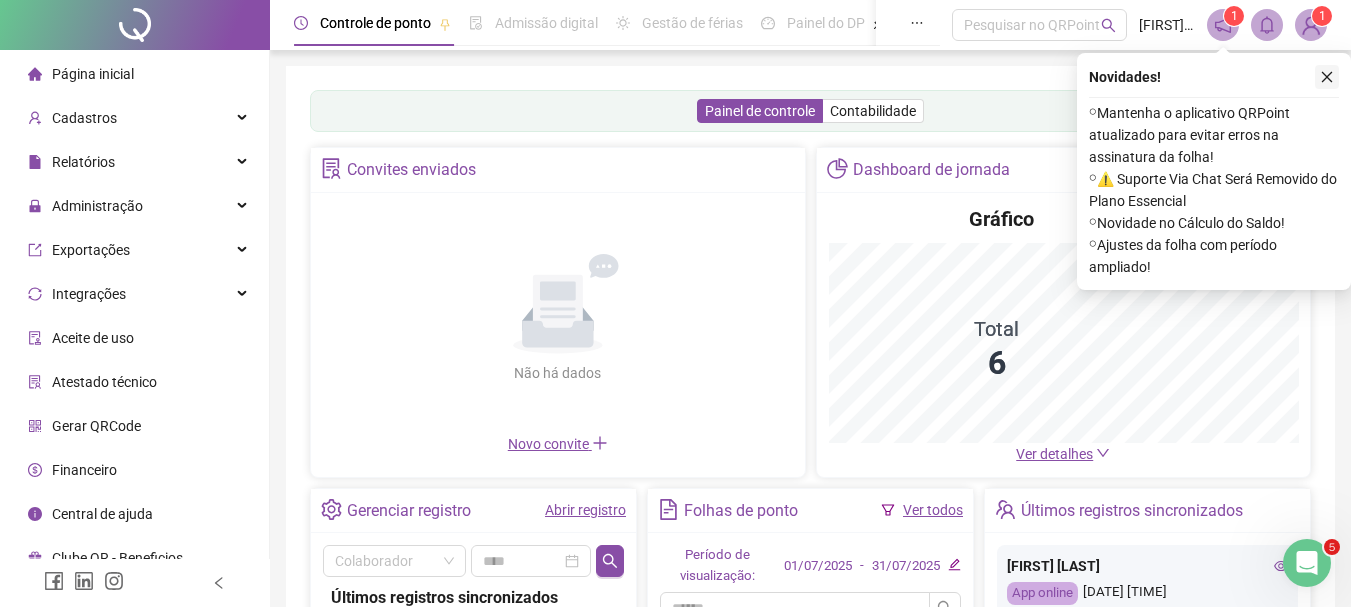 click 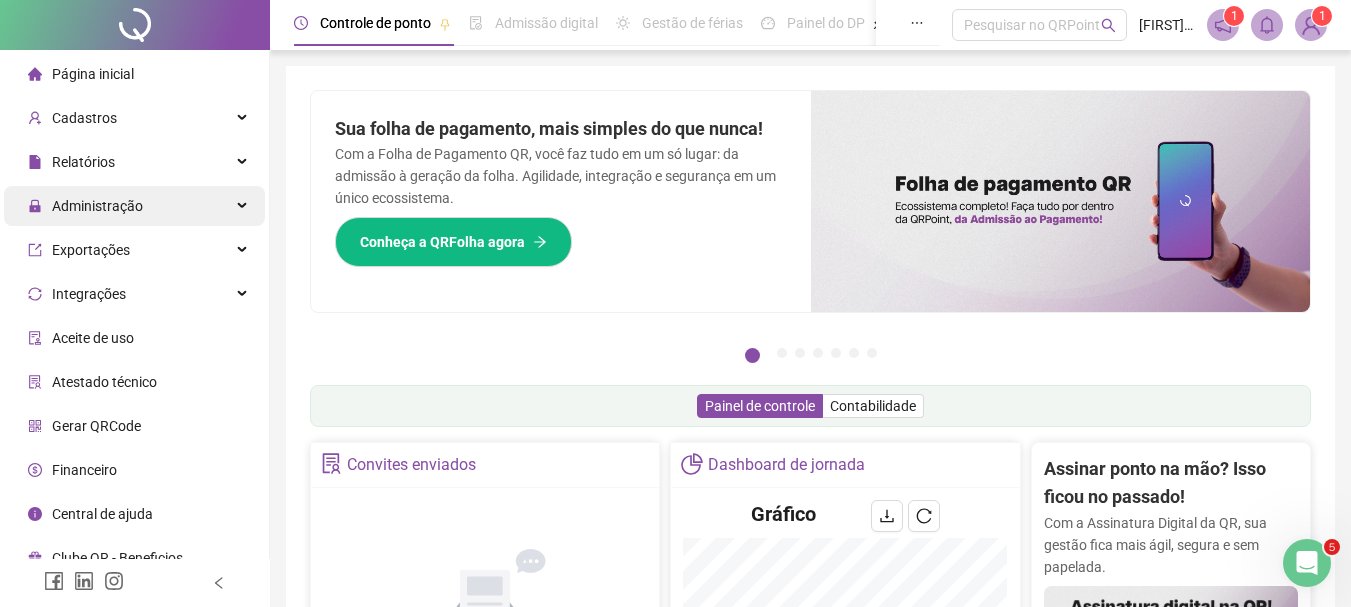 click on "Administração" at bounding box center (134, 206) 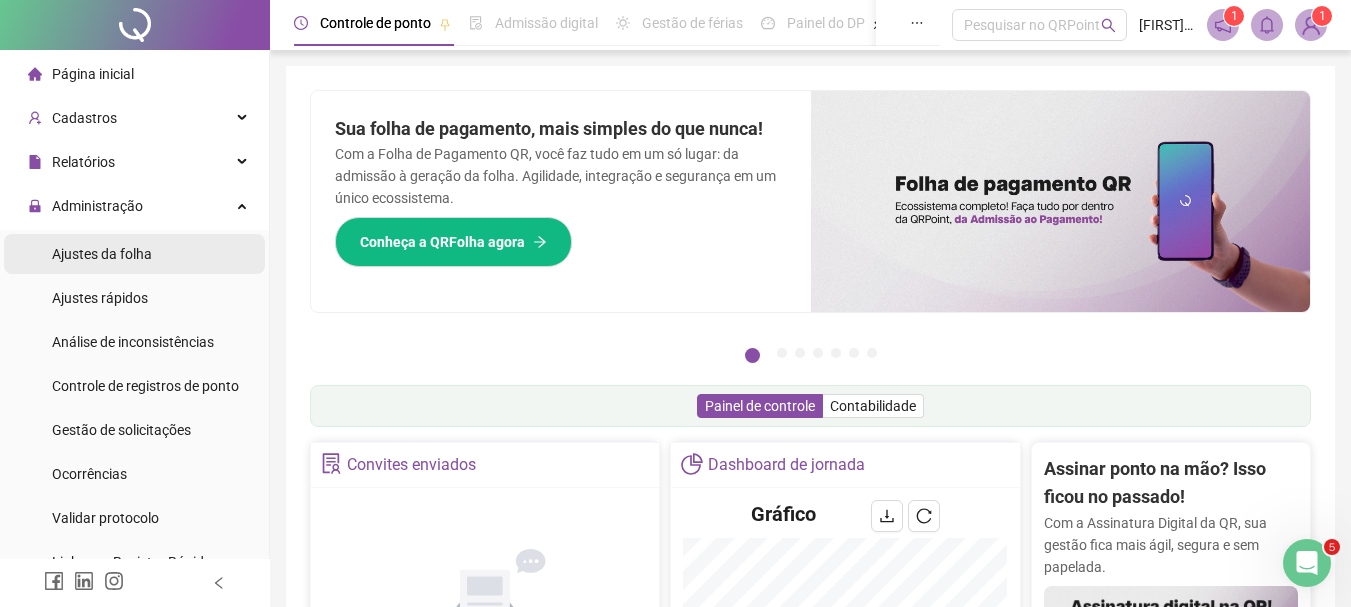 click on "Ajustes da folha" at bounding box center (102, 254) 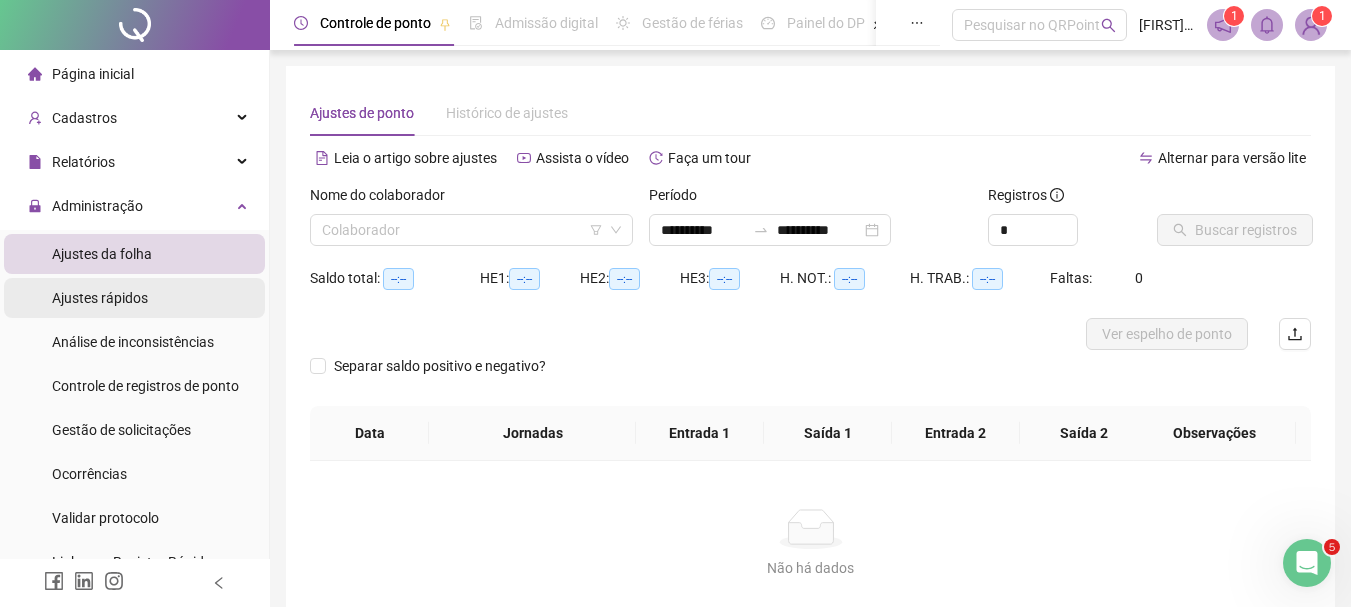 click on "Ajustes rápidos" at bounding box center (100, 298) 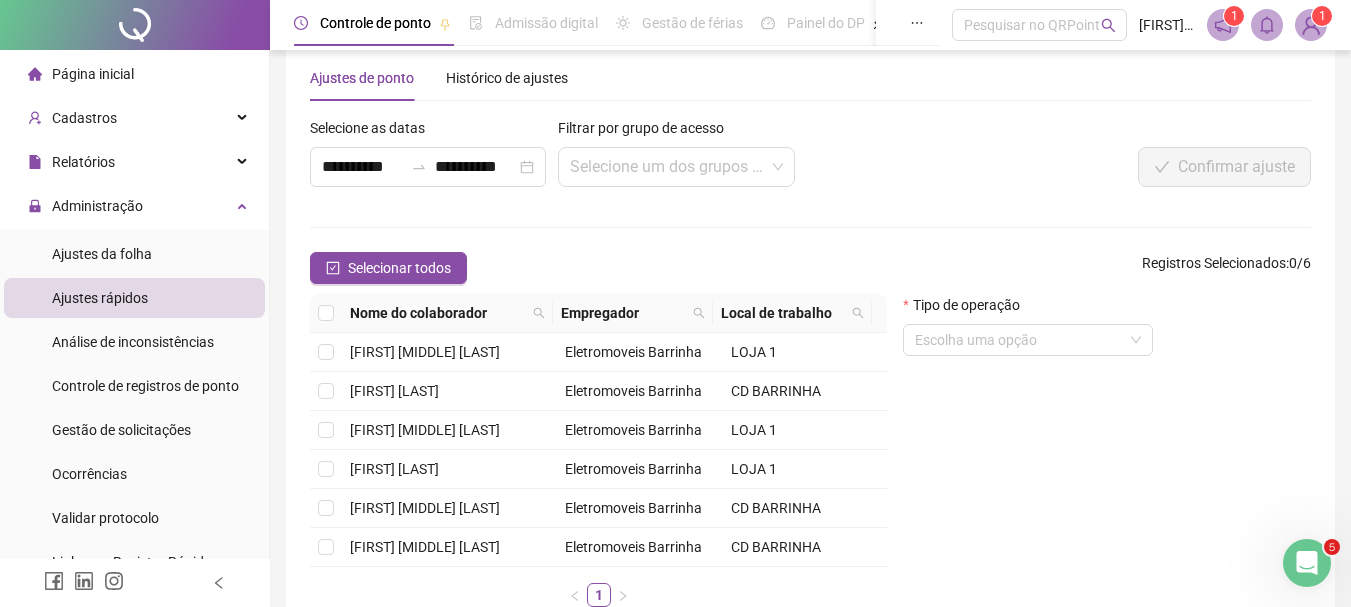 scroll, scrollTop: 0, scrollLeft: 0, axis: both 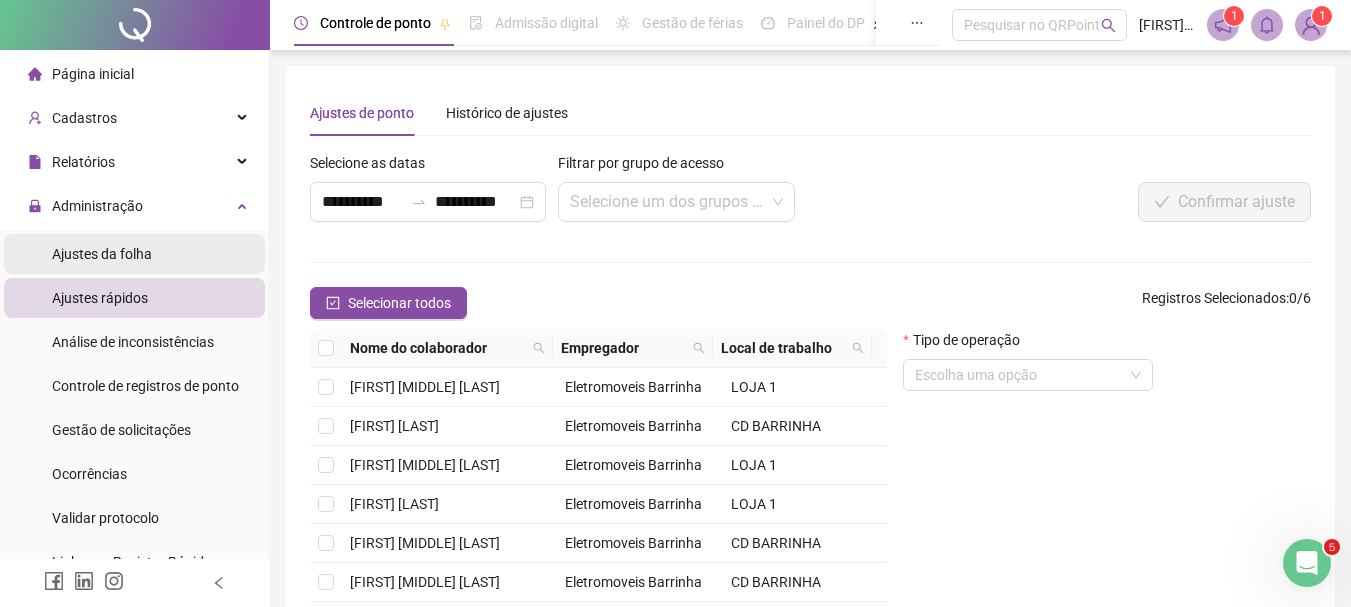 click on "Ajustes da folha" at bounding box center [102, 254] 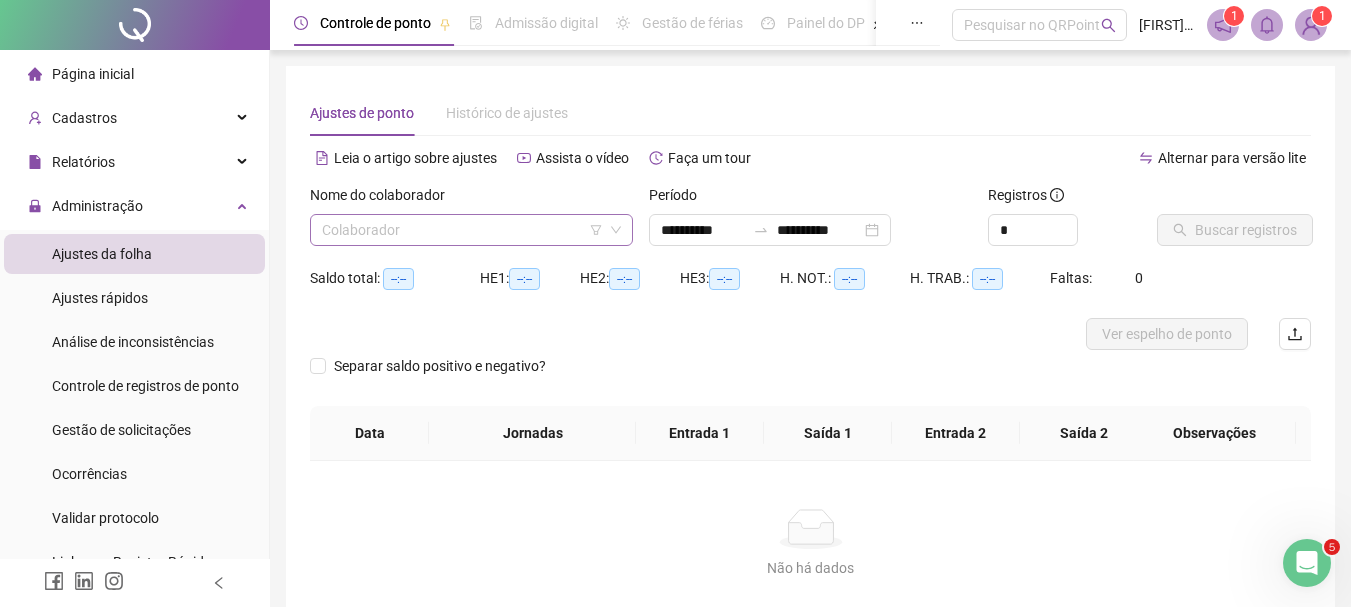 click at bounding box center (462, 230) 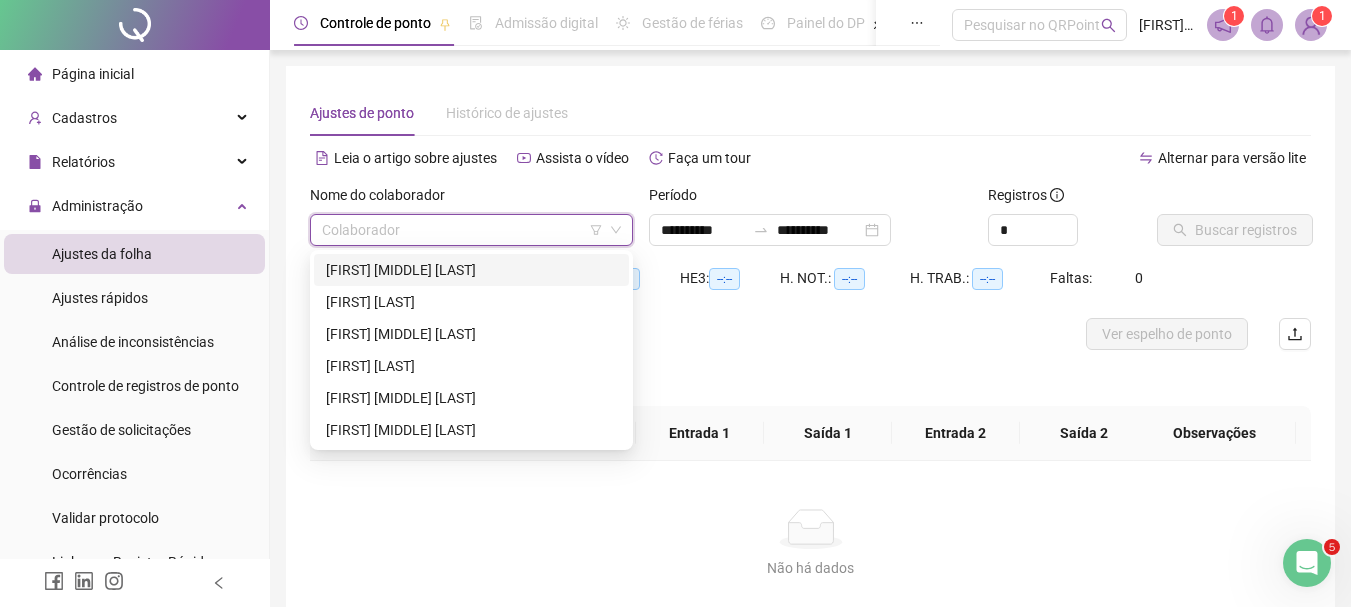 click on "[FIRST] [MIDDLE] [LAST]" at bounding box center [471, 270] 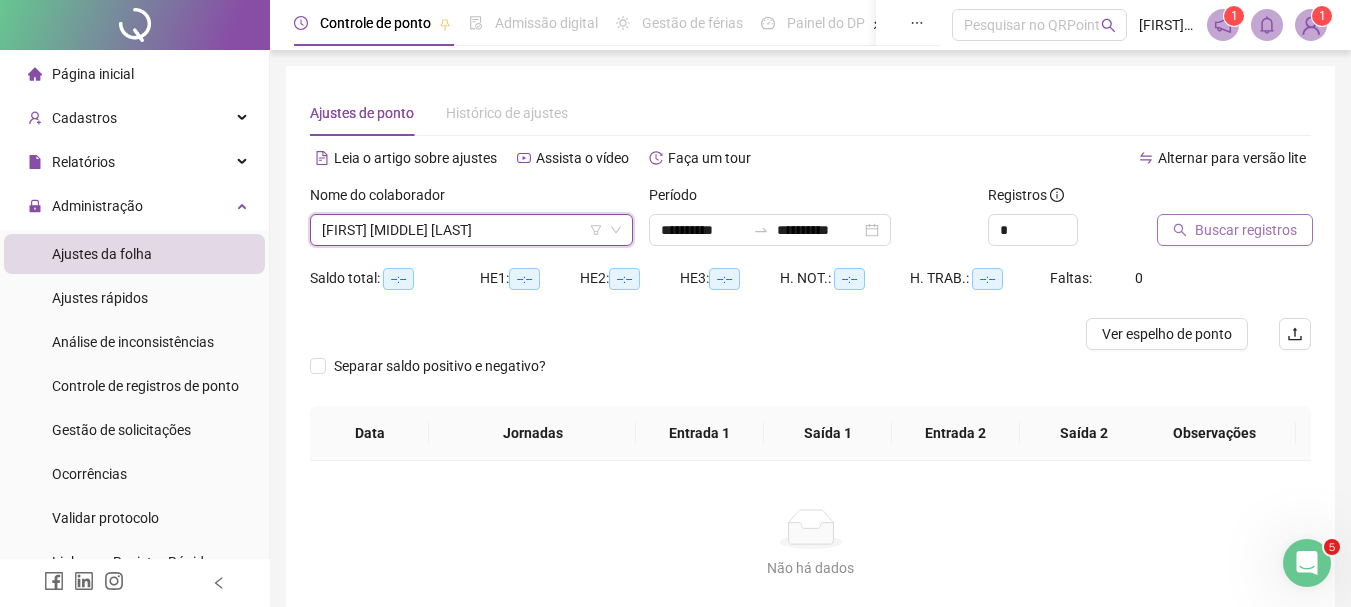 click on "Buscar registros" at bounding box center (1246, 230) 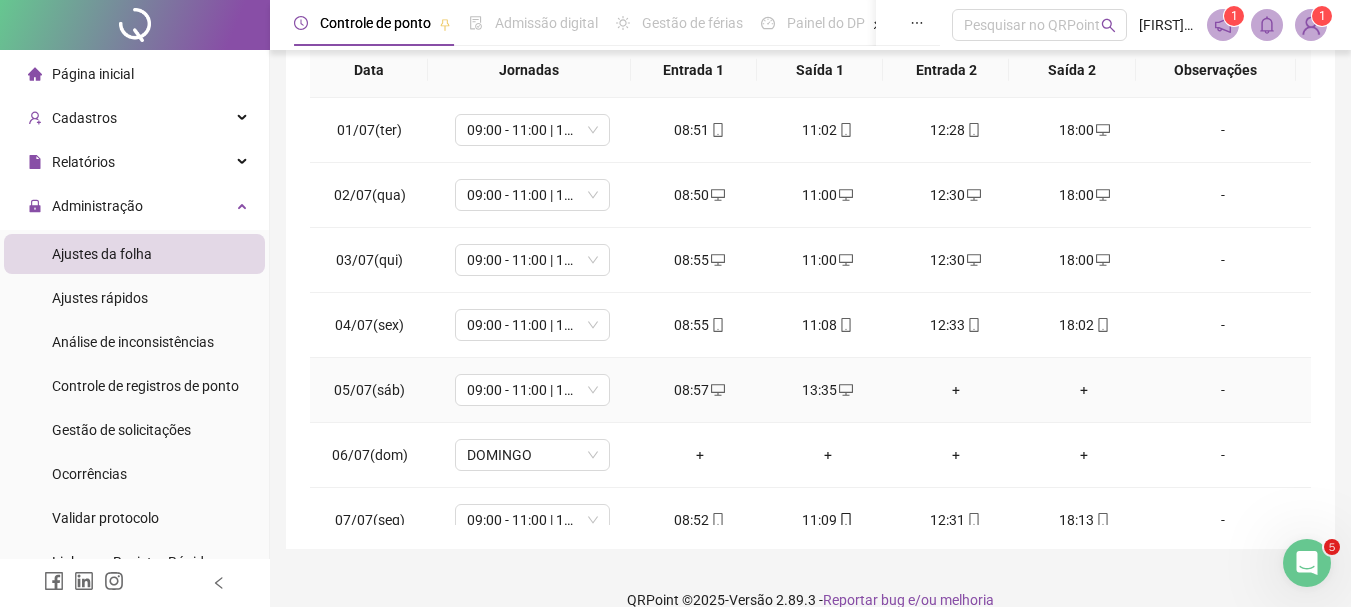 scroll, scrollTop: 391, scrollLeft: 0, axis: vertical 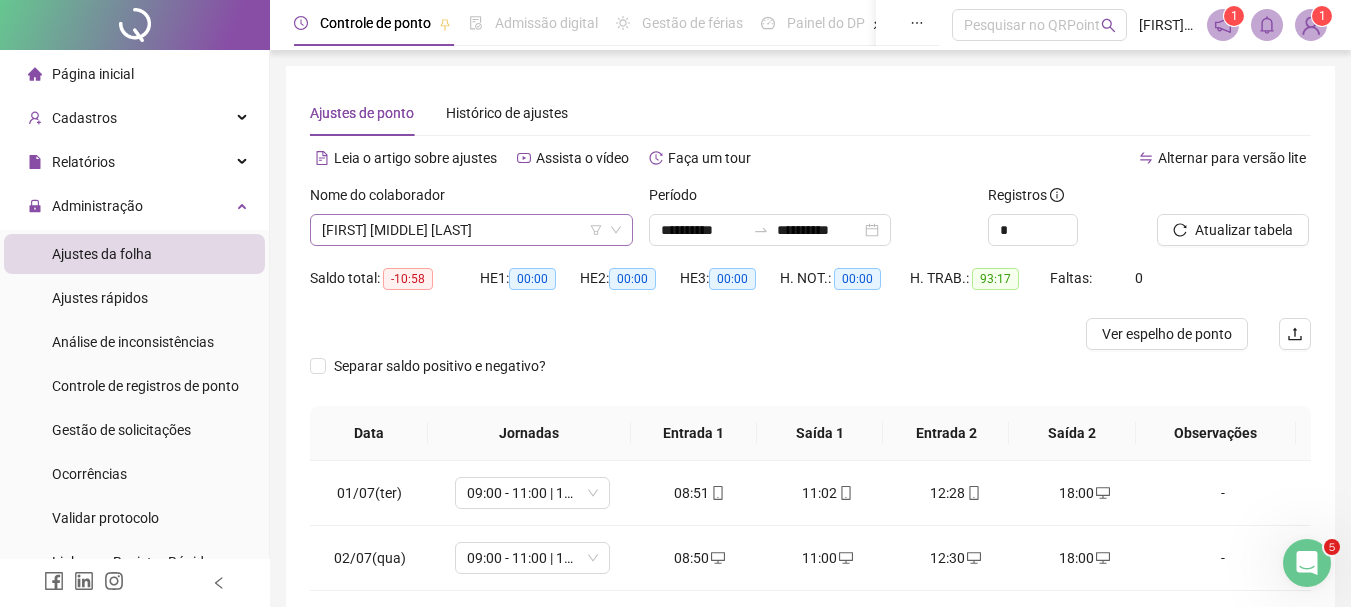 click on "[FIRST] [MIDDLE] [LAST]" at bounding box center [471, 230] 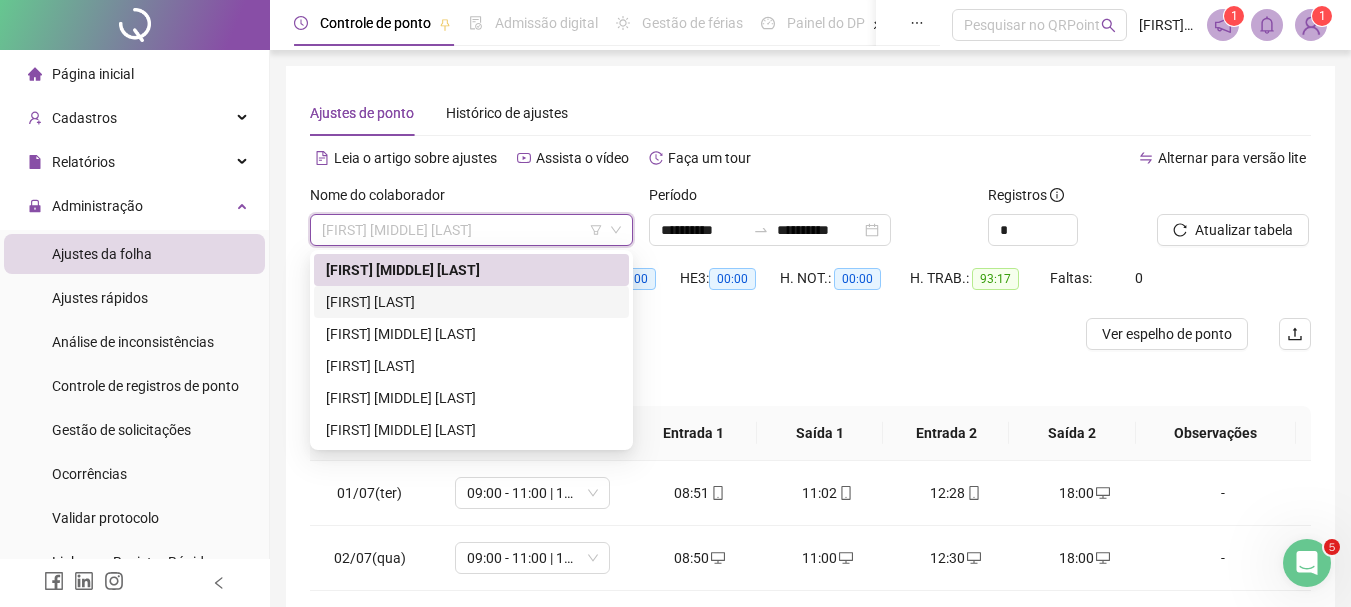 click on "[FIRST] [LAST]" at bounding box center [471, 302] 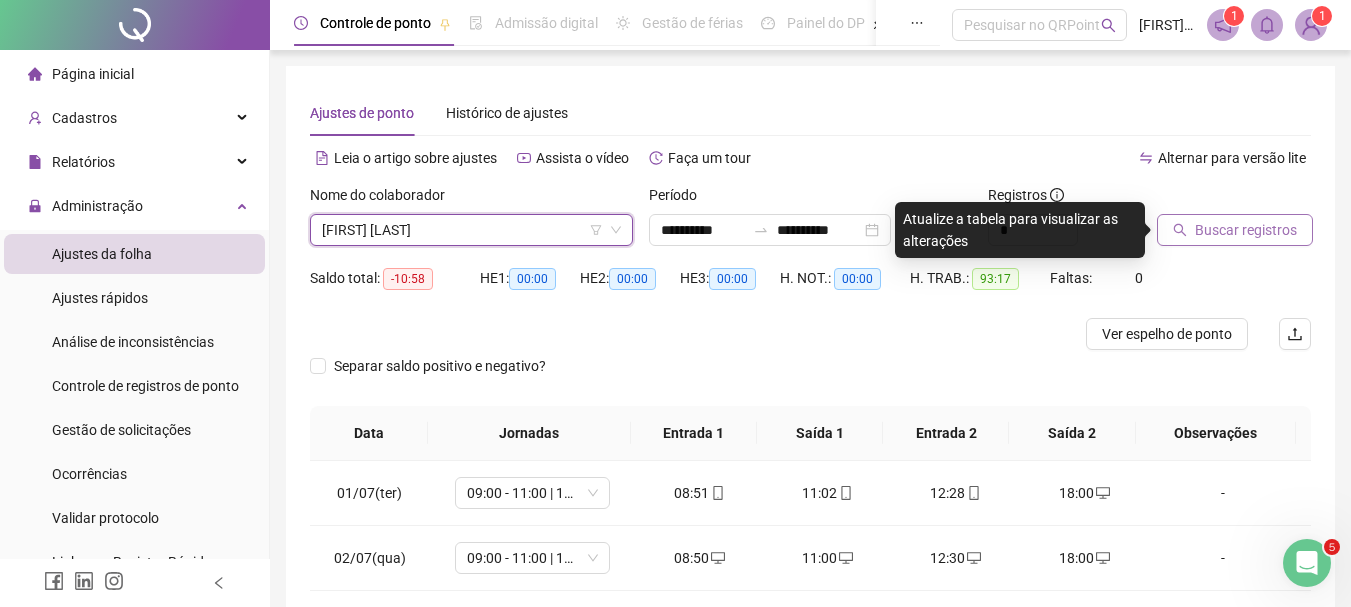 click on "Buscar registros" at bounding box center (1246, 230) 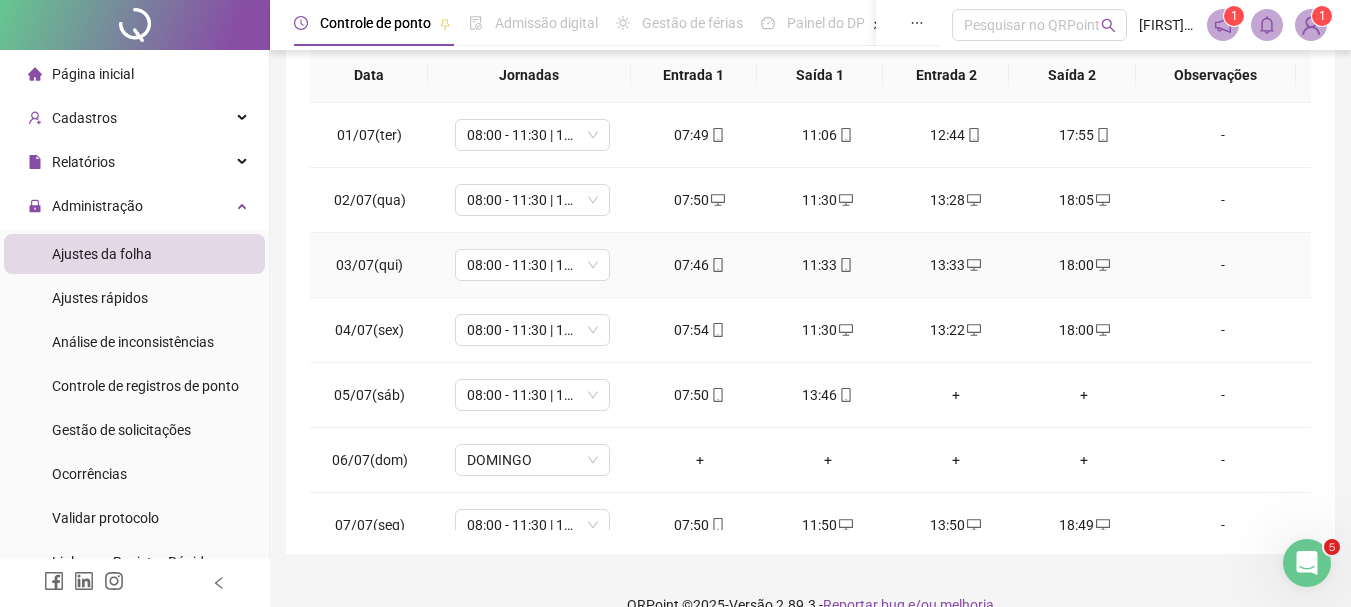 scroll, scrollTop: 391, scrollLeft: 0, axis: vertical 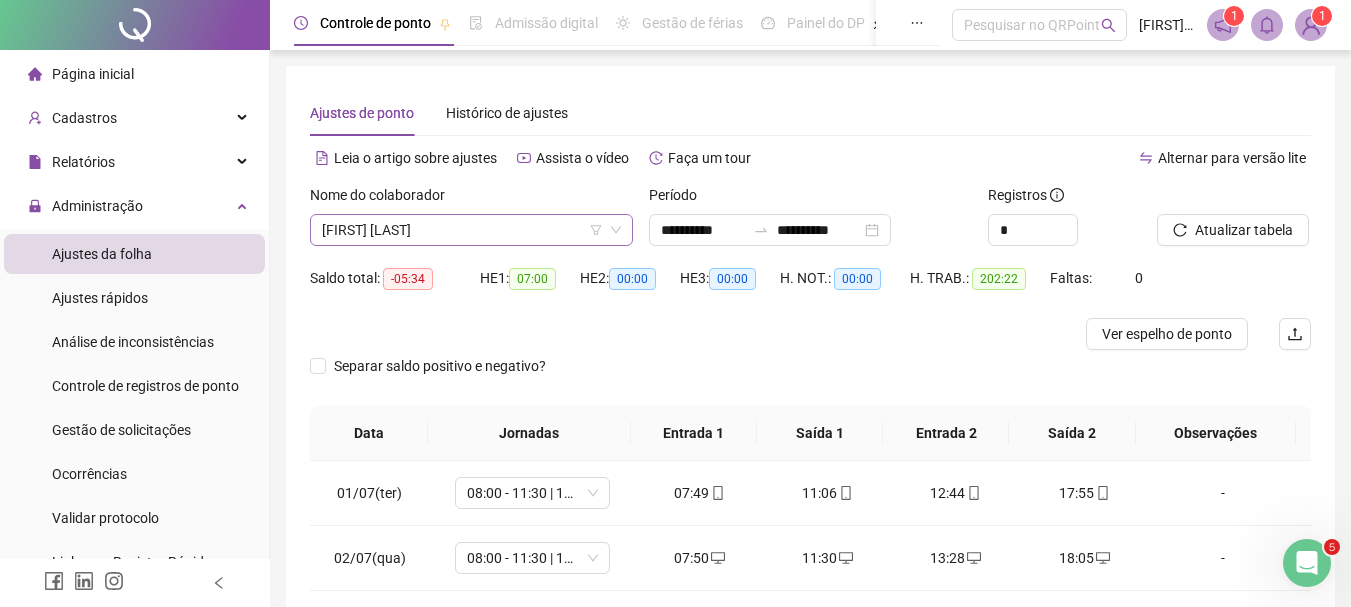 click 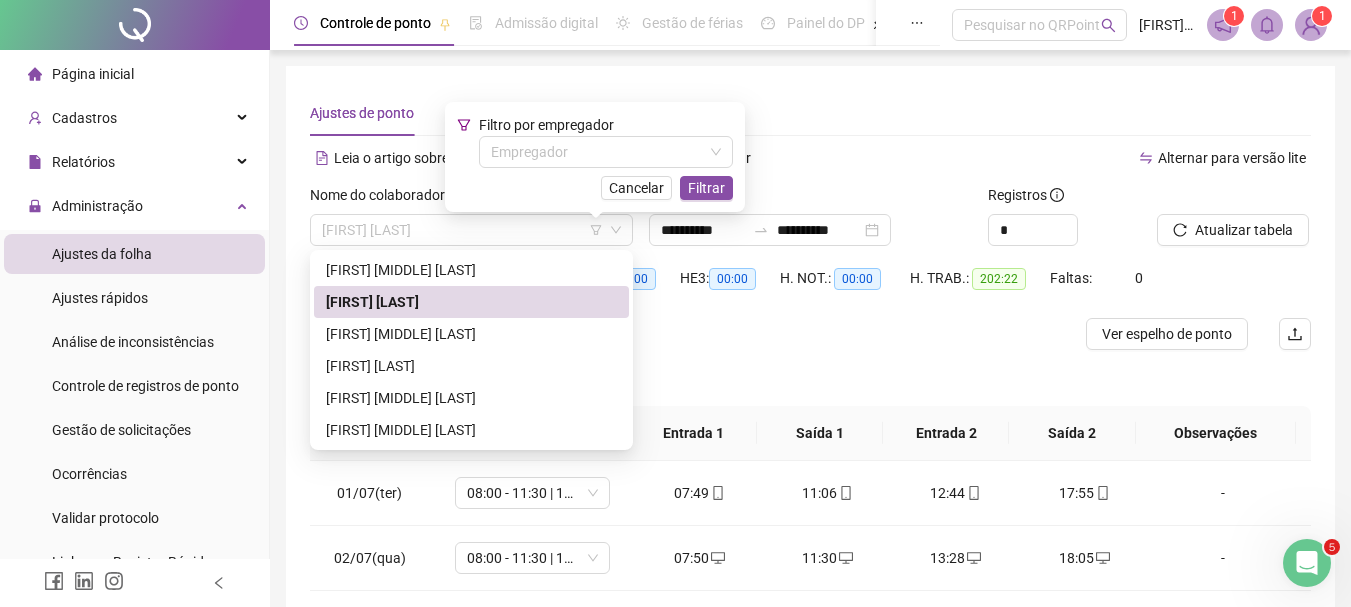click on "Nome do colaborador [FIRST] [LAST]" at bounding box center [471, 223] 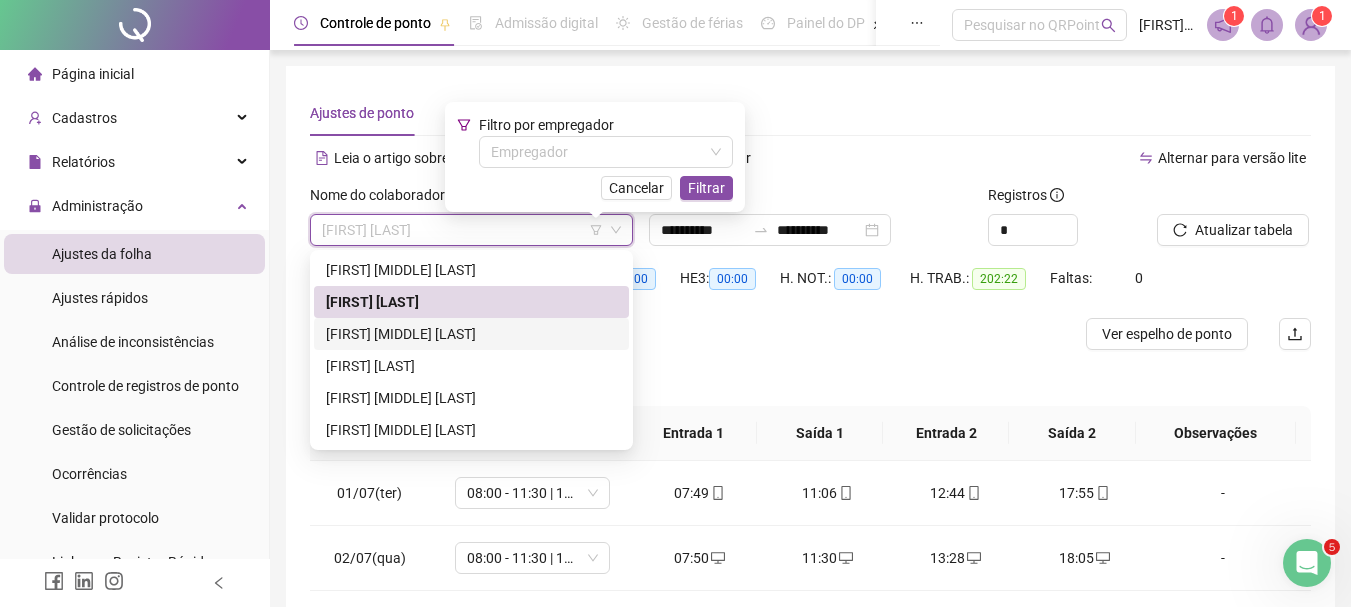 click on "[FIRST] [MIDDLE] [LAST]" at bounding box center (471, 334) 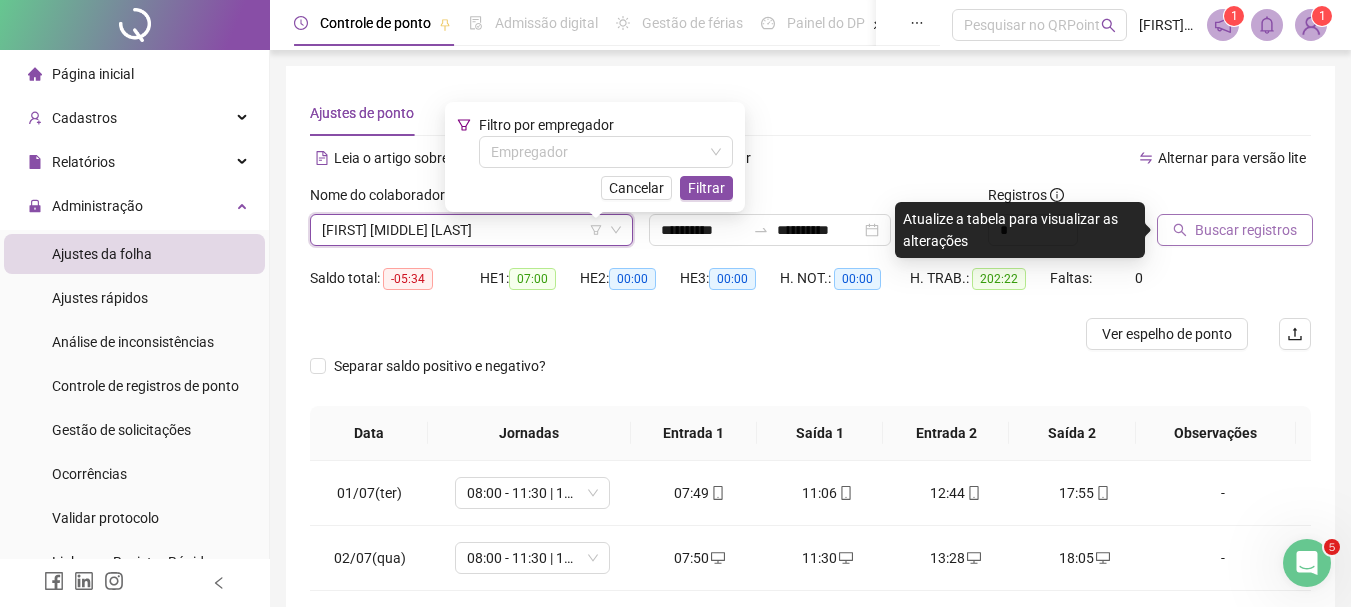 click on "Buscar registros" at bounding box center (1246, 230) 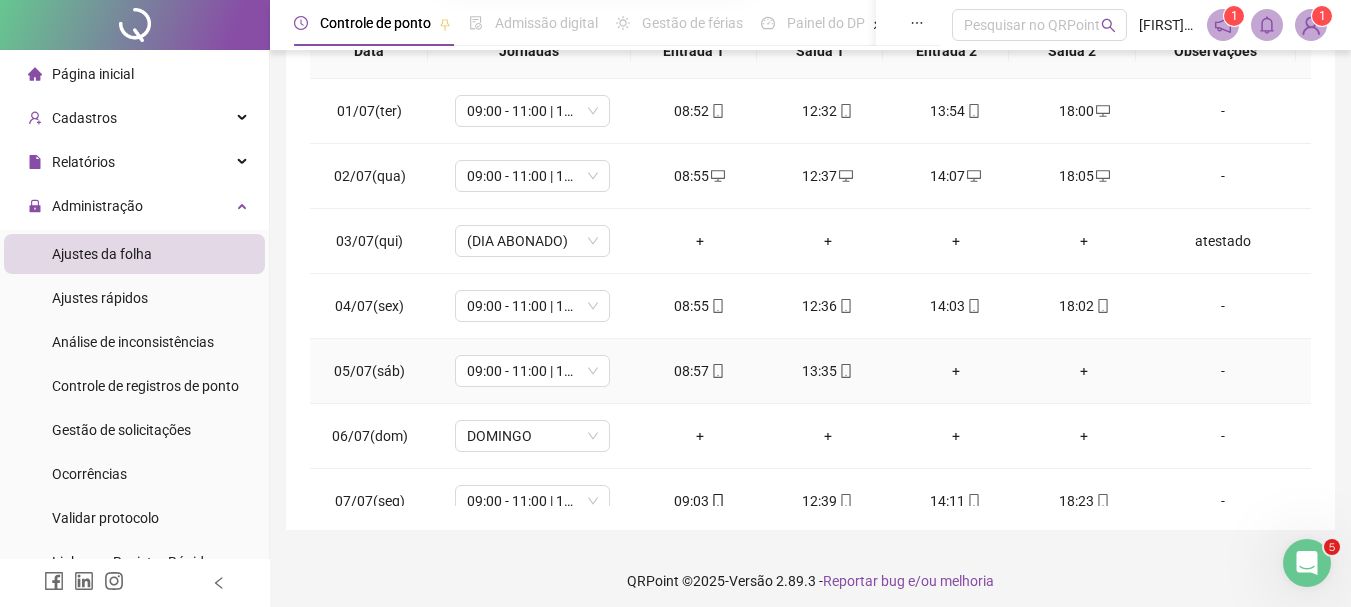 scroll, scrollTop: 391, scrollLeft: 0, axis: vertical 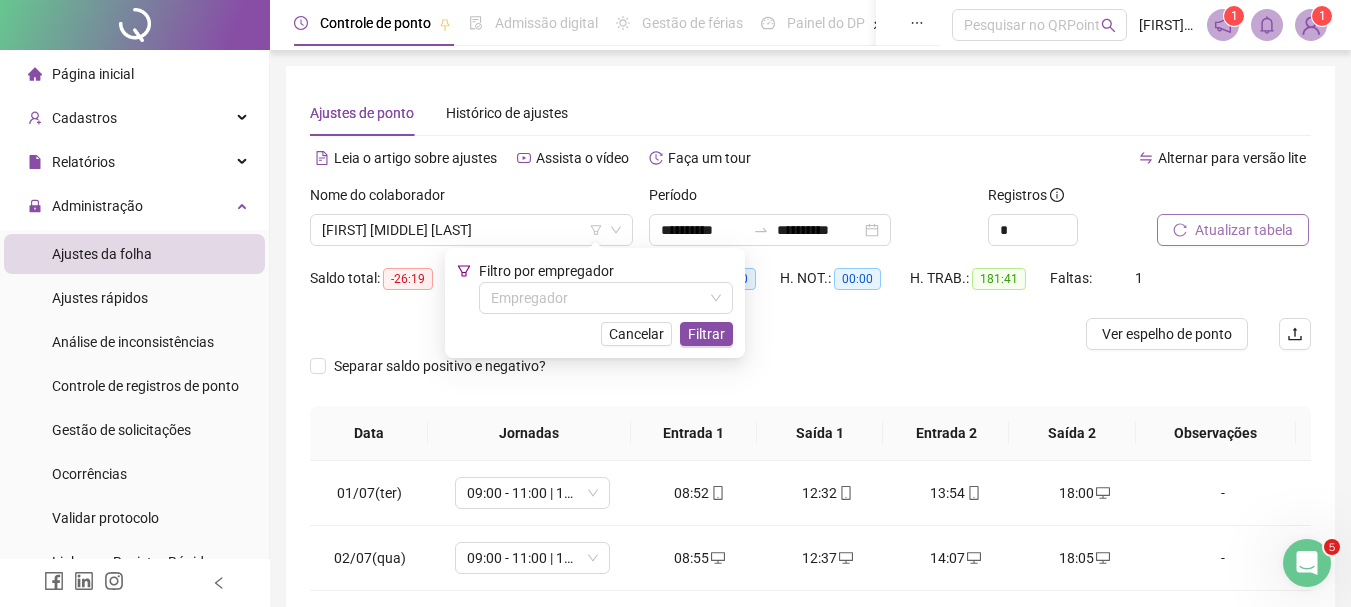 click on "Atualizar tabela" at bounding box center (1244, 230) 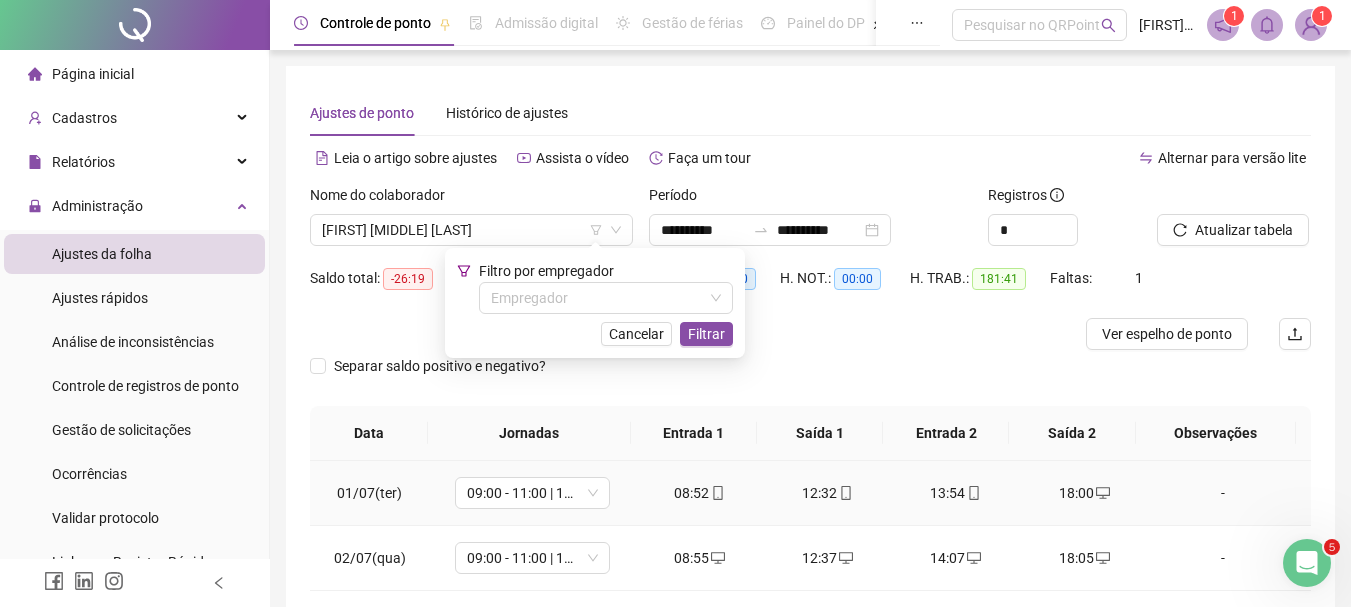 scroll, scrollTop: 100, scrollLeft: 0, axis: vertical 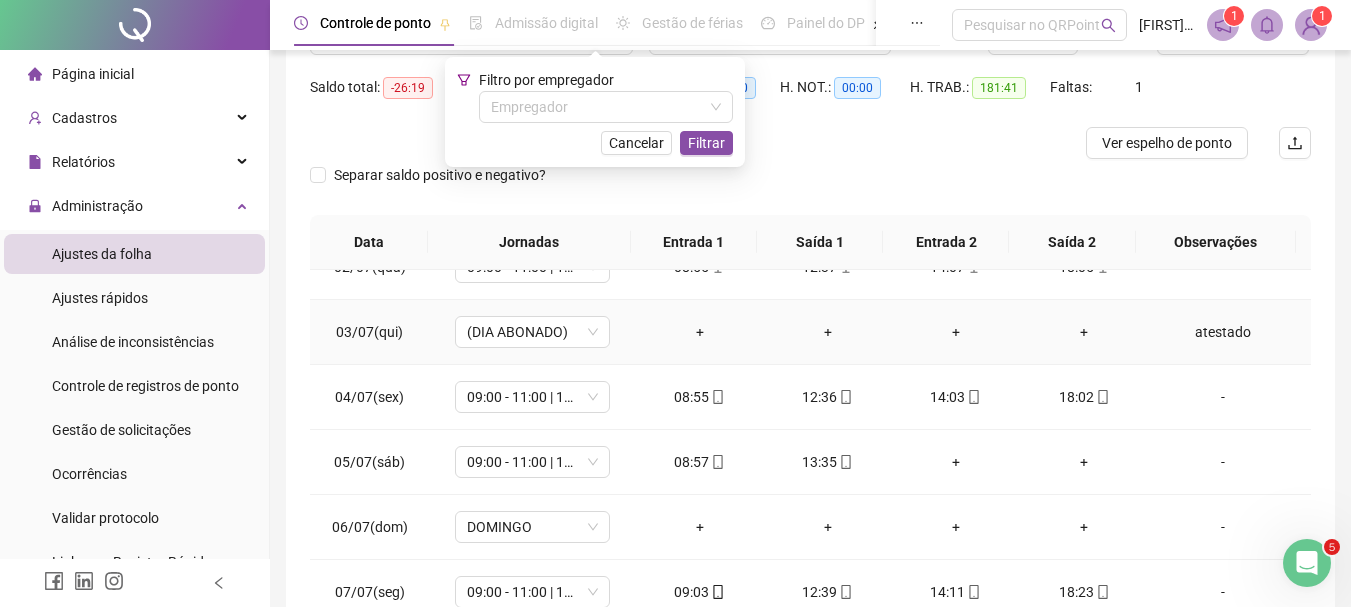click on "atestado" at bounding box center [1223, 332] 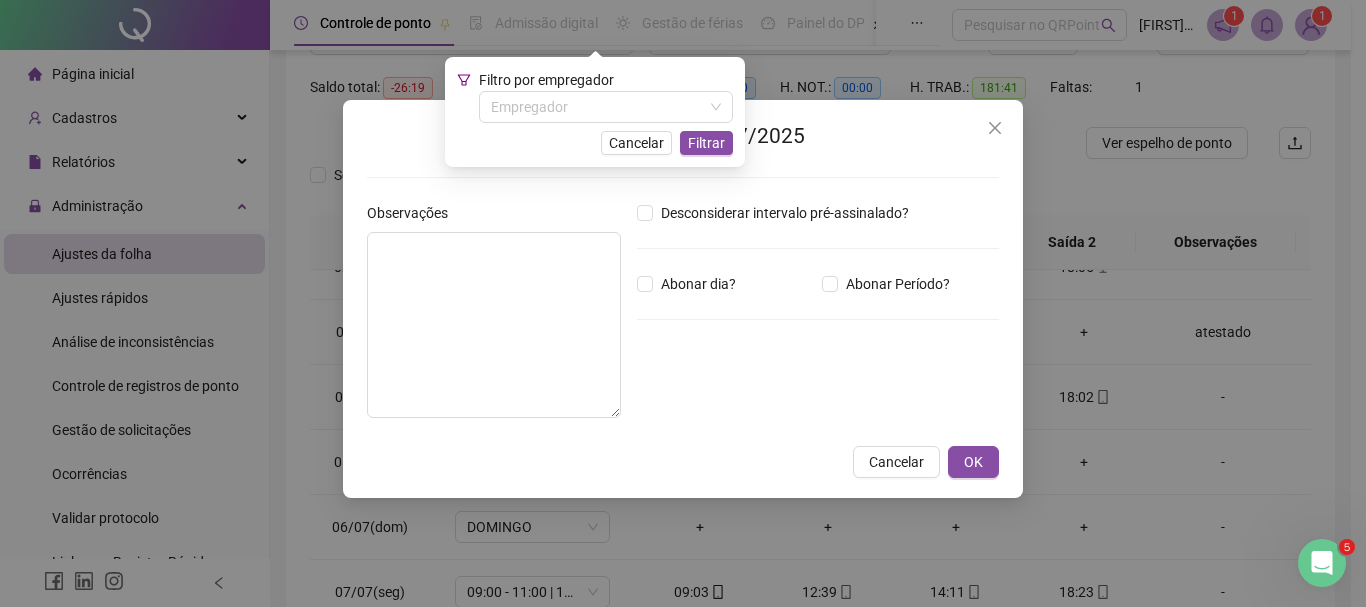 type on "********" 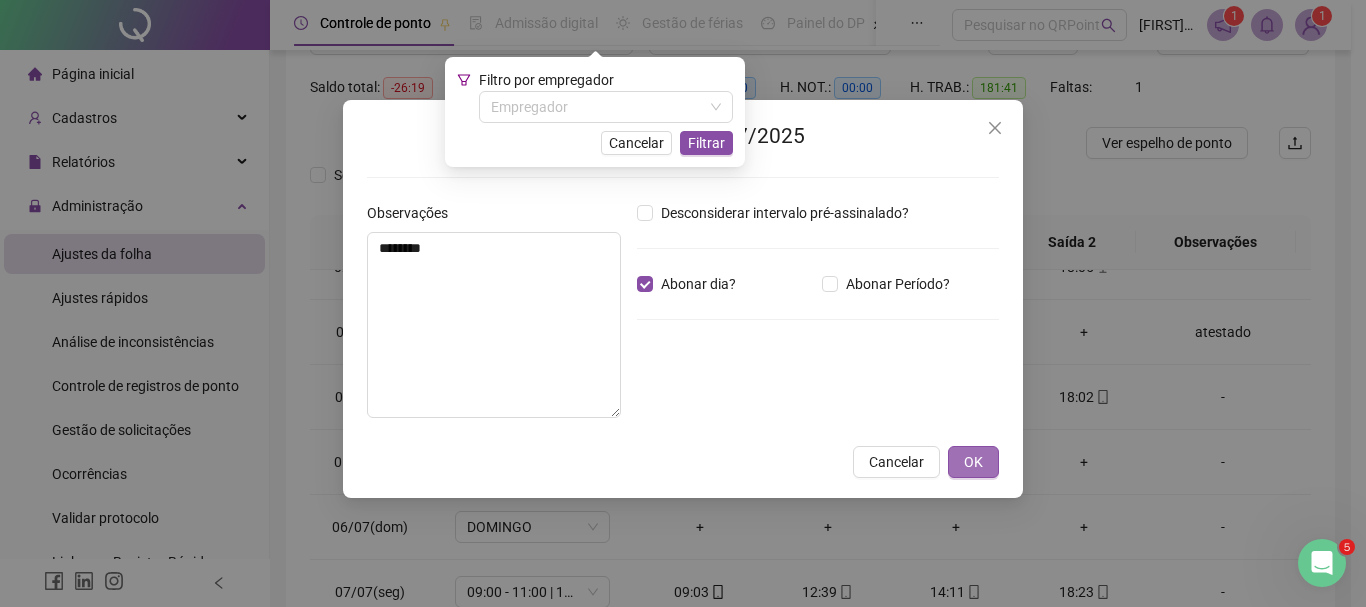 click on "OK" at bounding box center (973, 462) 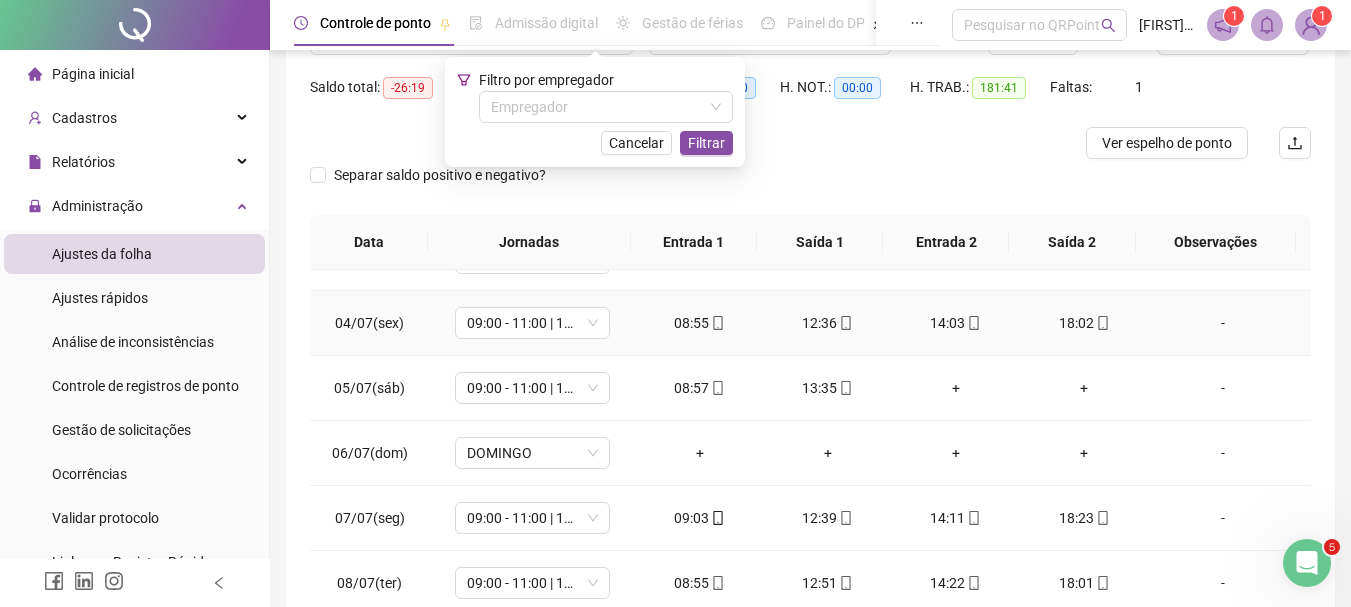 scroll, scrollTop: 100, scrollLeft: 0, axis: vertical 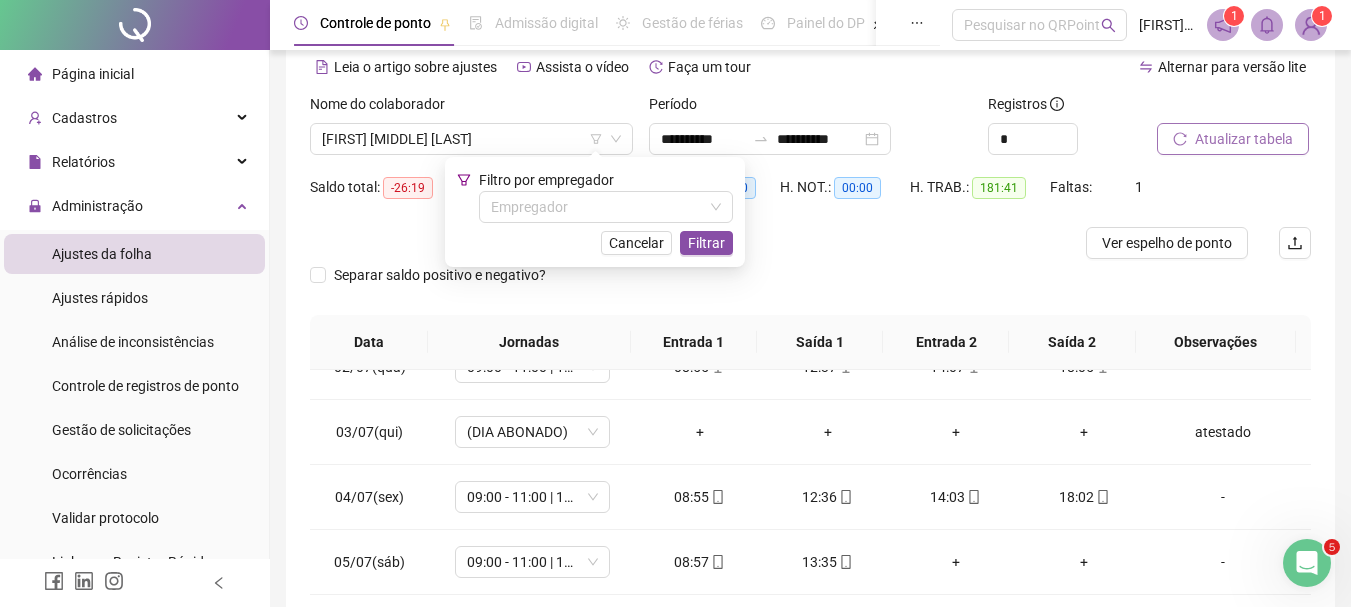 click on "Atualizar tabela" at bounding box center (1244, 139) 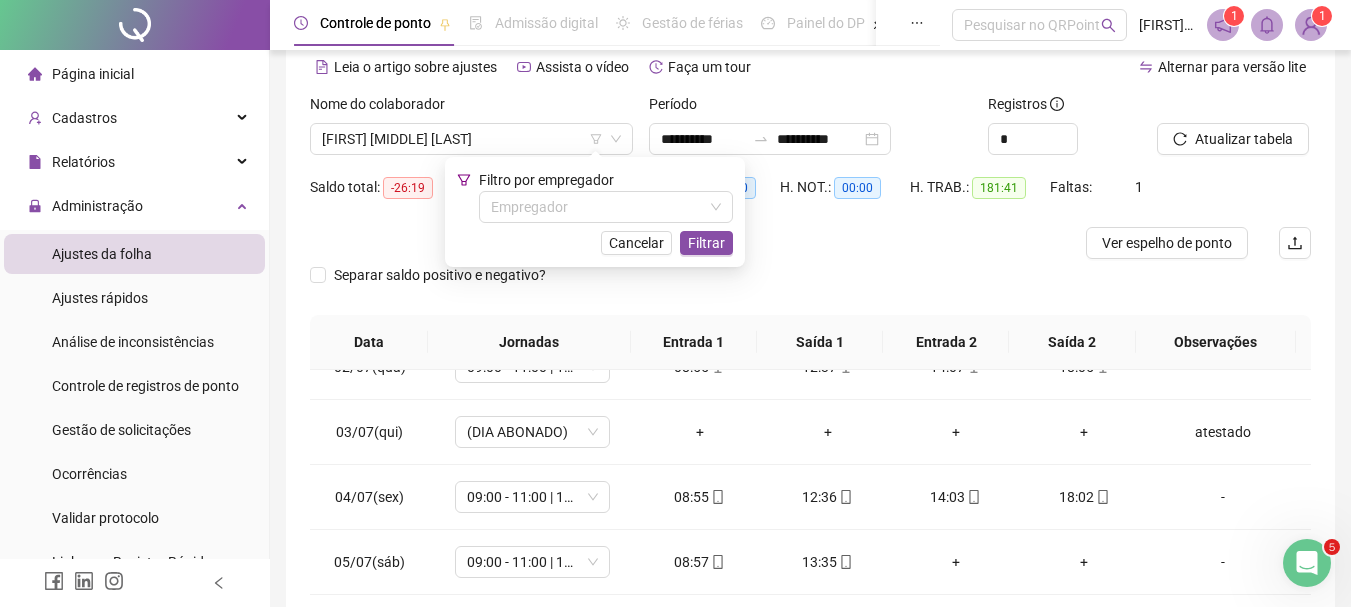 click on "Cancelar" at bounding box center (636, 243) 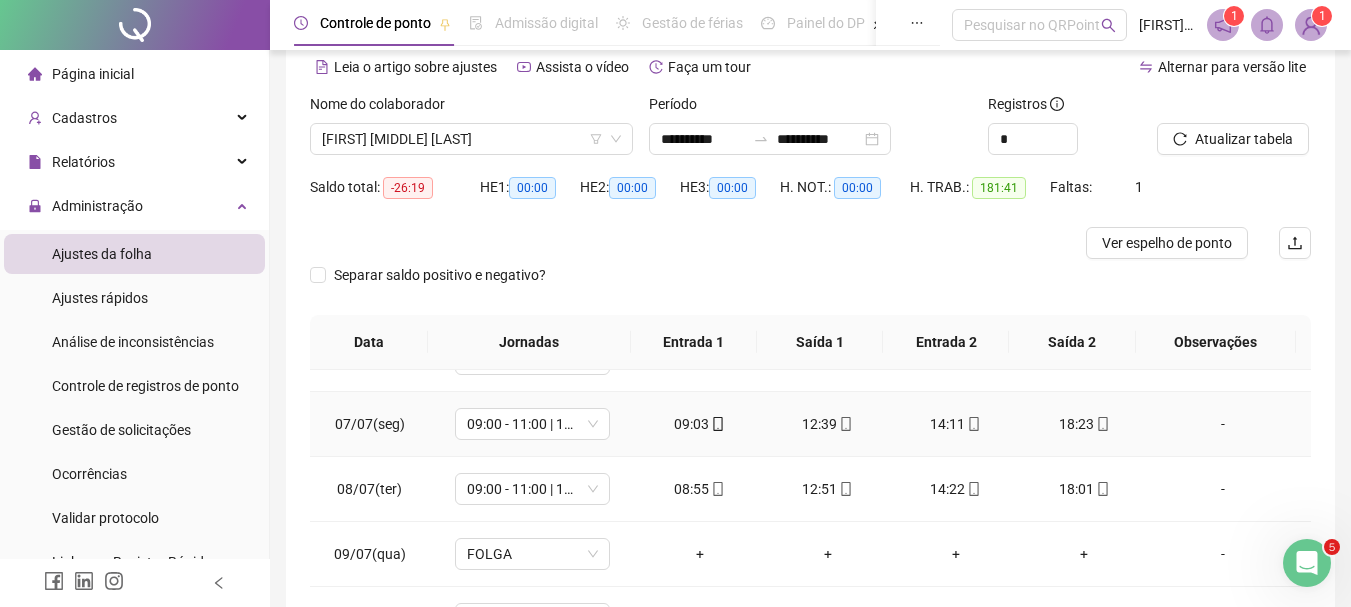 scroll, scrollTop: 400, scrollLeft: 0, axis: vertical 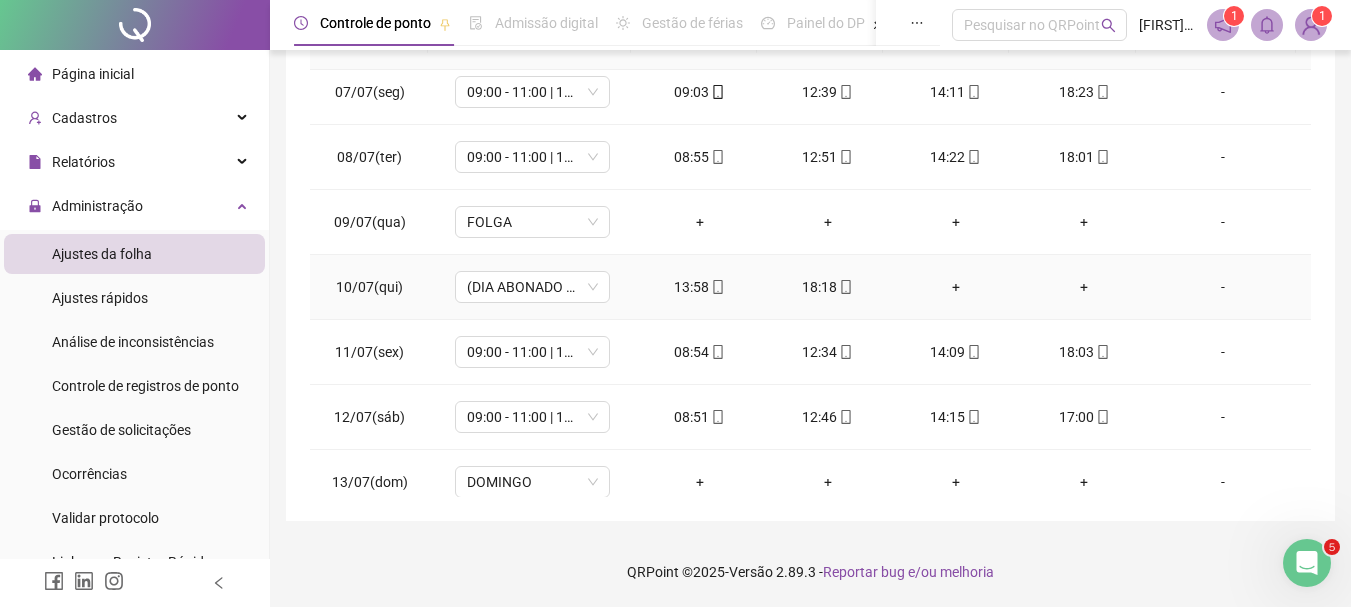click on "-" at bounding box center [1223, 287] 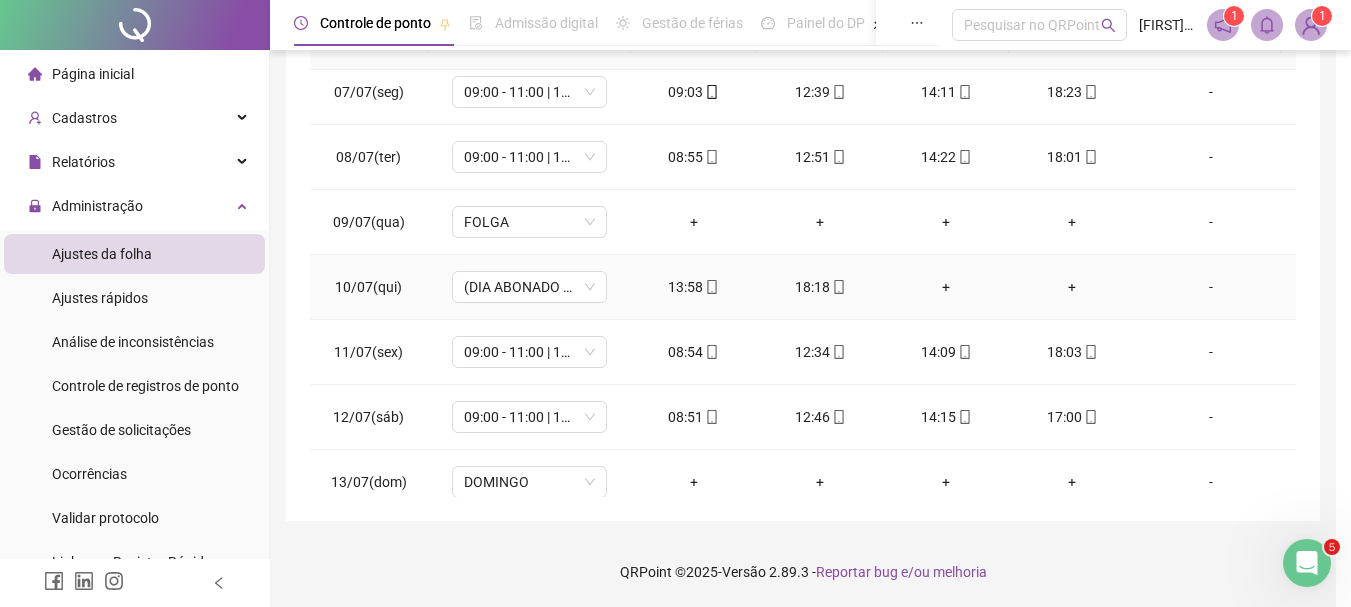 type 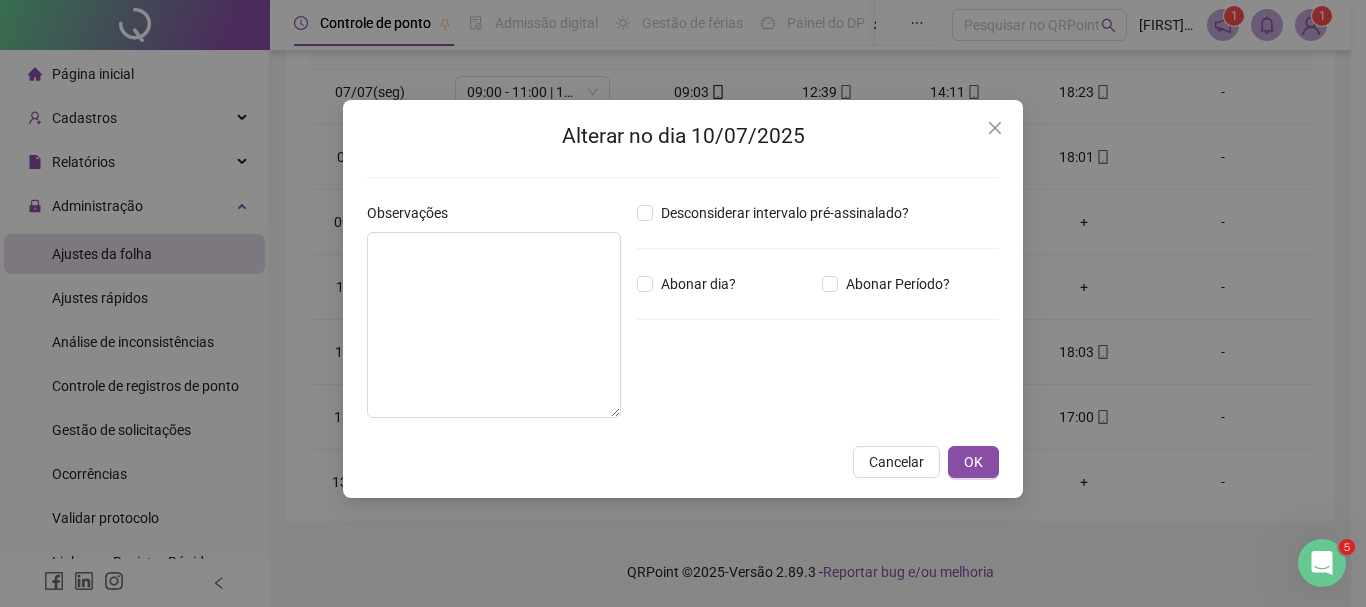 type on "*****" 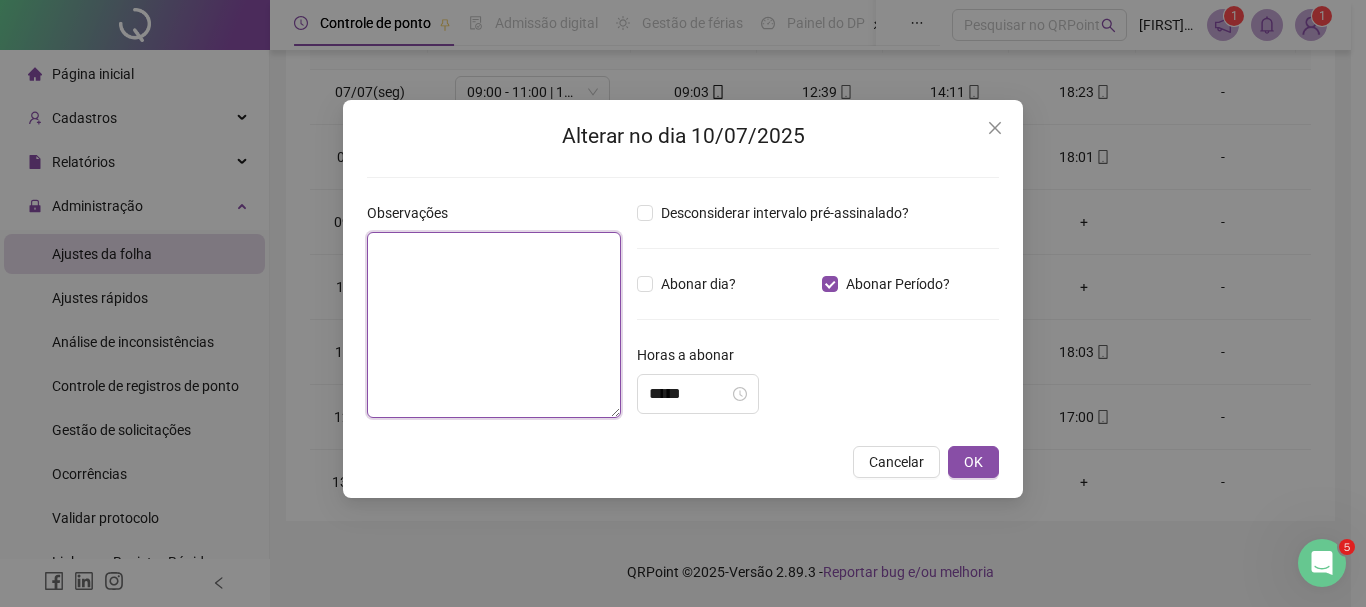 click at bounding box center [494, 325] 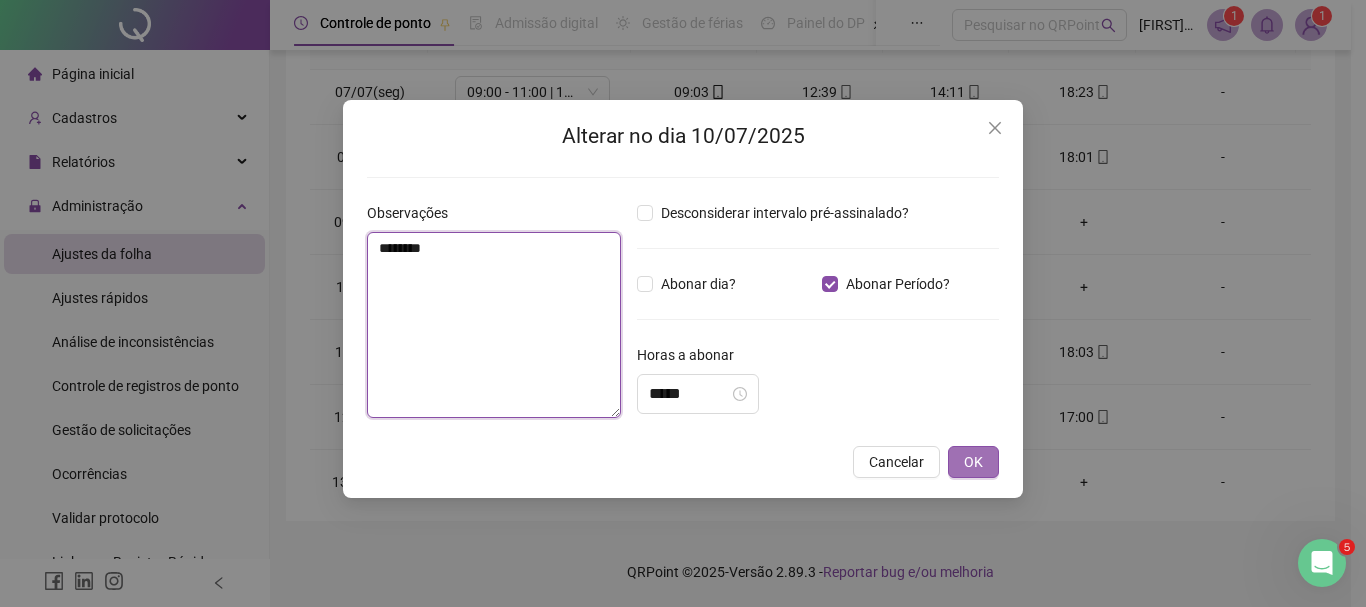 type on "********" 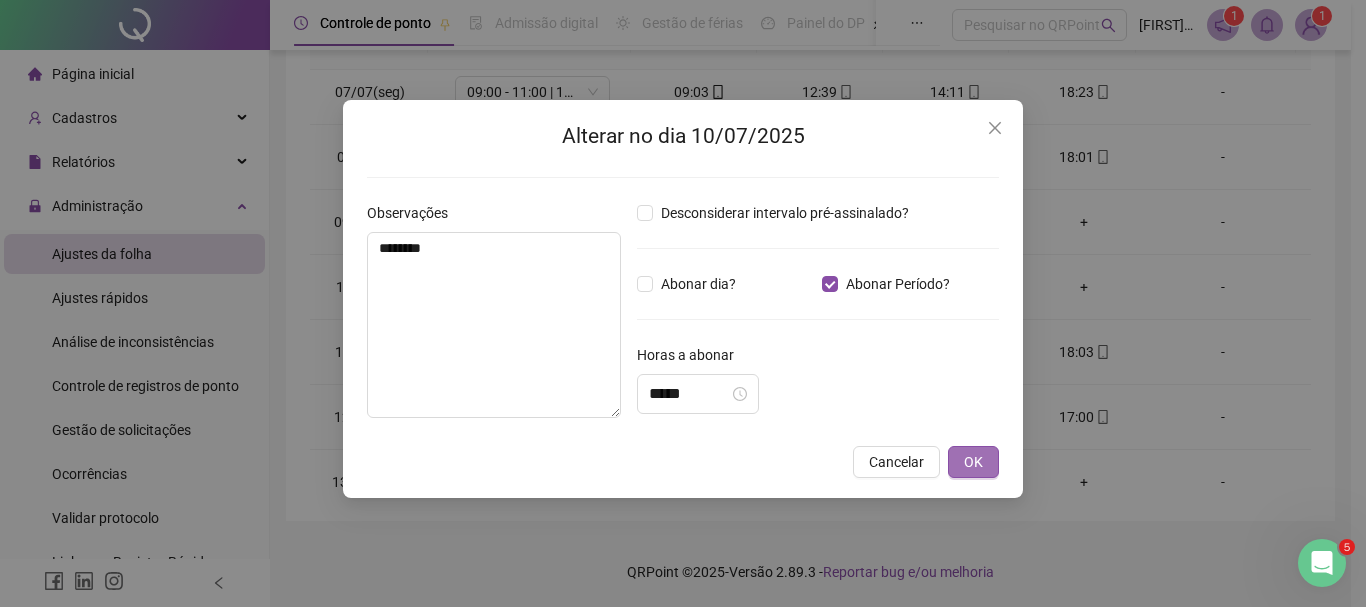 click on "OK" at bounding box center [973, 462] 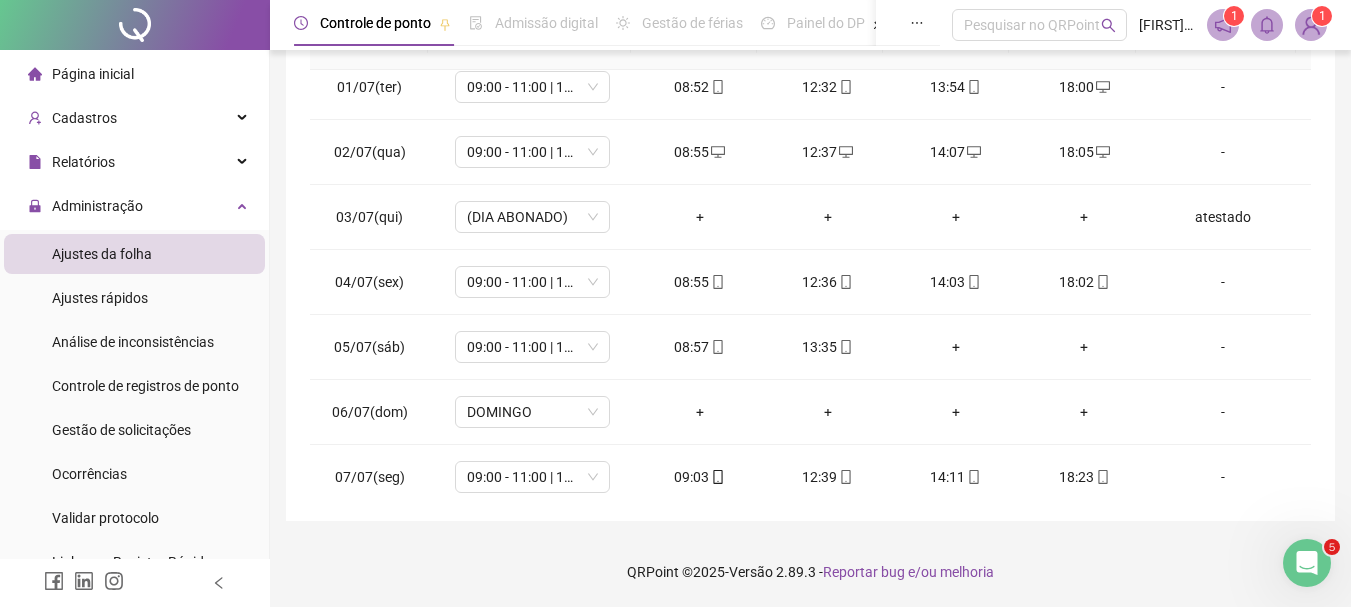 scroll, scrollTop: 0, scrollLeft: 0, axis: both 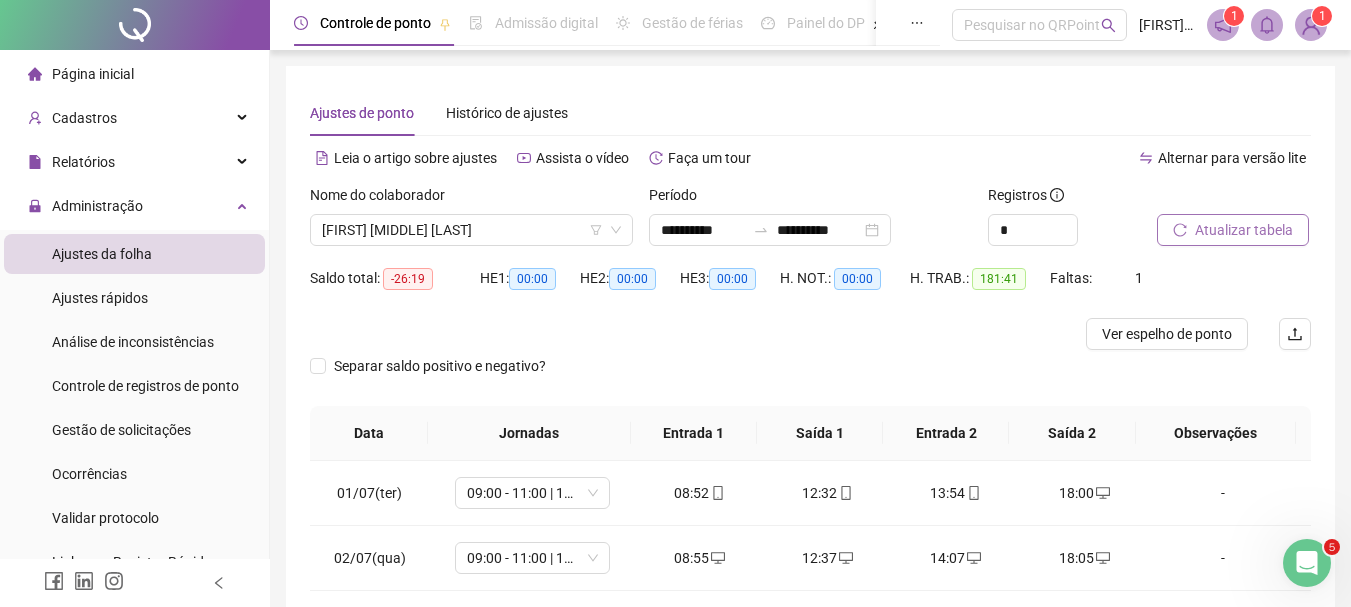 click on "Atualizar tabela" at bounding box center [1244, 230] 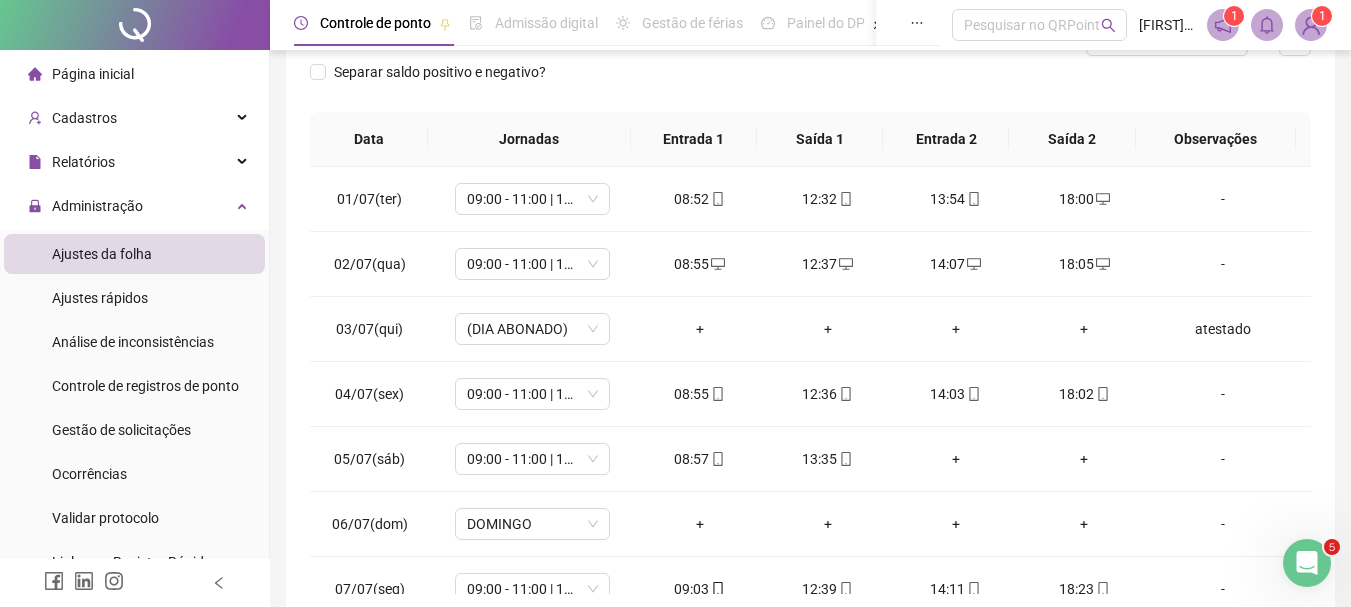 scroll, scrollTop: 347, scrollLeft: 0, axis: vertical 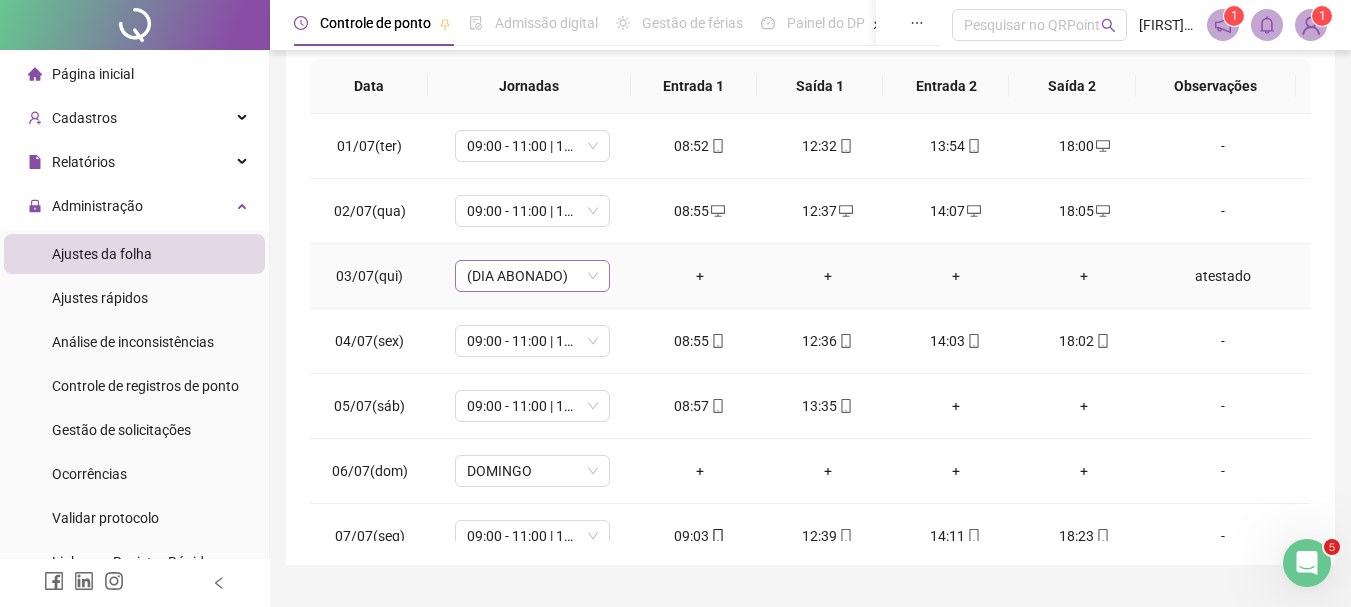 click on "(DIA ABONADO)" at bounding box center (532, 276) 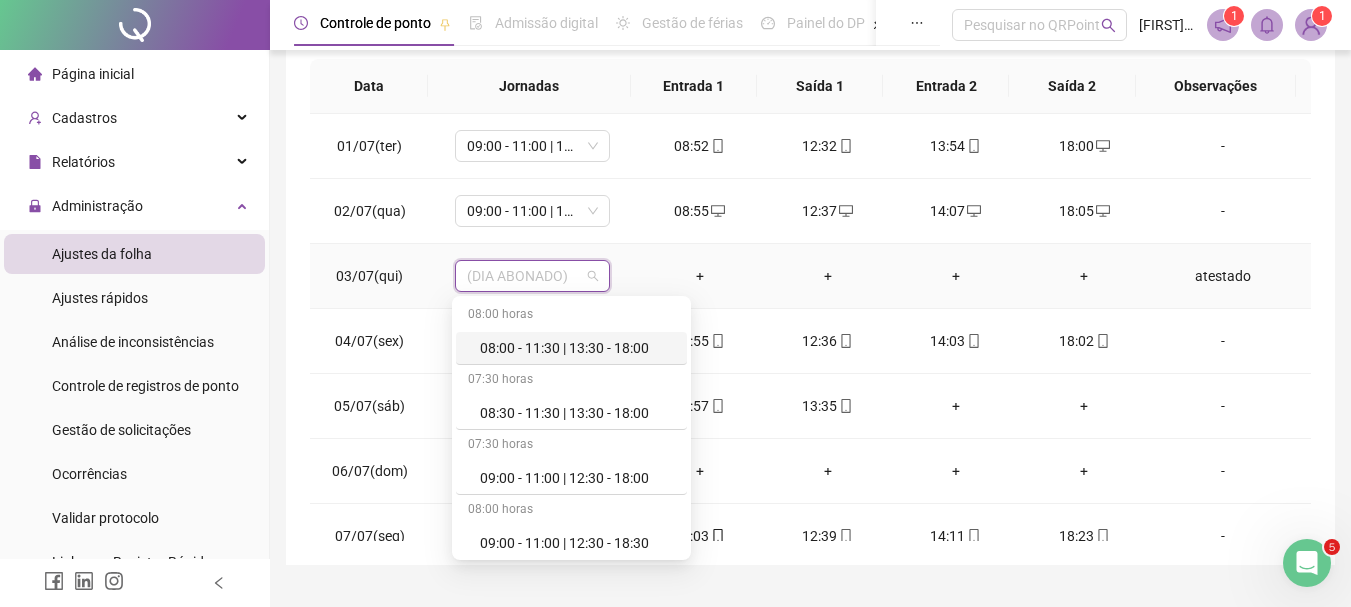 click on "atestado" at bounding box center [1223, 276] 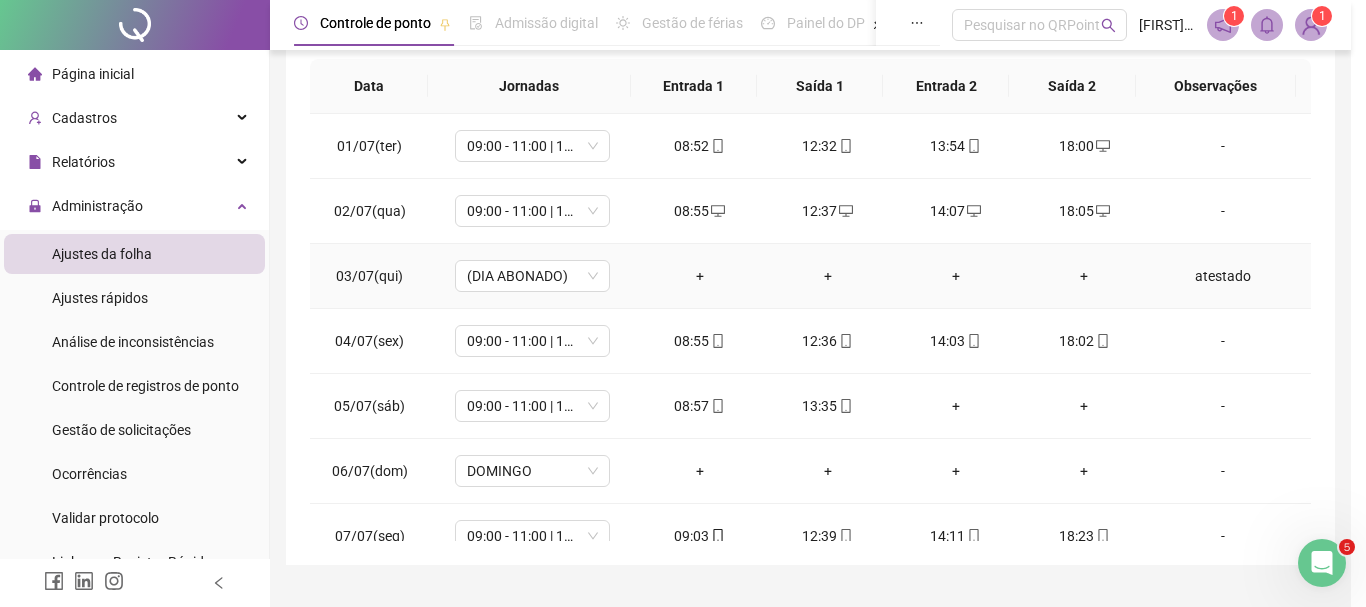 type on "********" 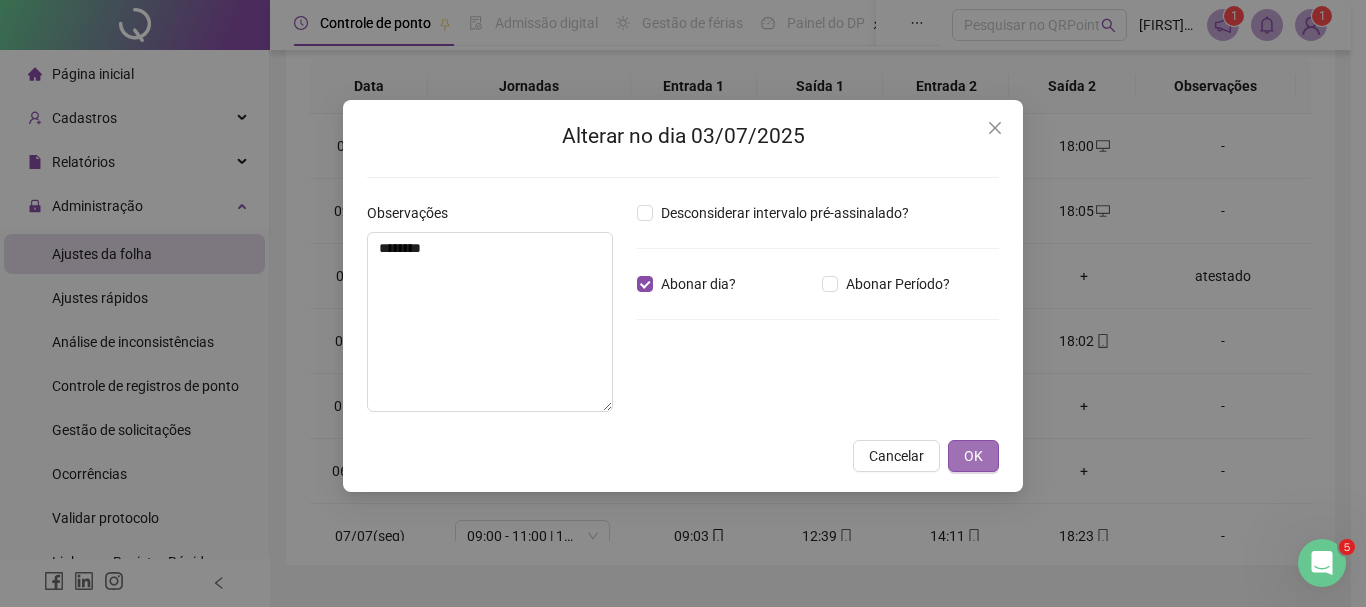 click on "OK" at bounding box center (973, 456) 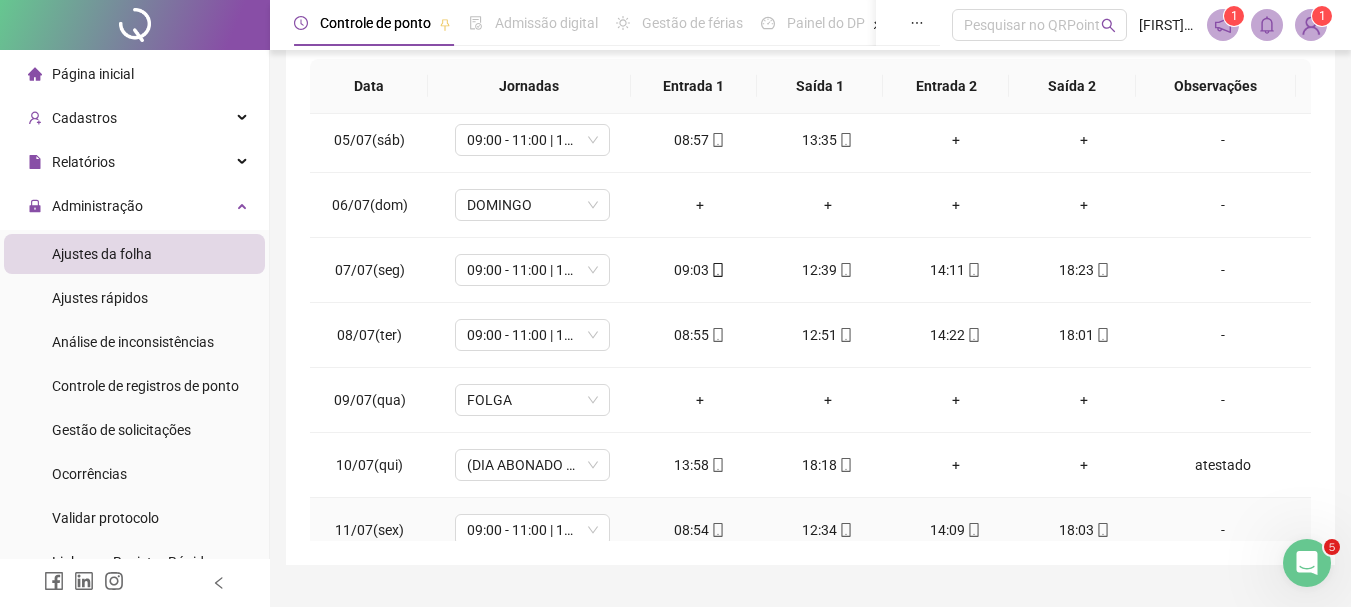 scroll, scrollTop: 300, scrollLeft: 0, axis: vertical 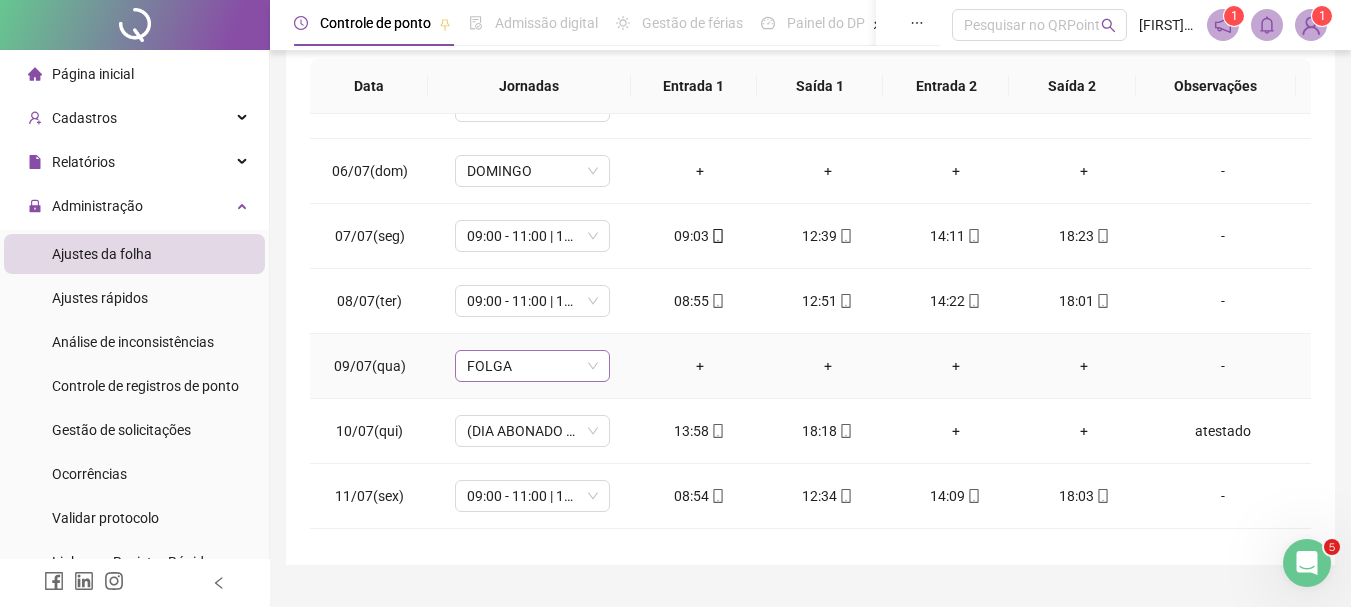 click on "FOLGA" at bounding box center (532, 366) 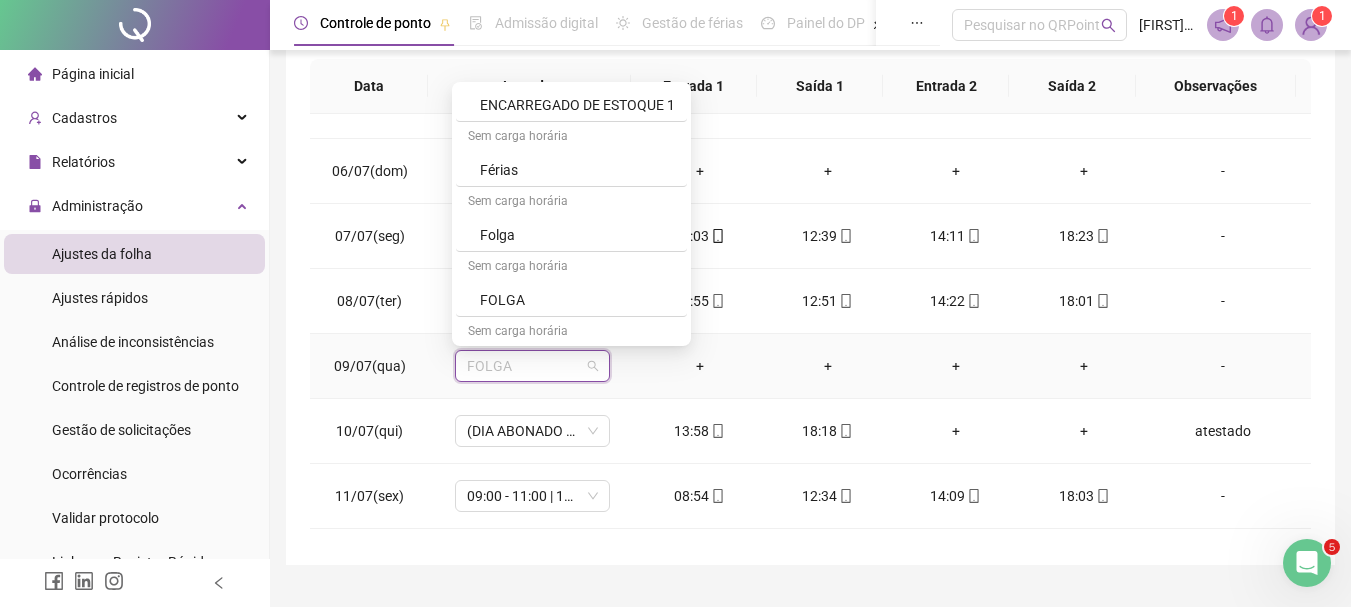 scroll, scrollTop: 560, scrollLeft: 0, axis: vertical 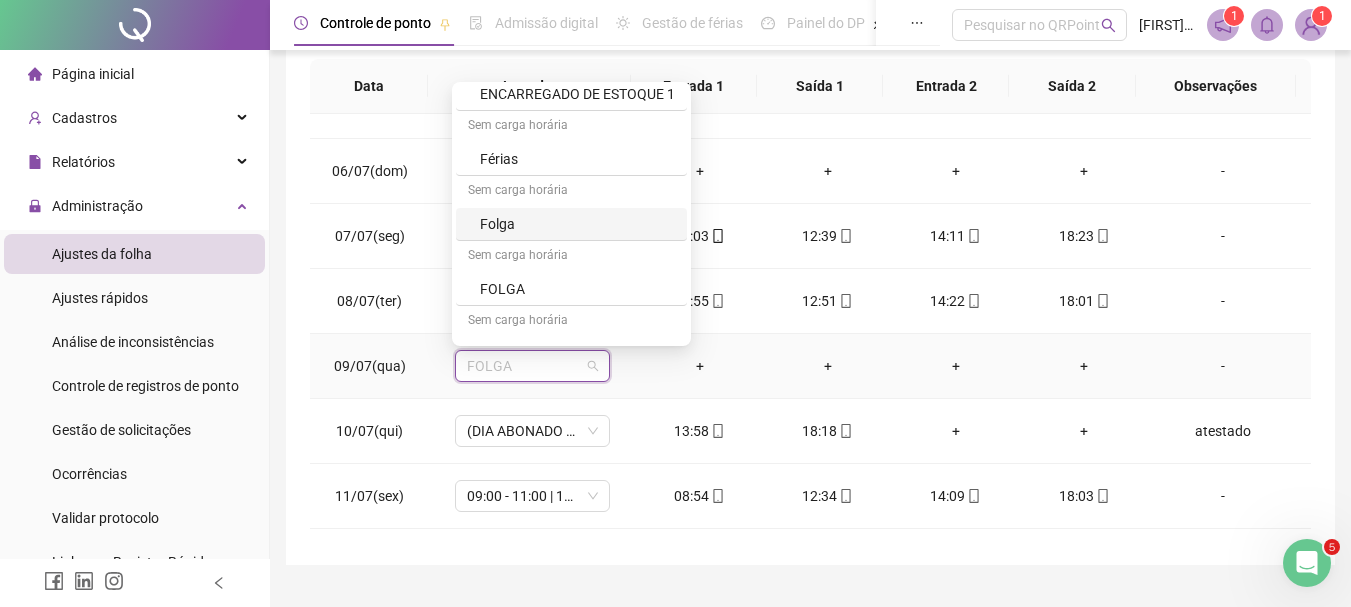click on "Folga" at bounding box center [577, 224] 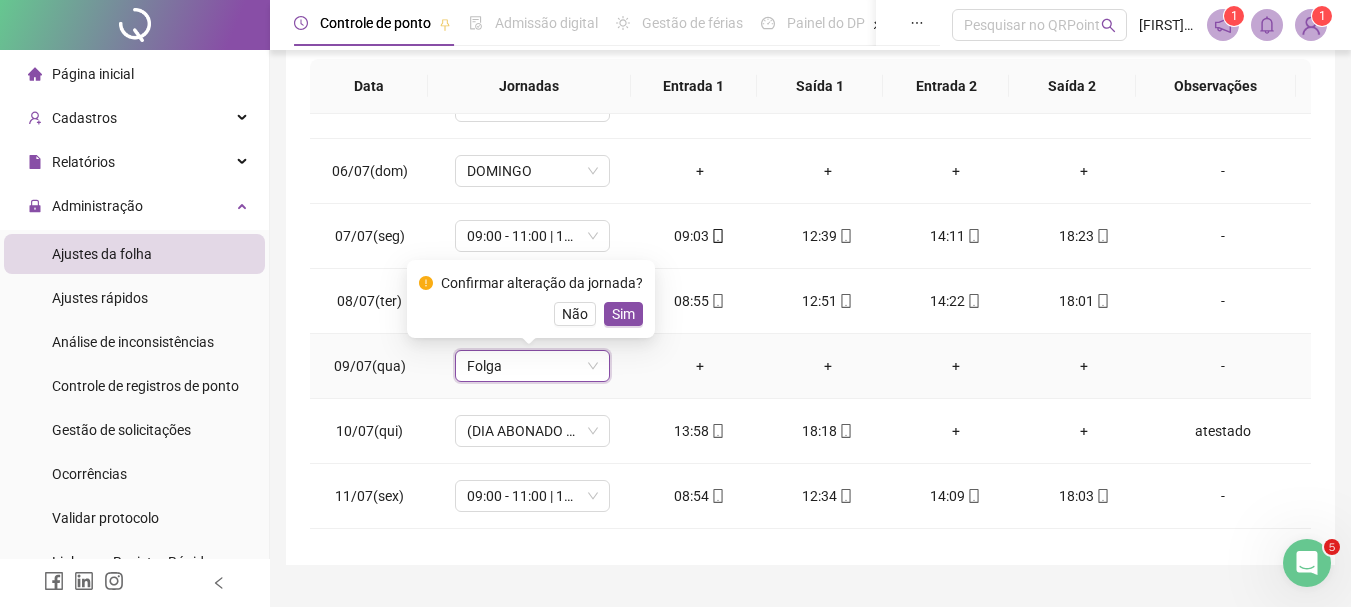 click on "Sim" at bounding box center (623, 314) 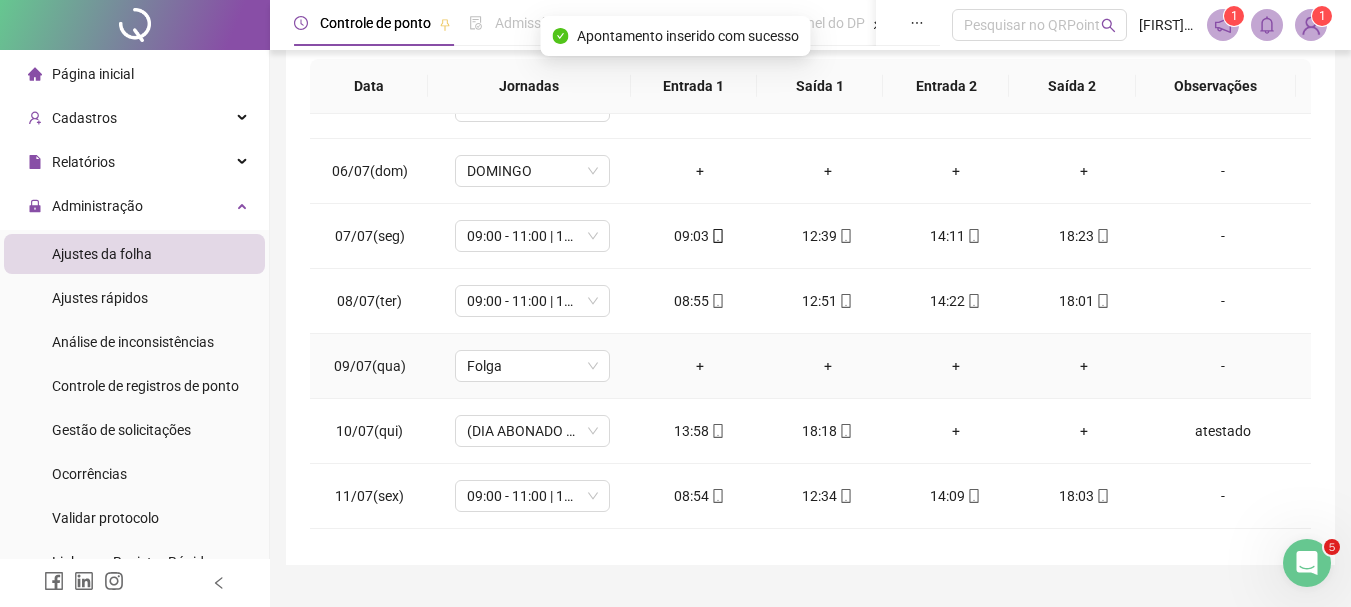 scroll, scrollTop: 0, scrollLeft: 0, axis: both 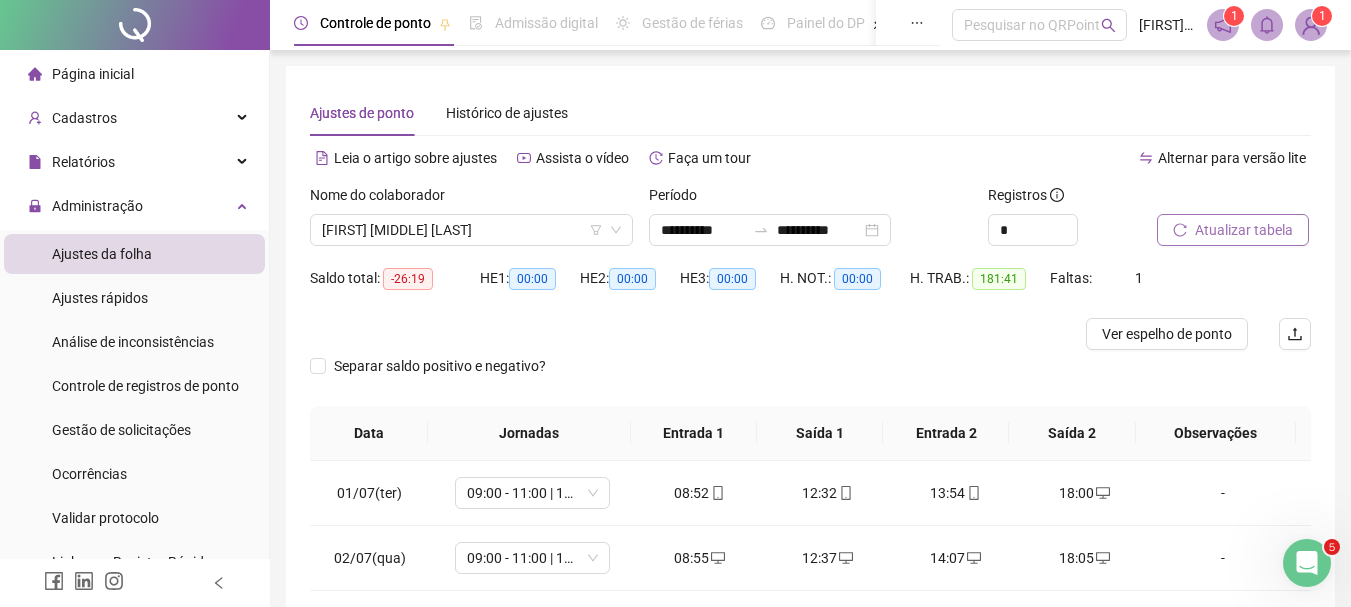 click on "Atualizar tabela" at bounding box center [1244, 230] 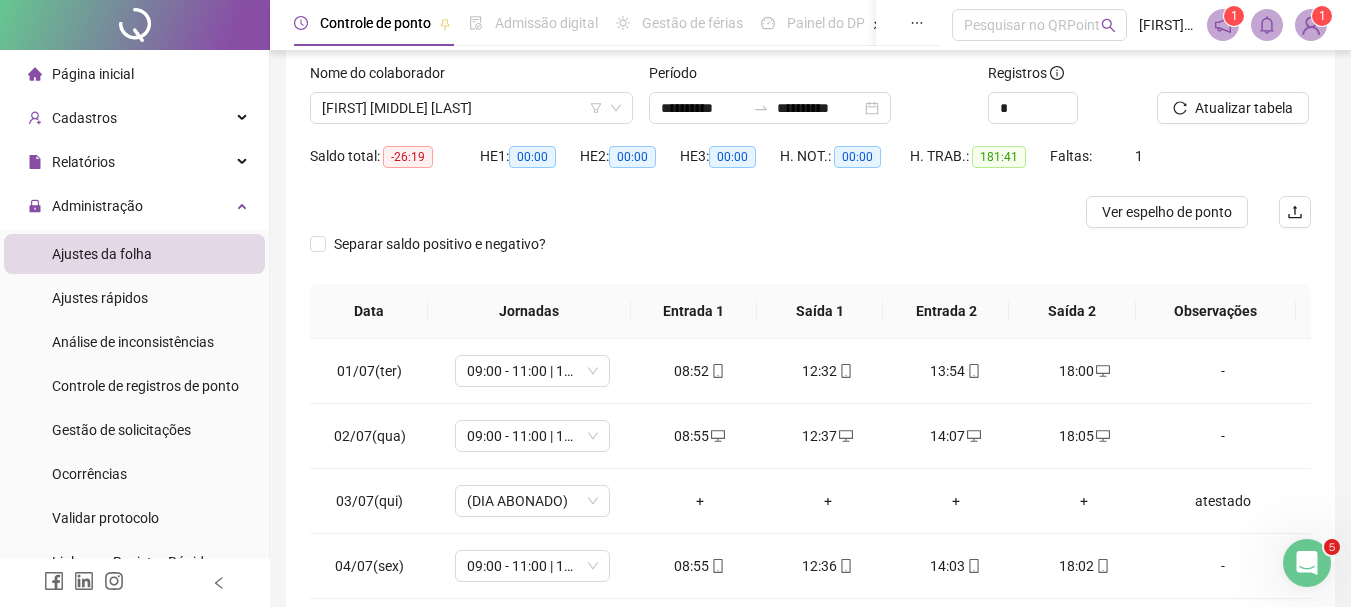 scroll, scrollTop: 300, scrollLeft: 0, axis: vertical 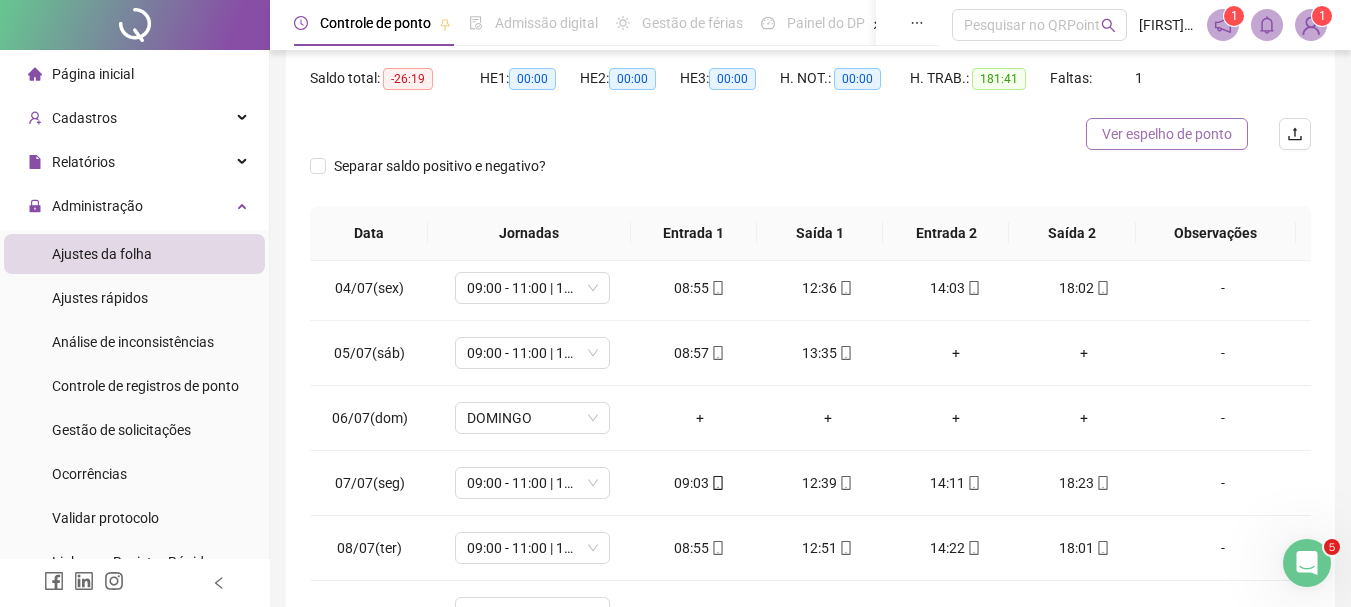 click on "Ver espelho de ponto" at bounding box center [1167, 134] 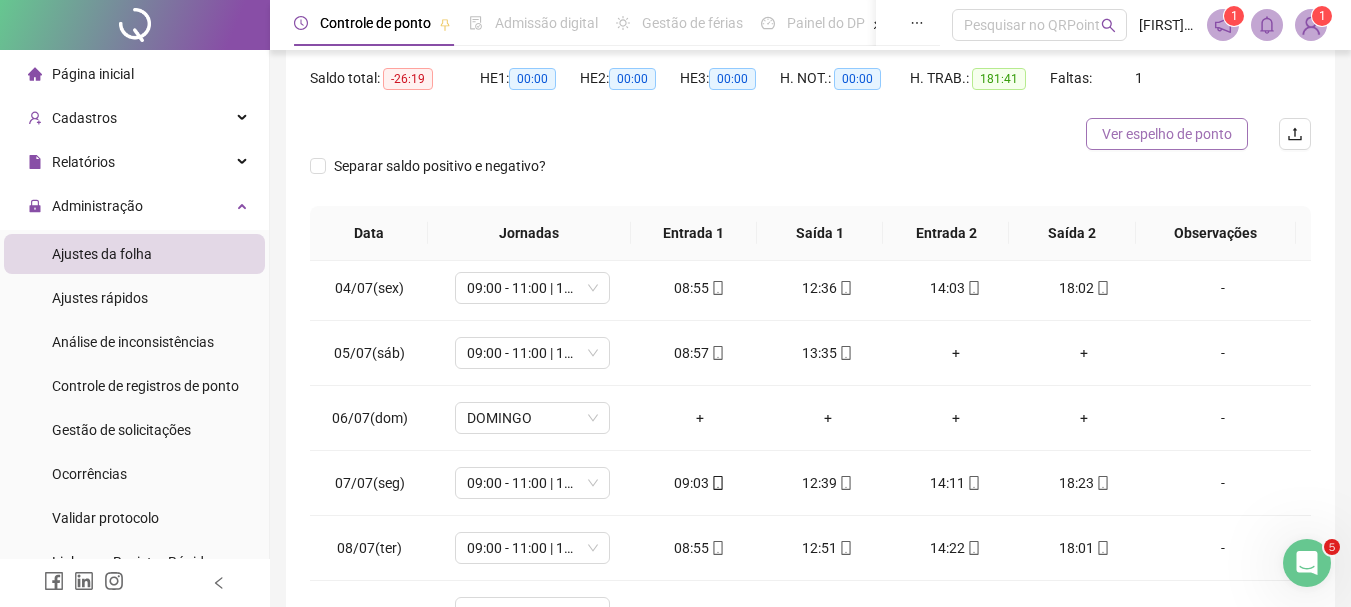 click on "Ver espelho de ponto" at bounding box center (1167, 134) 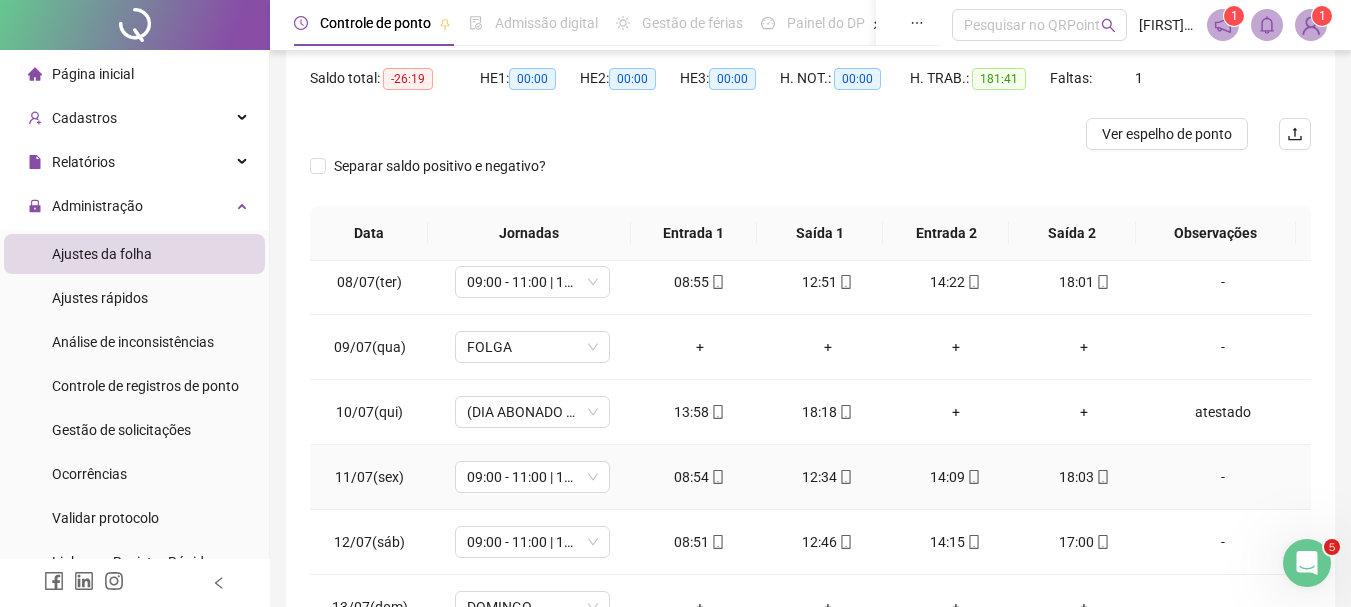 scroll, scrollTop: 500, scrollLeft: 0, axis: vertical 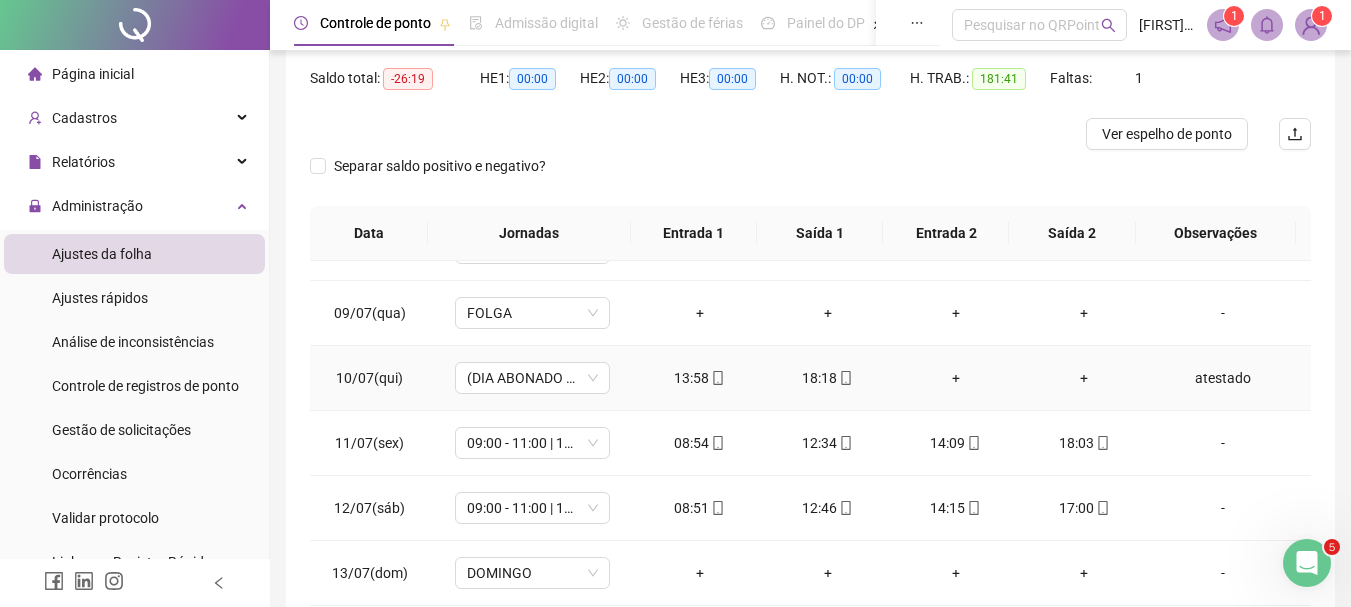 click on "atestado" at bounding box center (1223, 378) 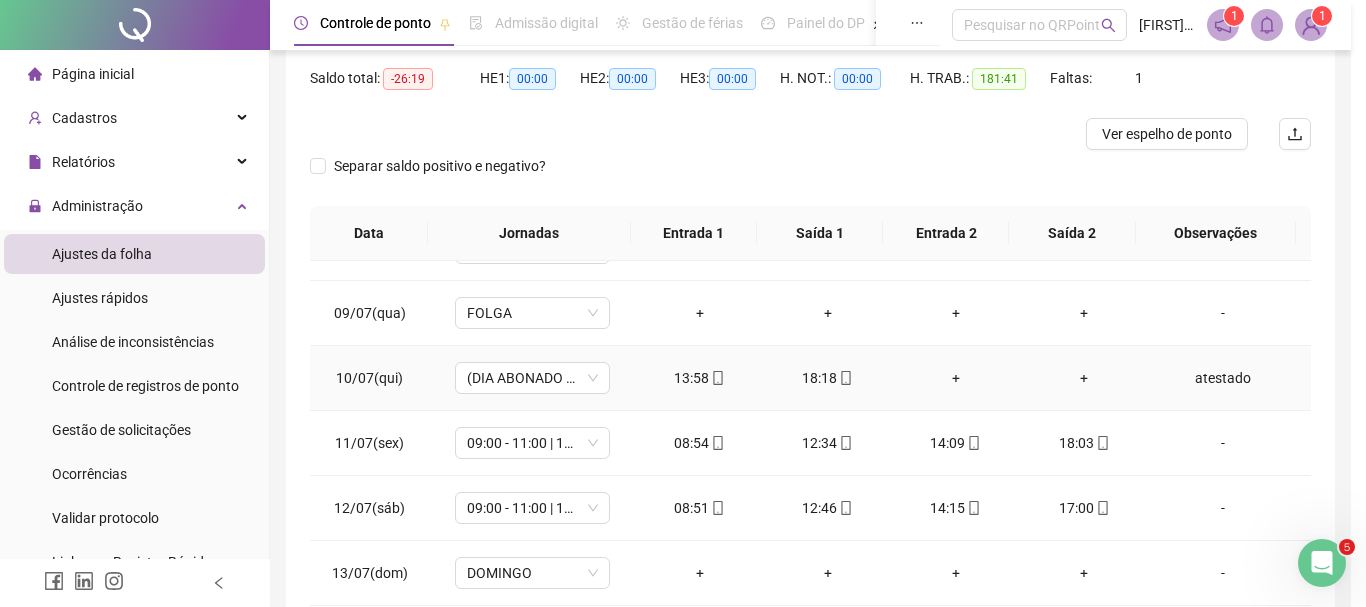 type on "********" 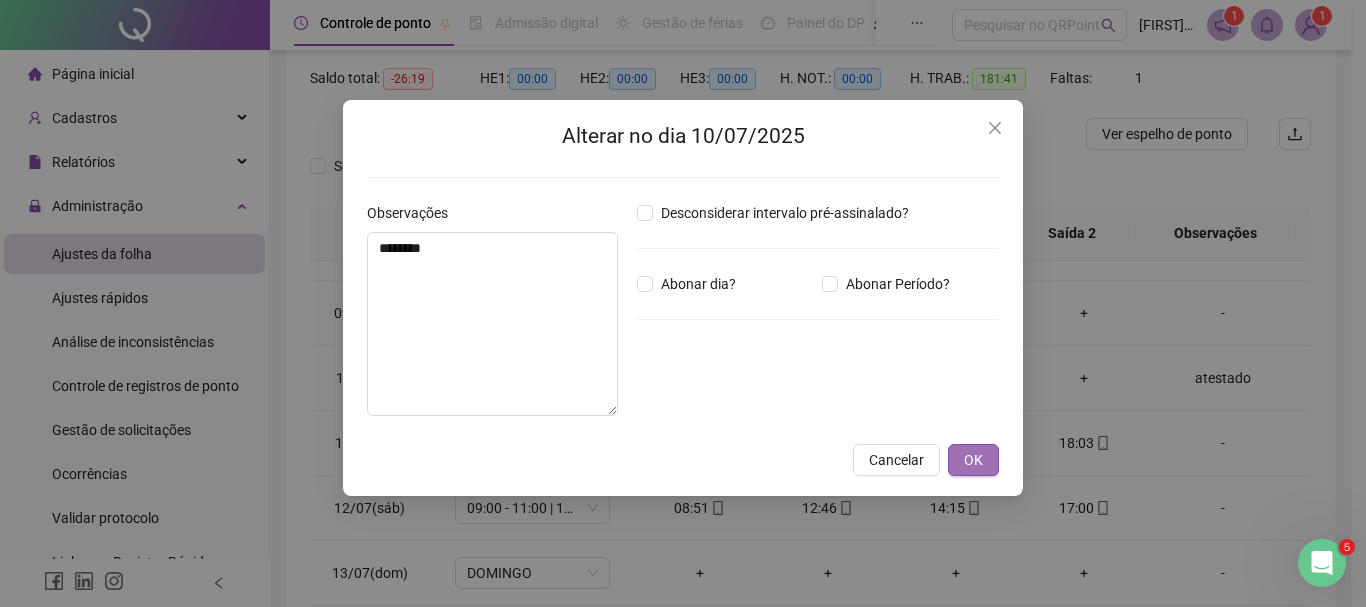 click on "OK" at bounding box center [973, 460] 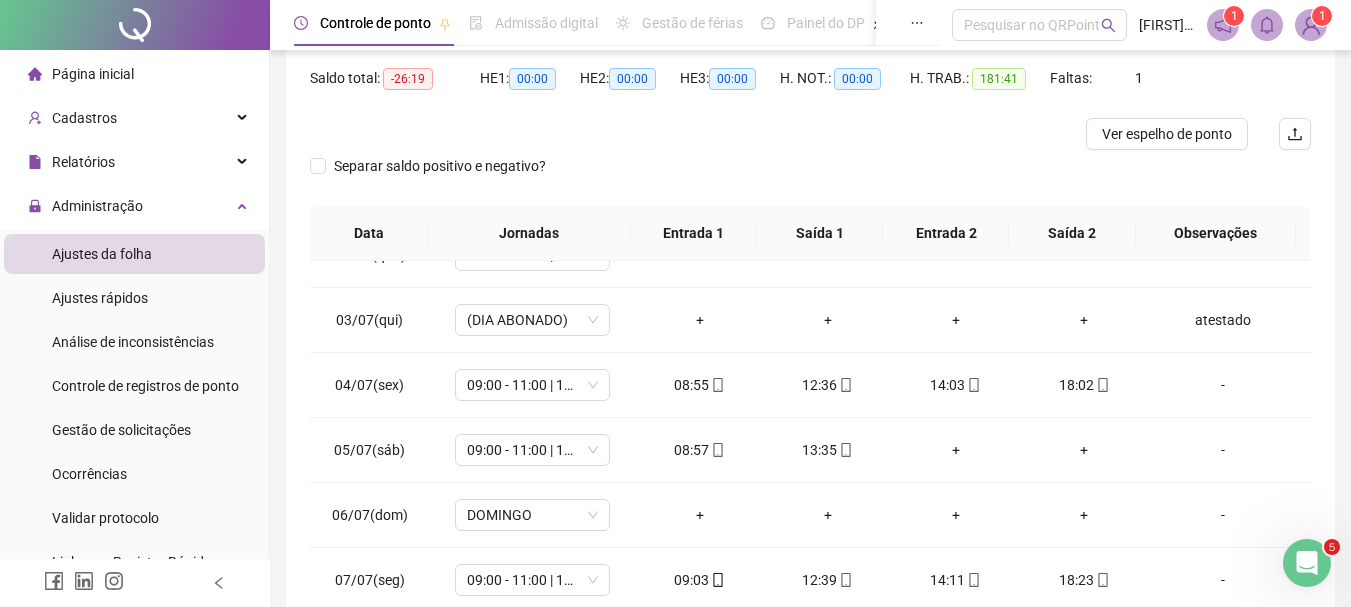 scroll, scrollTop: 100, scrollLeft: 0, axis: vertical 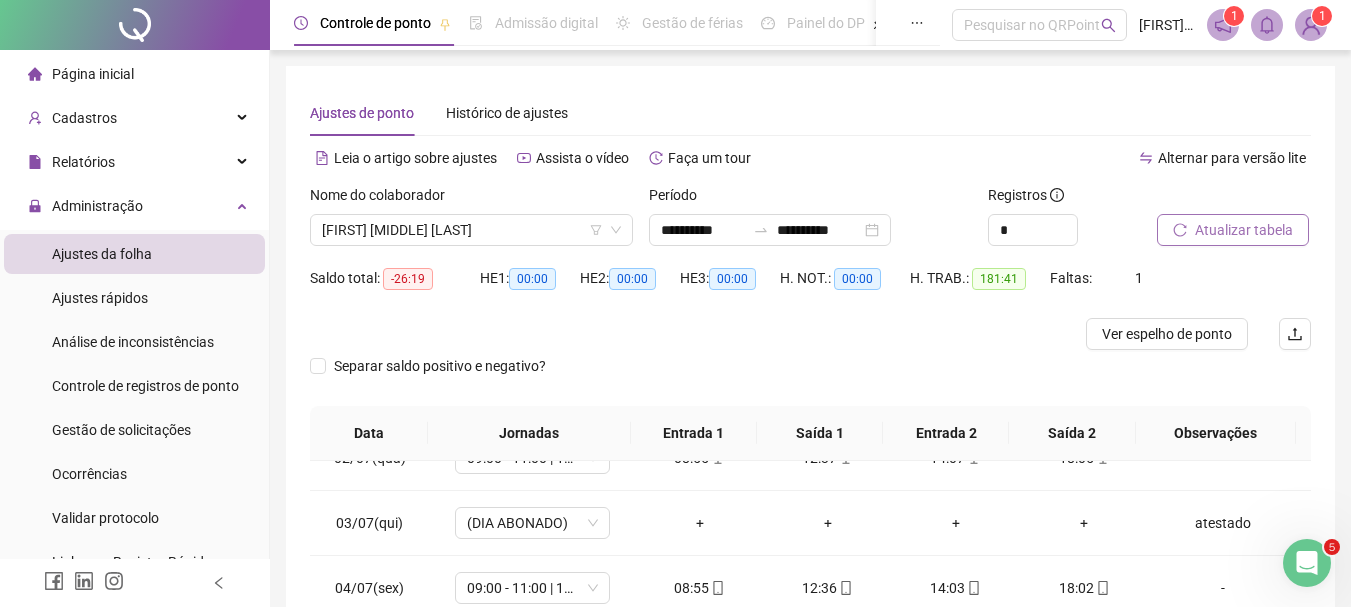 click on "Atualizar tabela" at bounding box center (1244, 230) 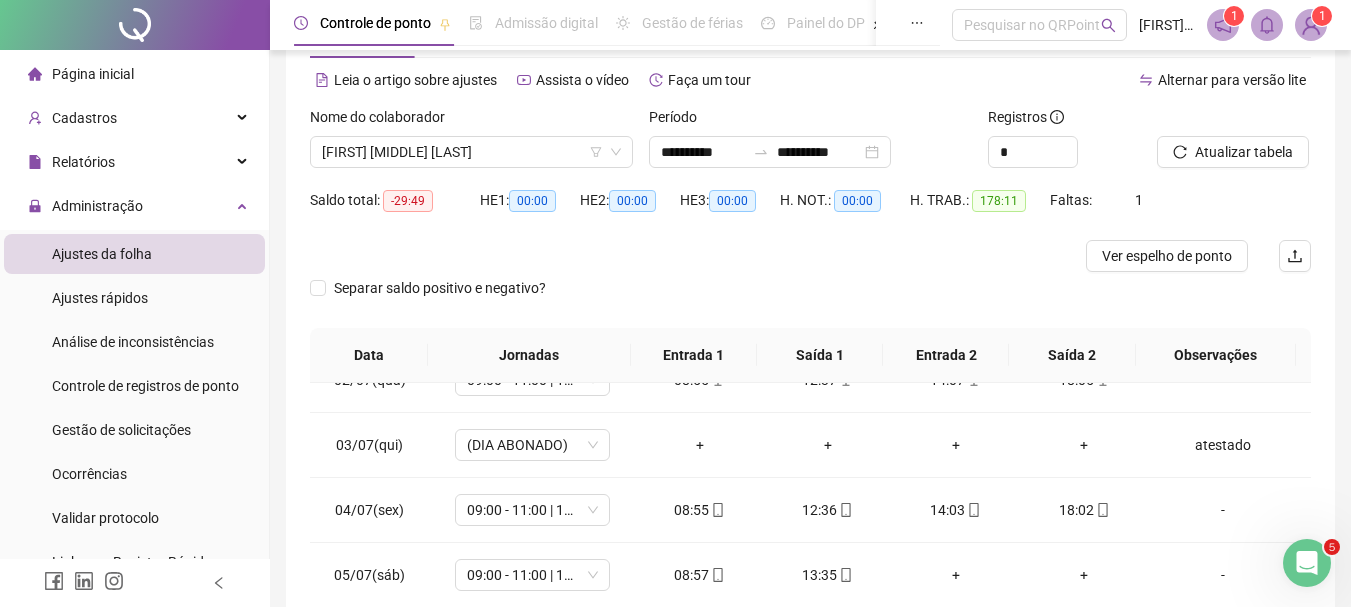 scroll, scrollTop: 0, scrollLeft: 0, axis: both 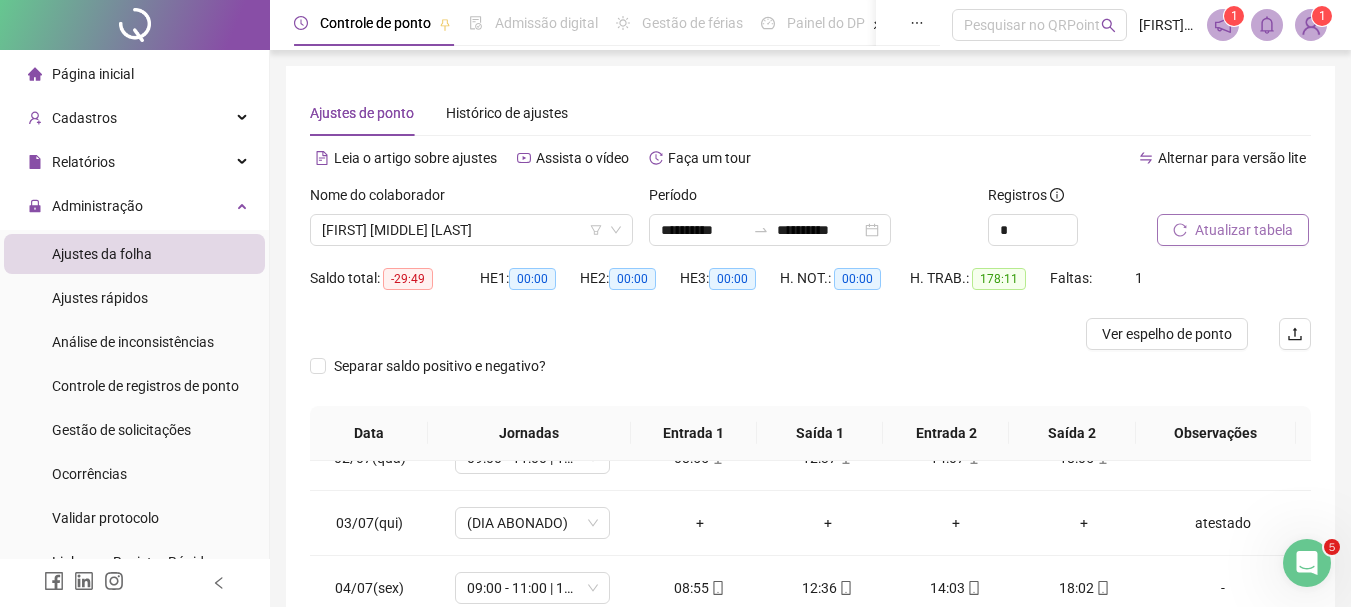 click on "Atualizar tabela" at bounding box center (1244, 230) 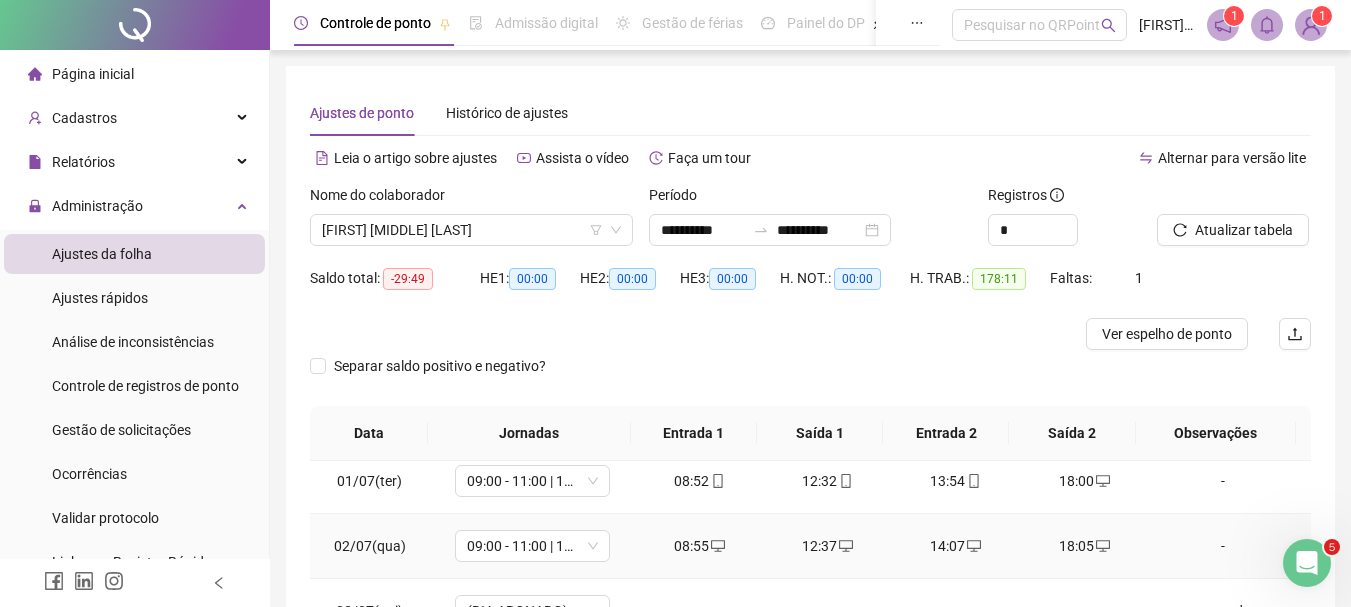 scroll, scrollTop: 0, scrollLeft: 0, axis: both 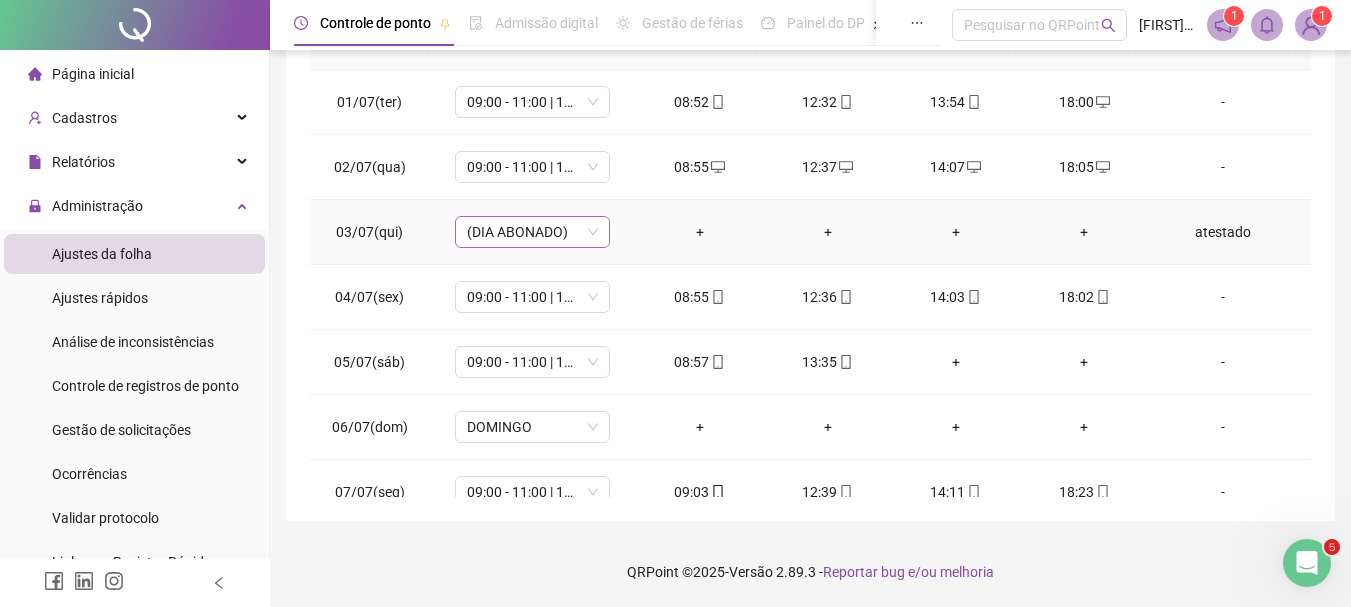 click on "(DIA ABONADO)" at bounding box center [532, 232] 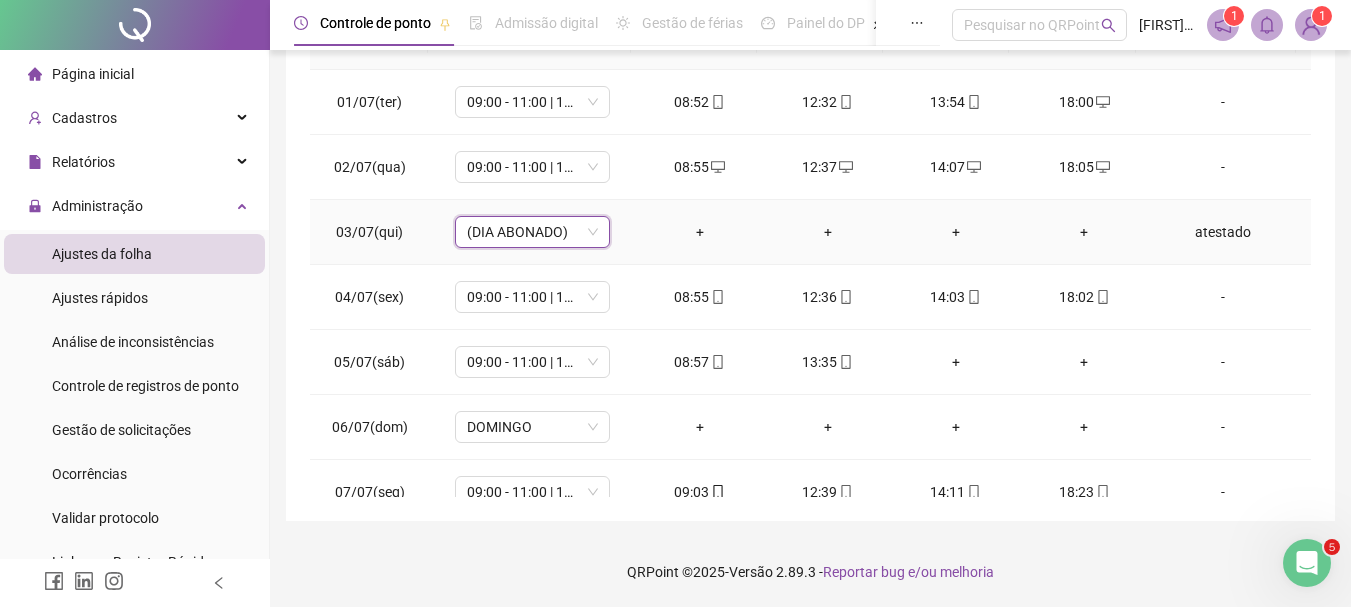 click on "(DIA ABONADO)" at bounding box center [532, 232] 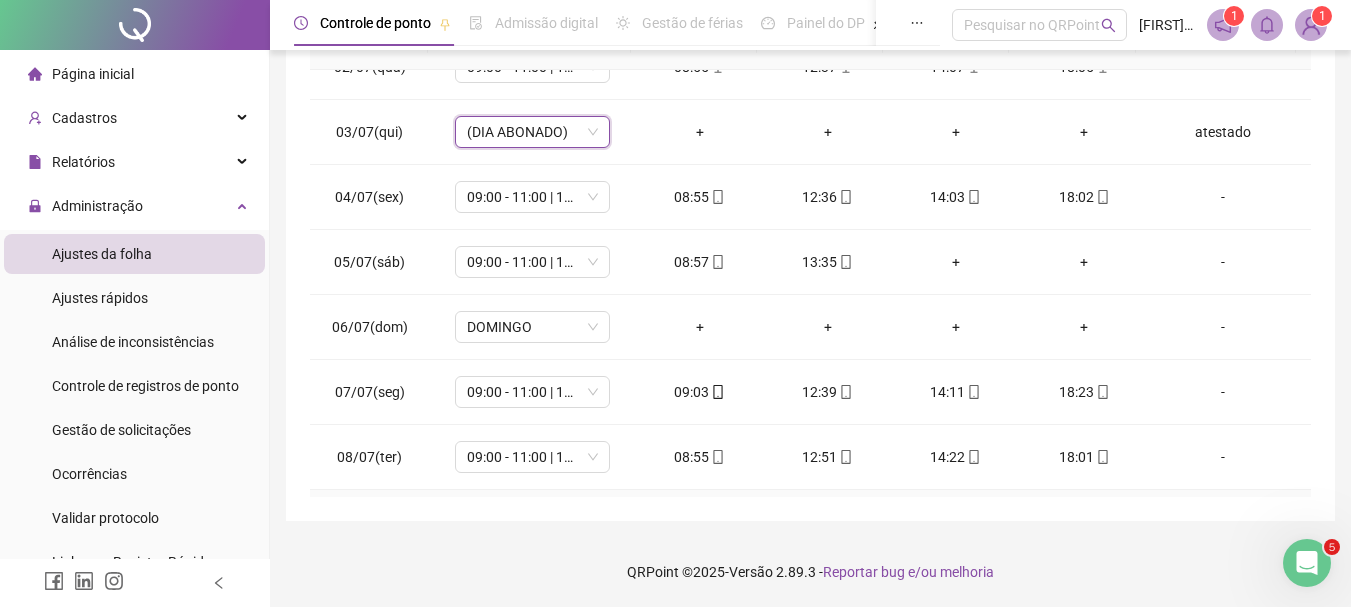 scroll, scrollTop: 600, scrollLeft: 0, axis: vertical 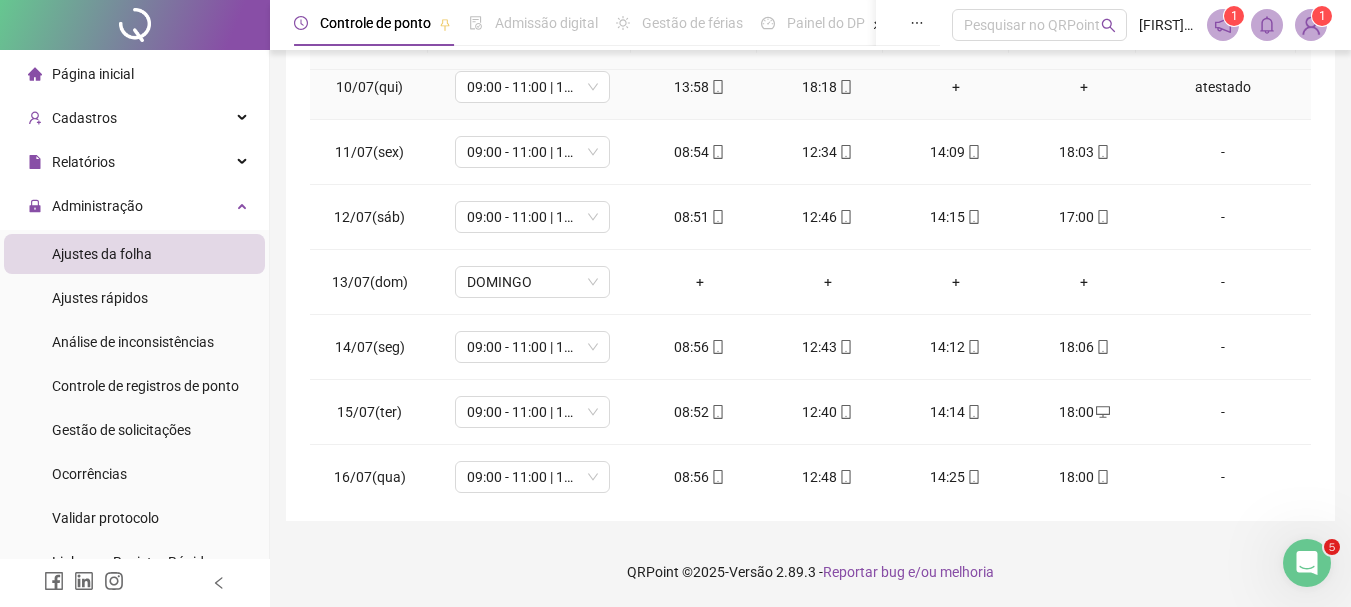 click on "atestado" at bounding box center (1223, 87) 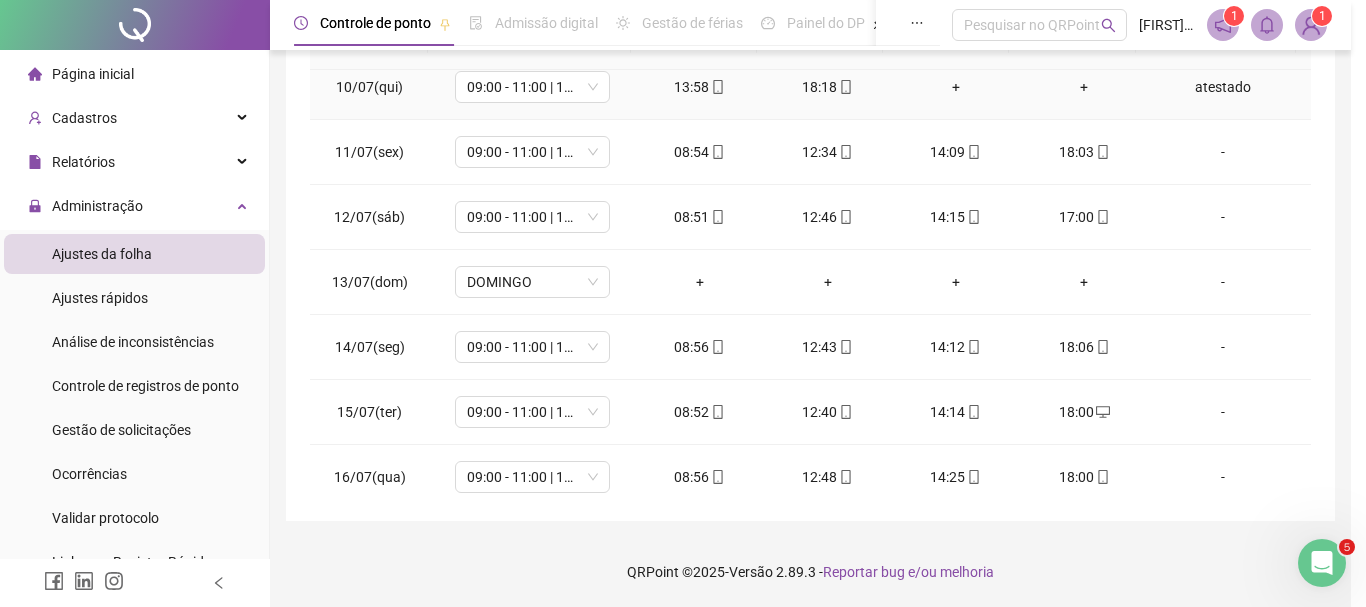 type on "********" 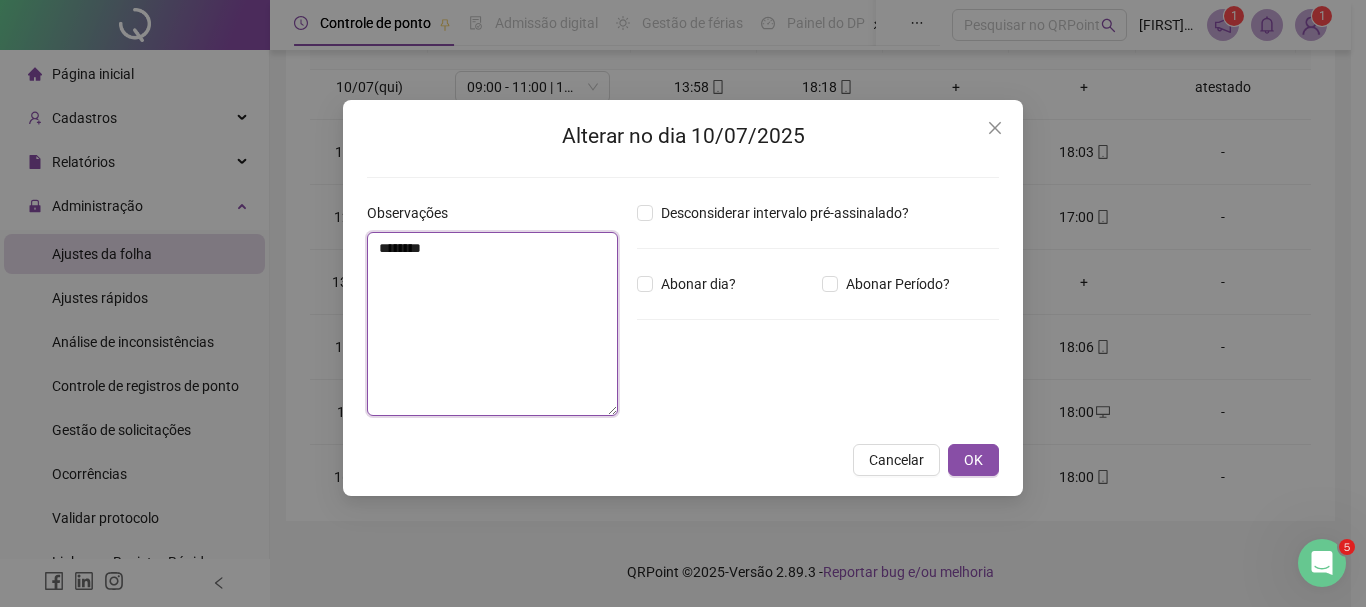 drag, startPoint x: 387, startPoint y: 250, endPoint x: 250, endPoint y: 119, distance: 189.55211 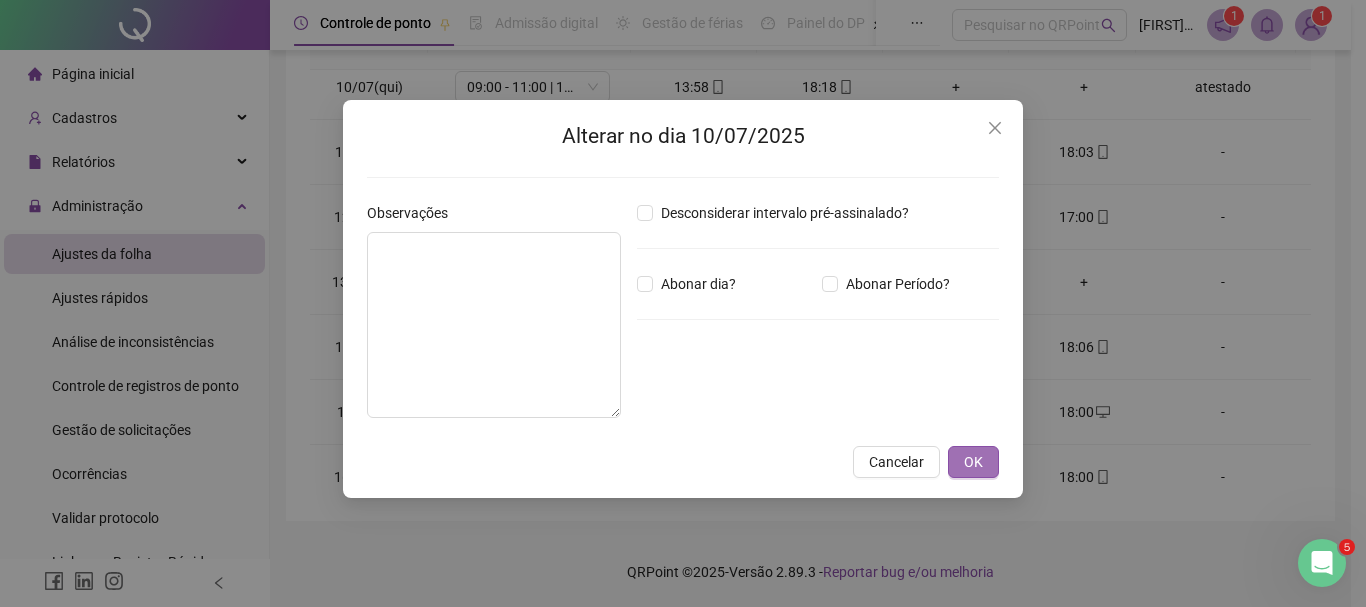 click on "OK" at bounding box center [973, 462] 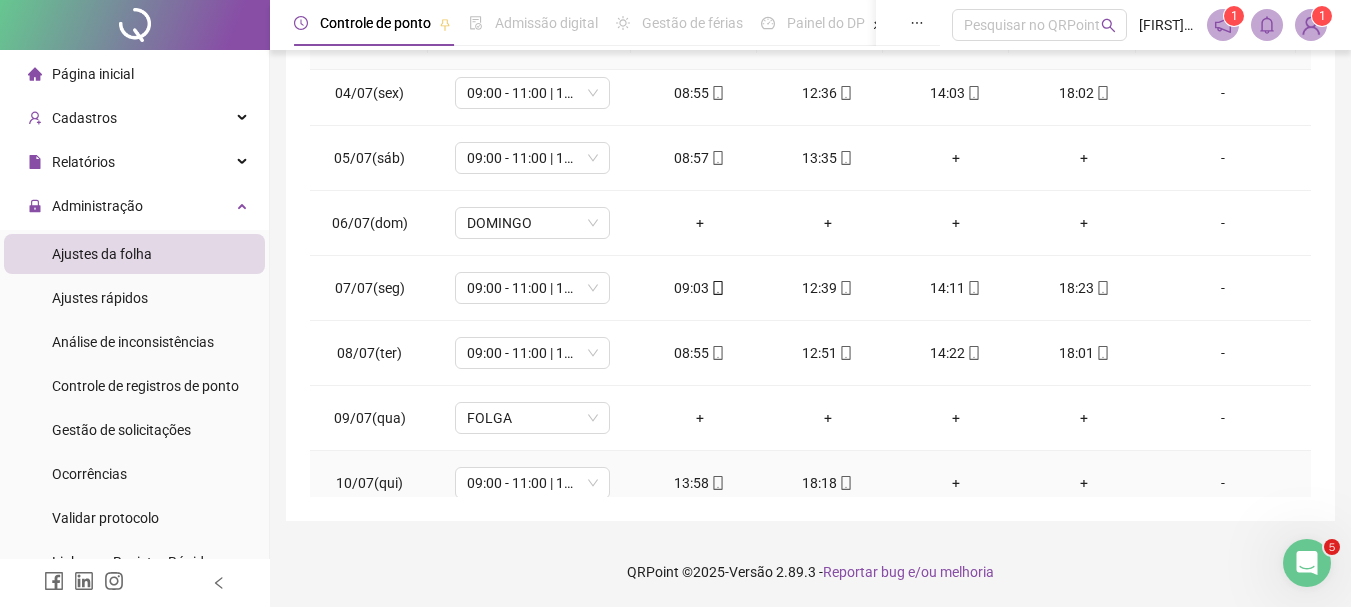 scroll, scrollTop: 0, scrollLeft: 0, axis: both 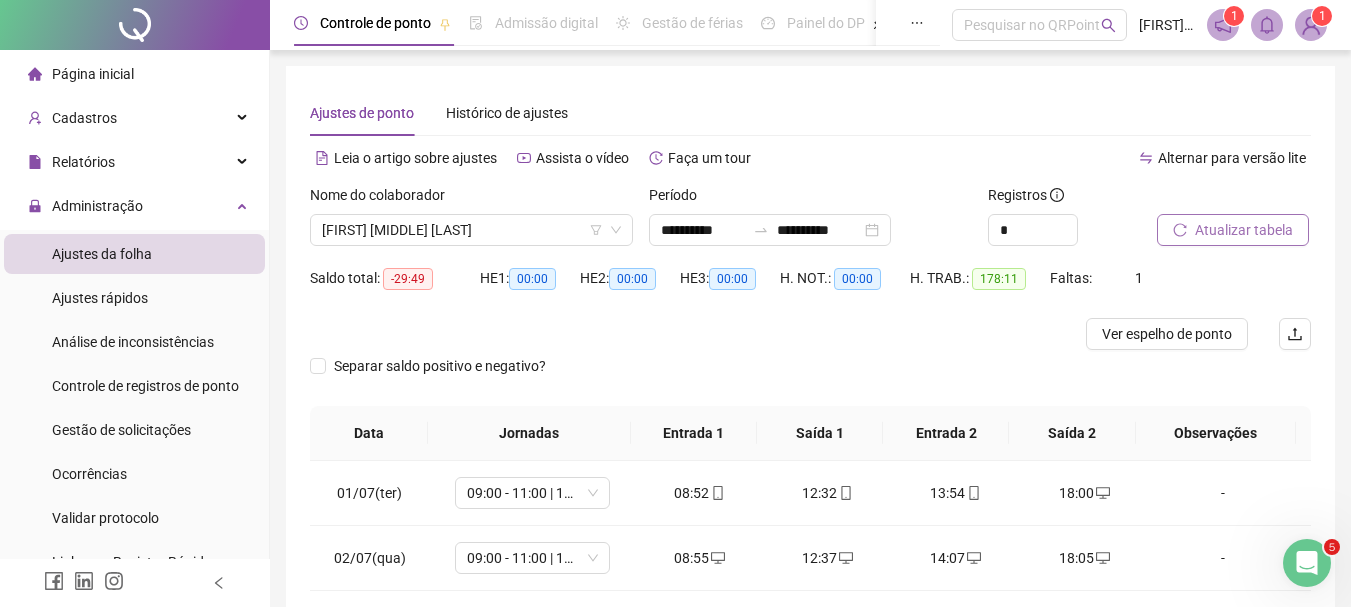 click on "Atualizar tabela" at bounding box center [1244, 230] 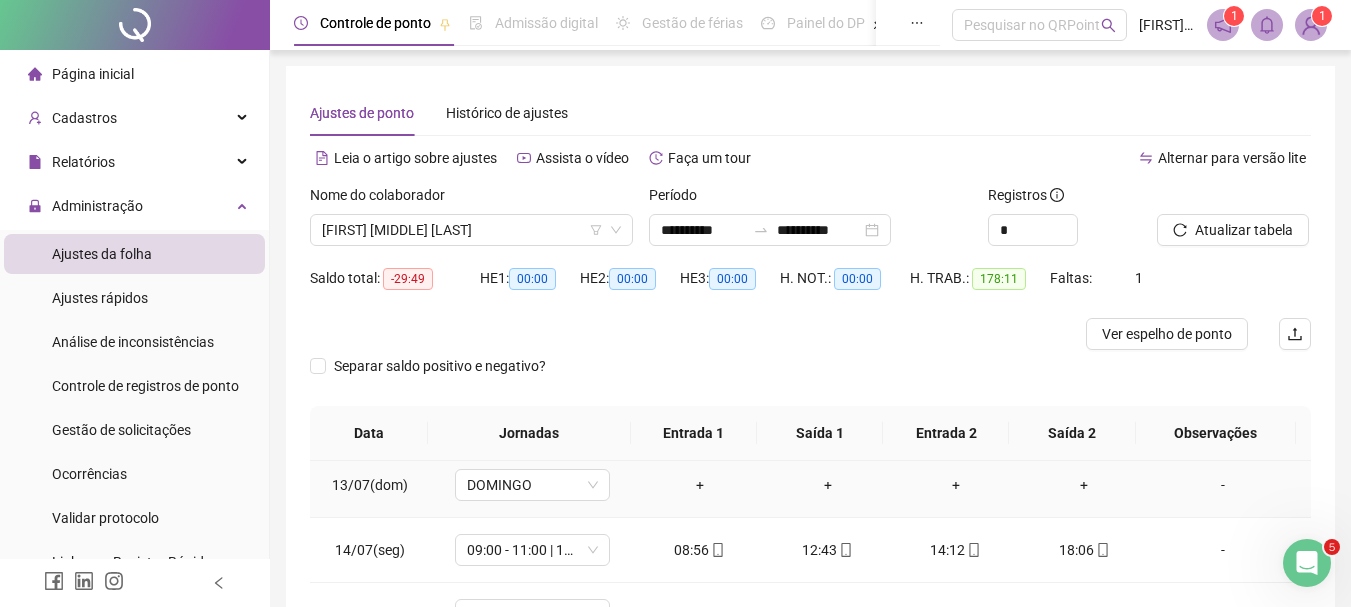 scroll, scrollTop: 800, scrollLeft: 0, axis: vertical 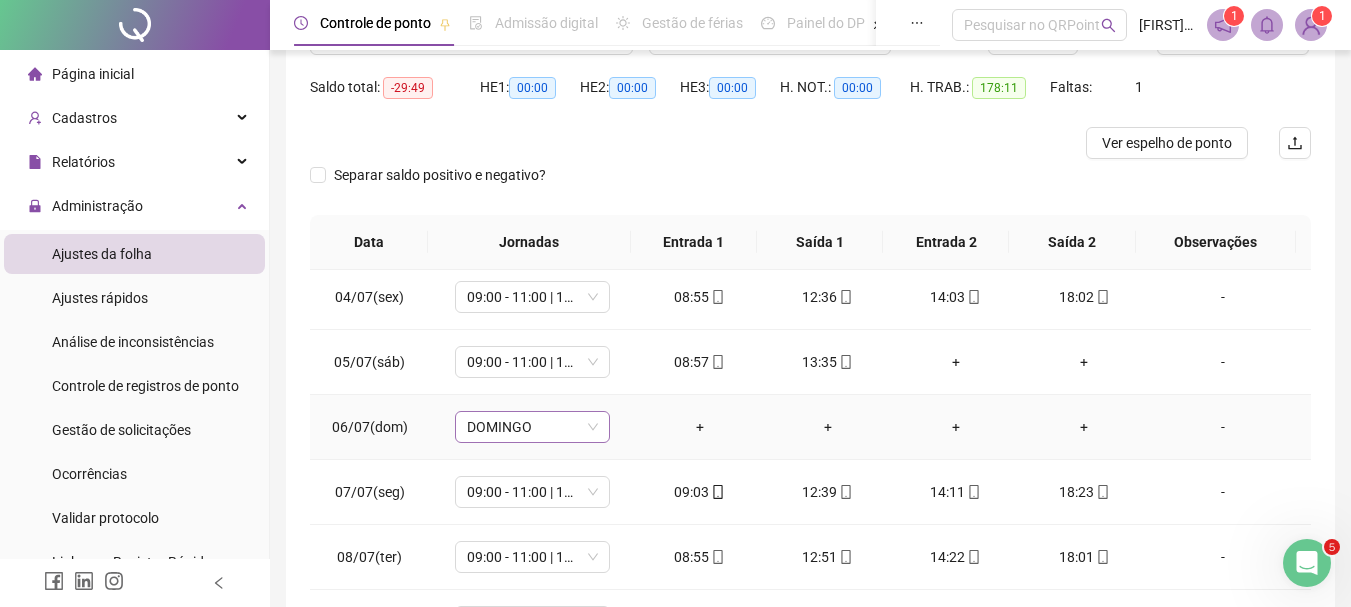 click on "DOMINGO" at bounding box center (532, 427) 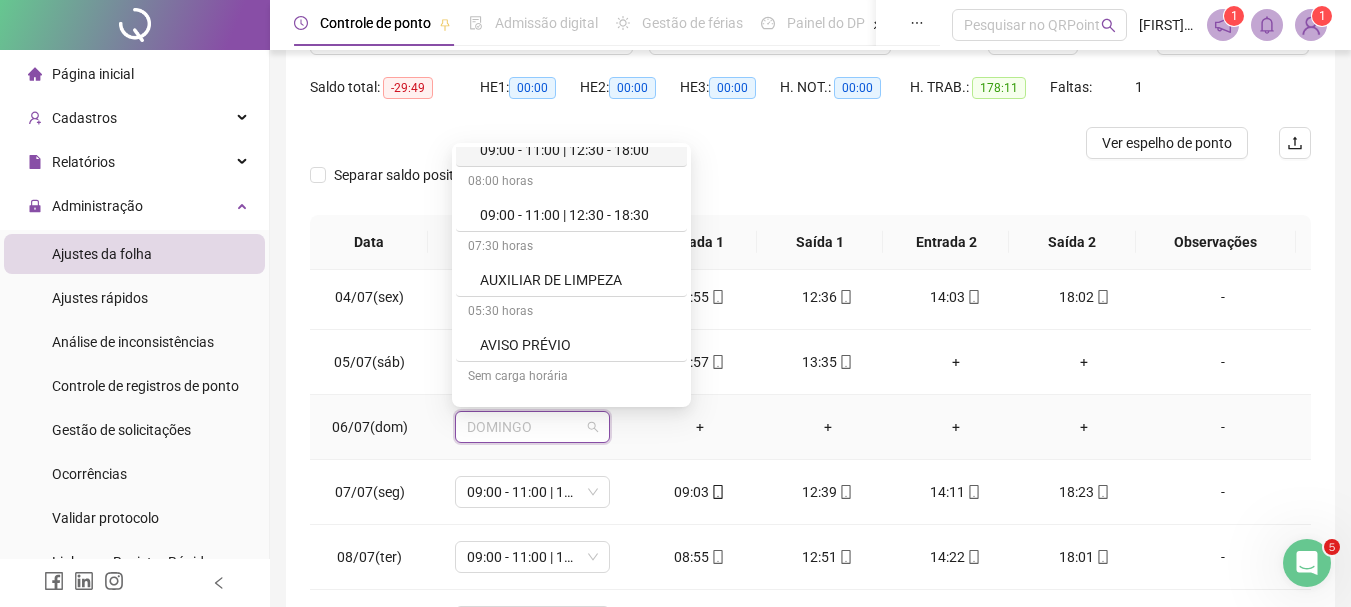 scroll, scrollTop: 300, scrollLeft: 0, axis: vertical 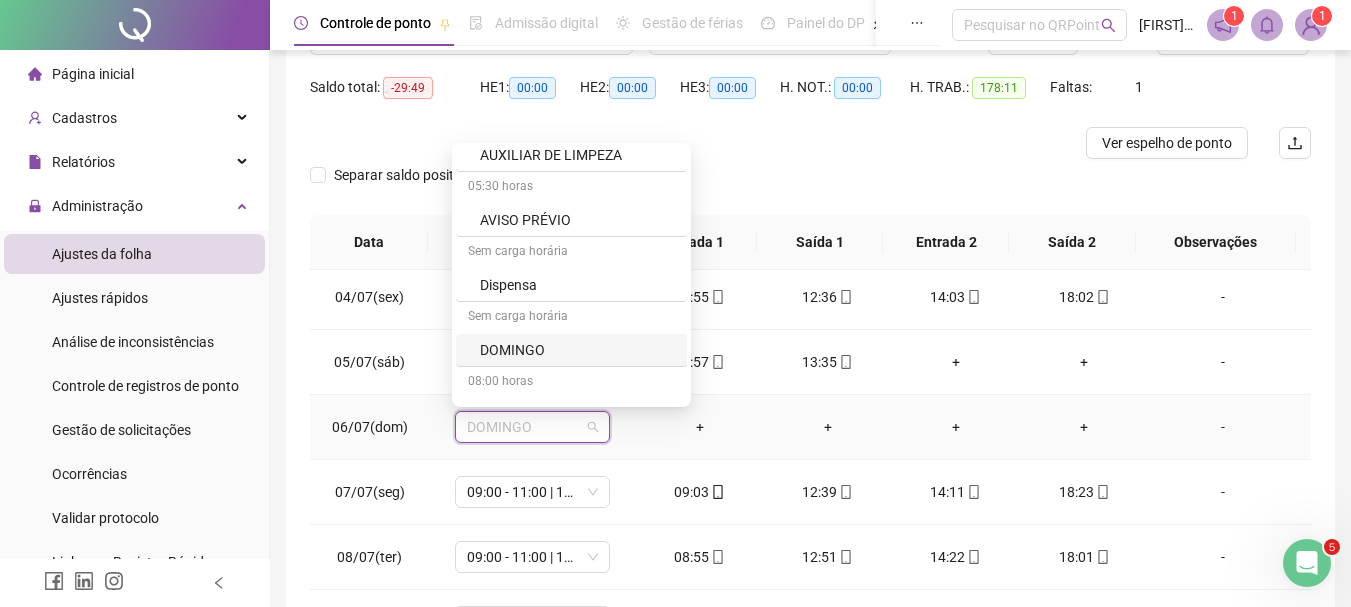 click on "DOMINGO" at bounding box center (577, 350) 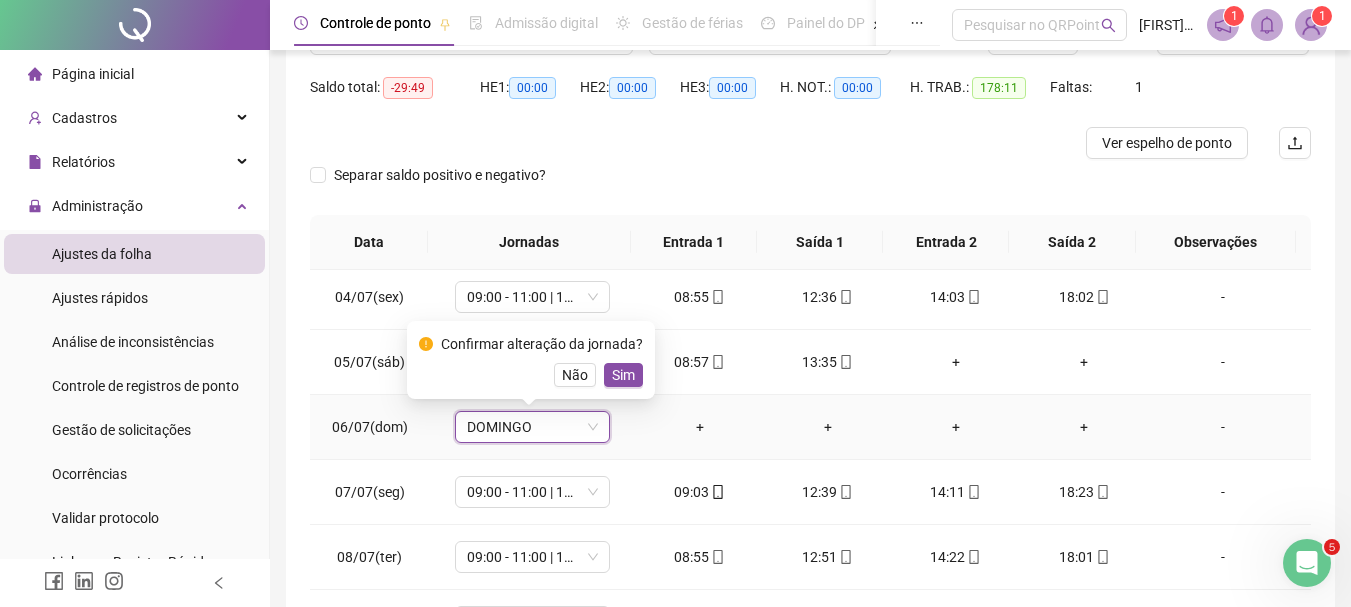 click on "Sim" at bounding box center (623, 375) 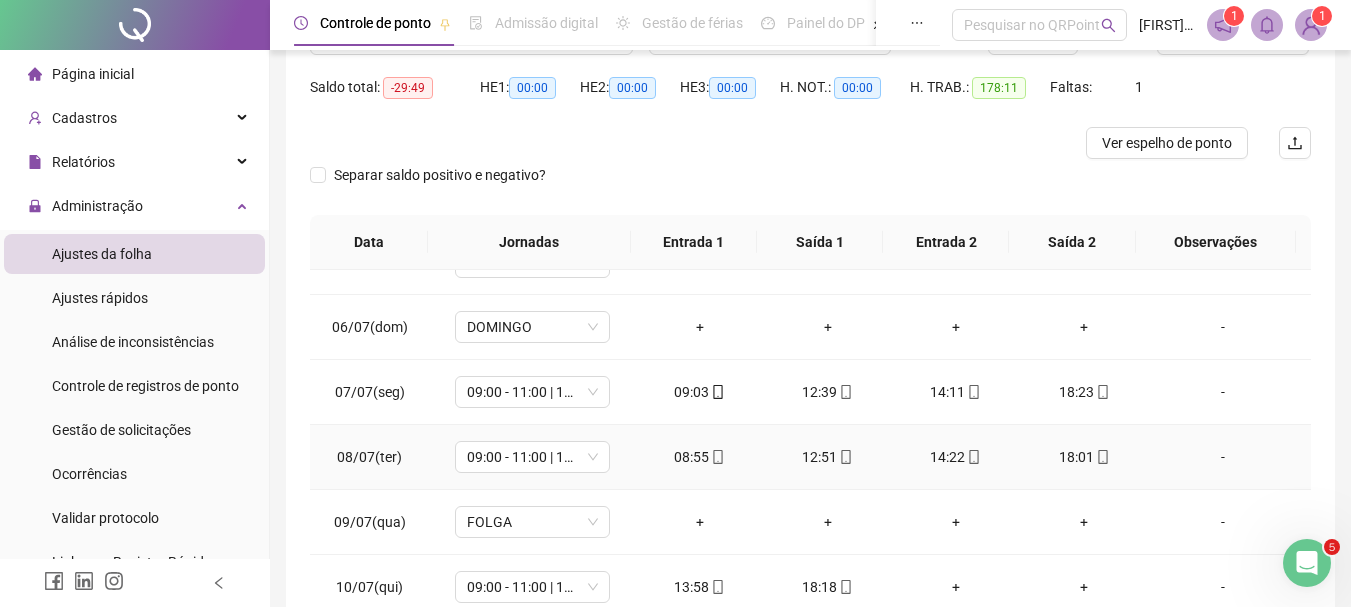 scroll, scrollTop: 400, scrollLeft: 0, axis: vertical 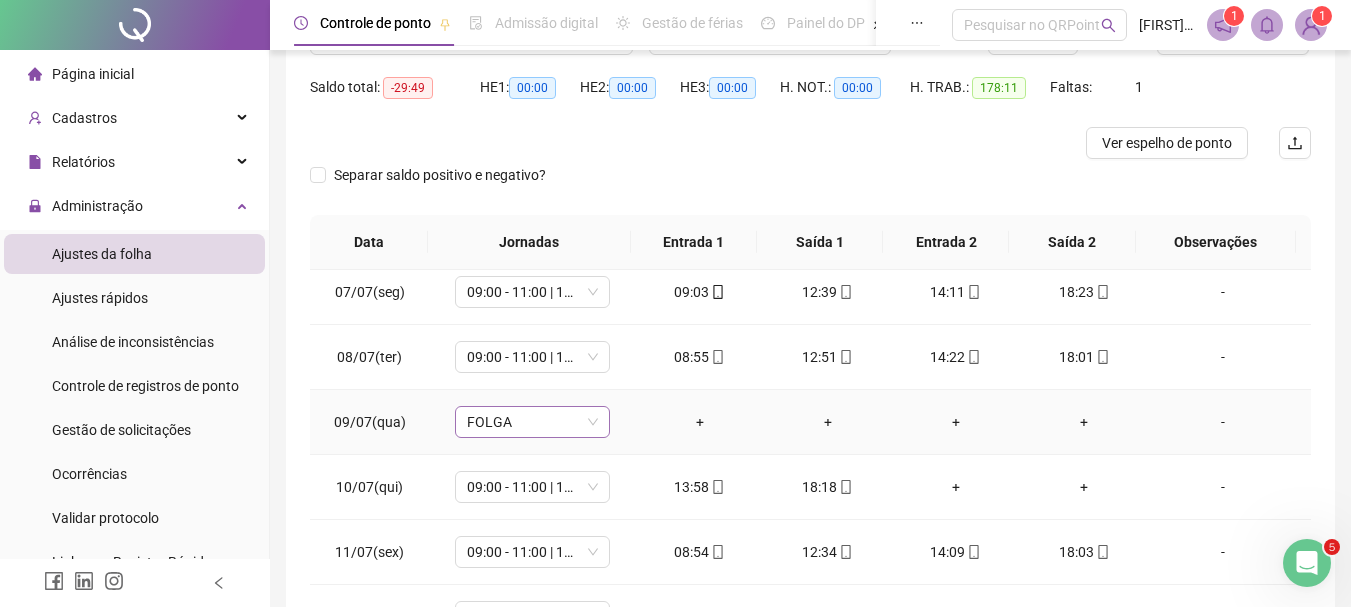 click on "FOLGA" at bounding box center (532, 422) 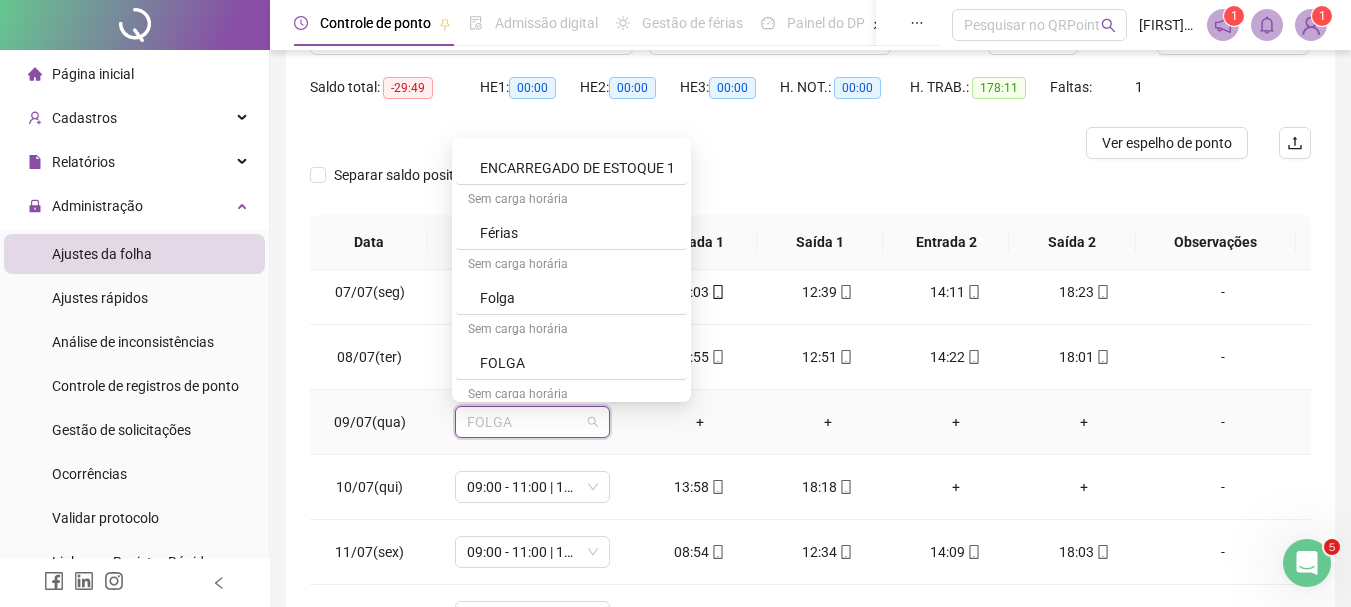 scroll, scrollTop: 560, scrollLeft: 0, axis: vertical 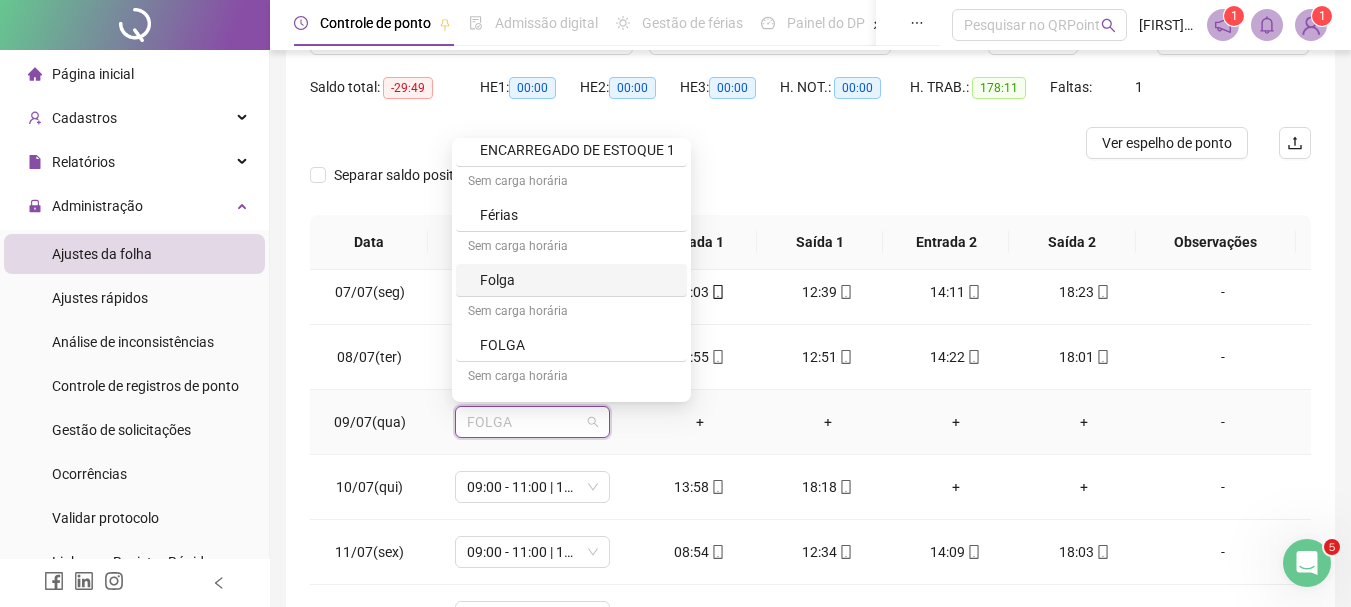 click on "Folga" at bounding box center (577, 280) 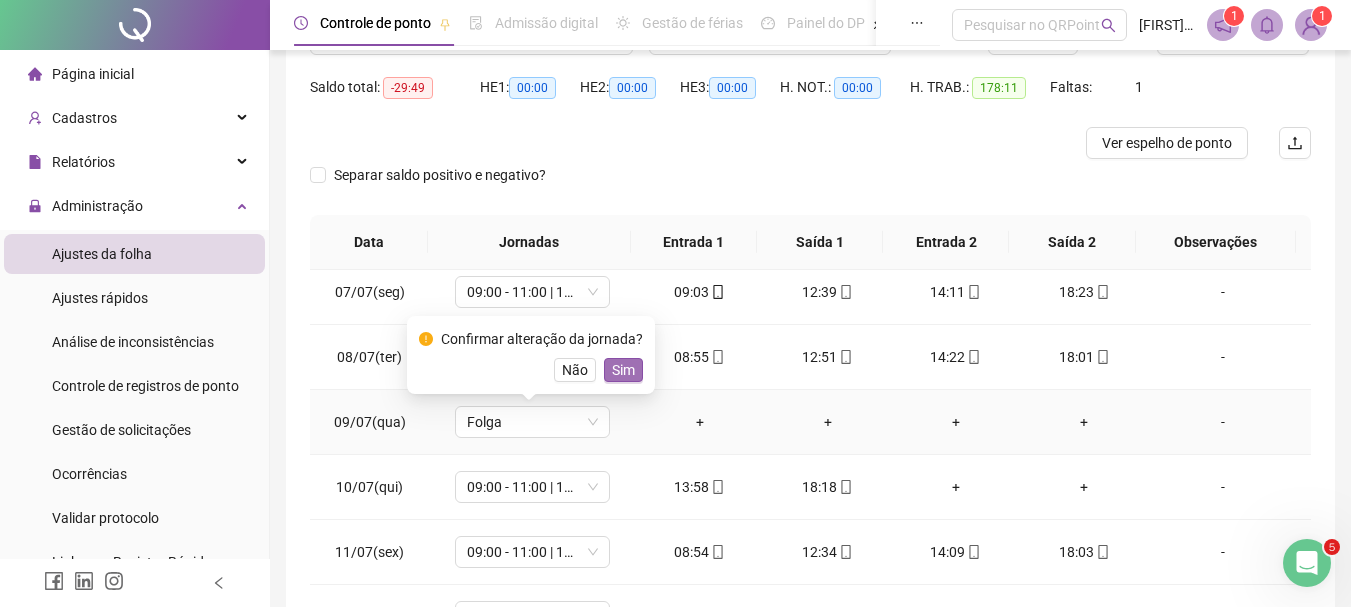 click on "Sim" at bounding box center [623, 370] 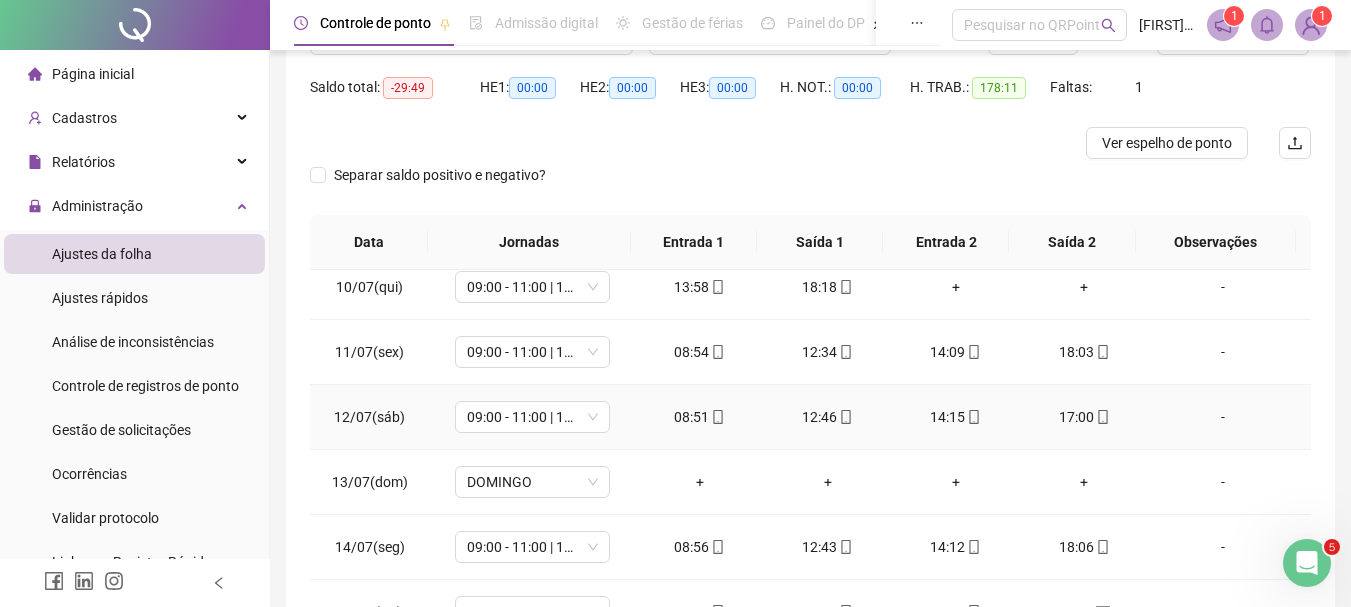 scroll, scrollTop: 700, scrollLeft: 0, axis: vertical 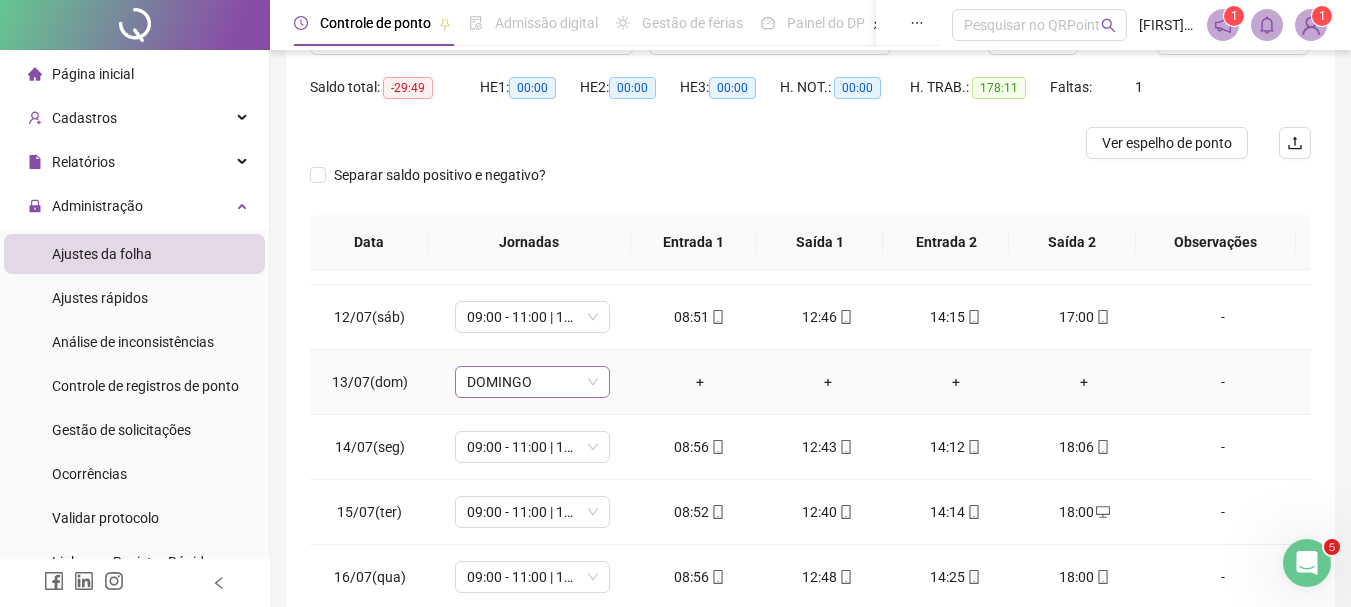 click on "DOMINGO" at bounding box center (532, 382) 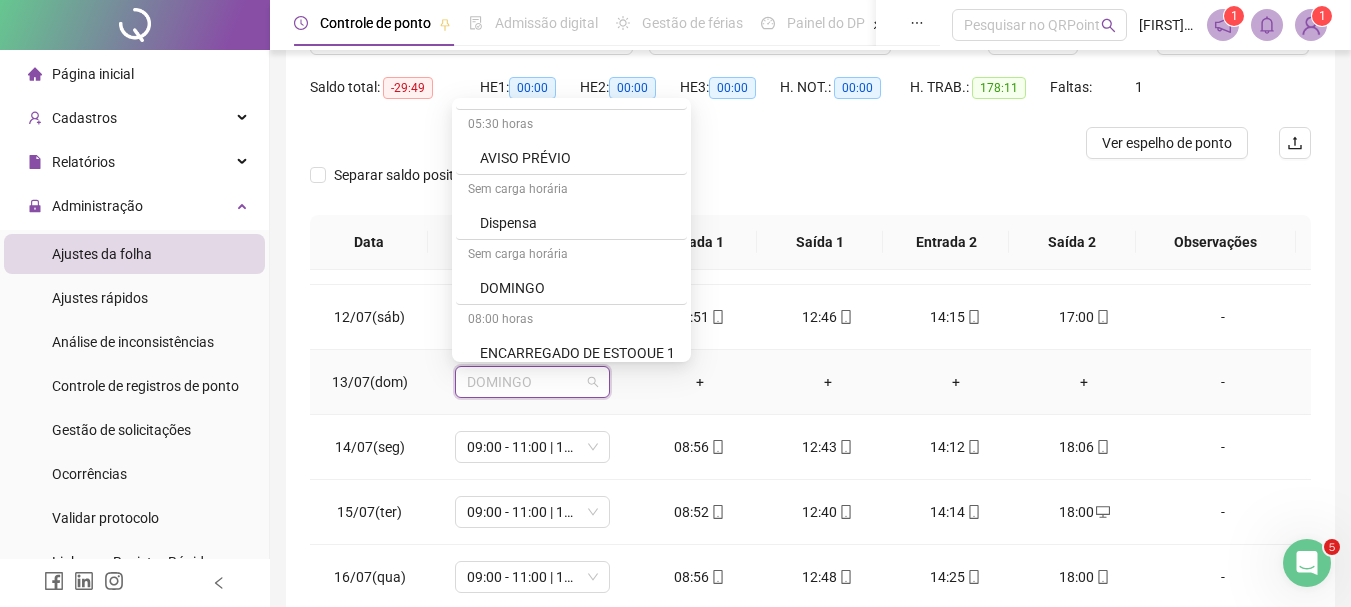 scroll, scrollTop: 320, scrollLeft: 0, axis: vertical 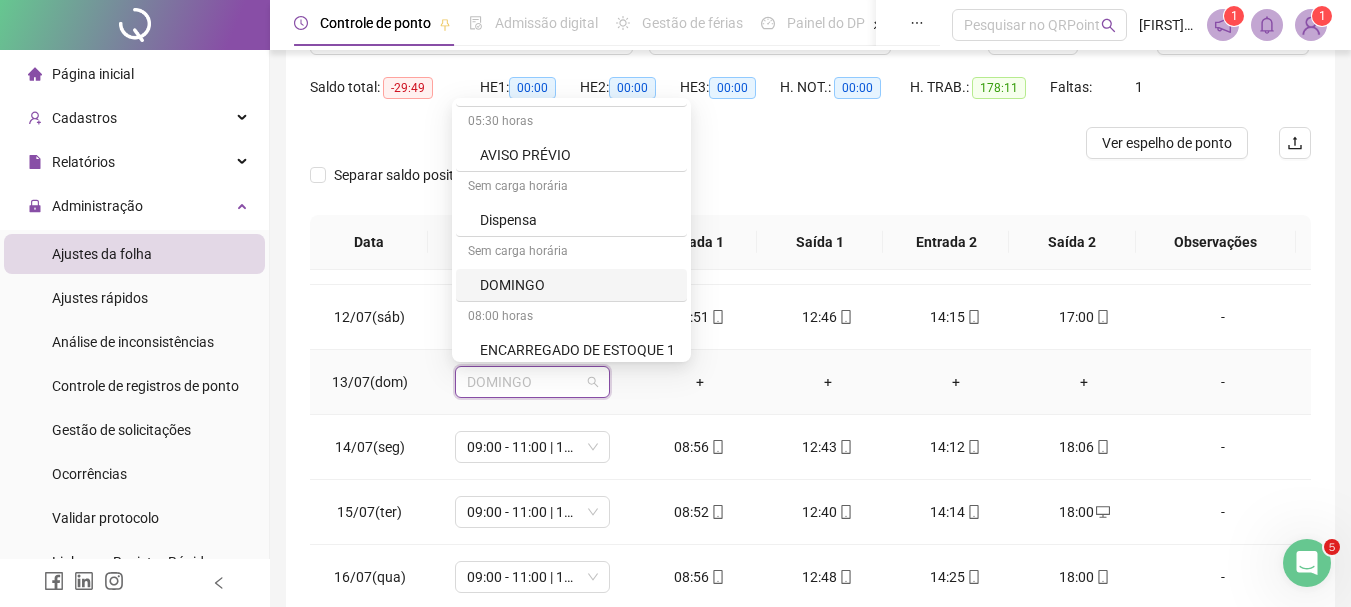click on "DOMINGO" at bounding box center [577, 285] 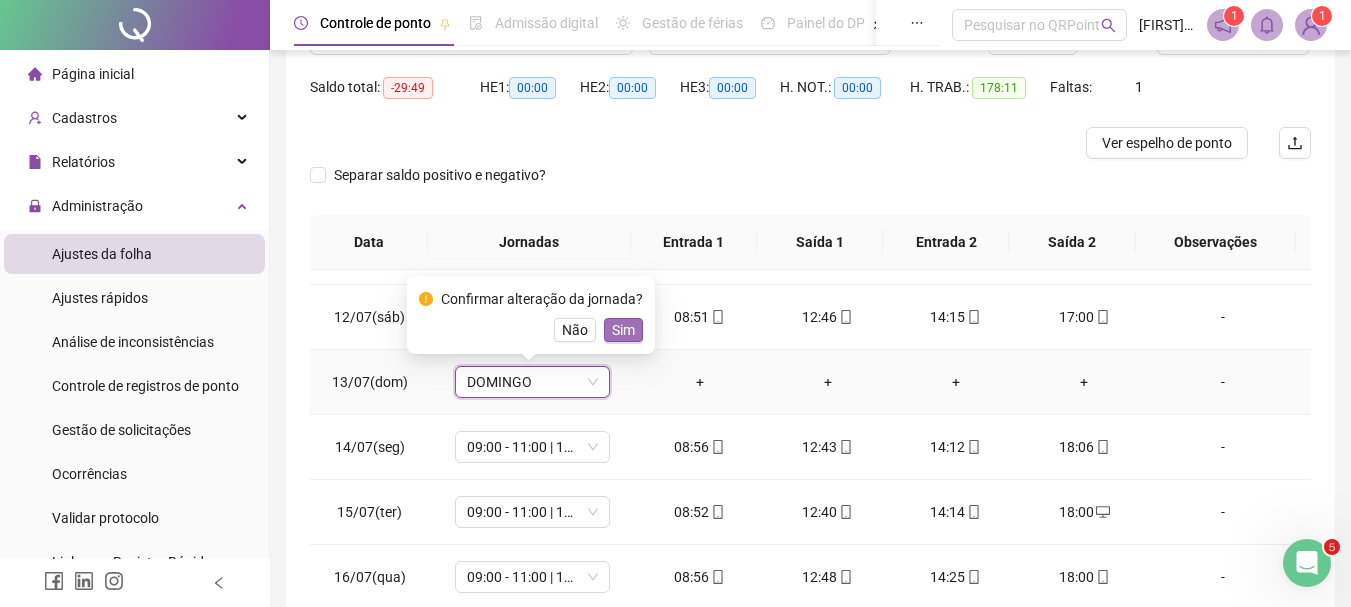 click on "Sim" at bounding box center [623, 330] 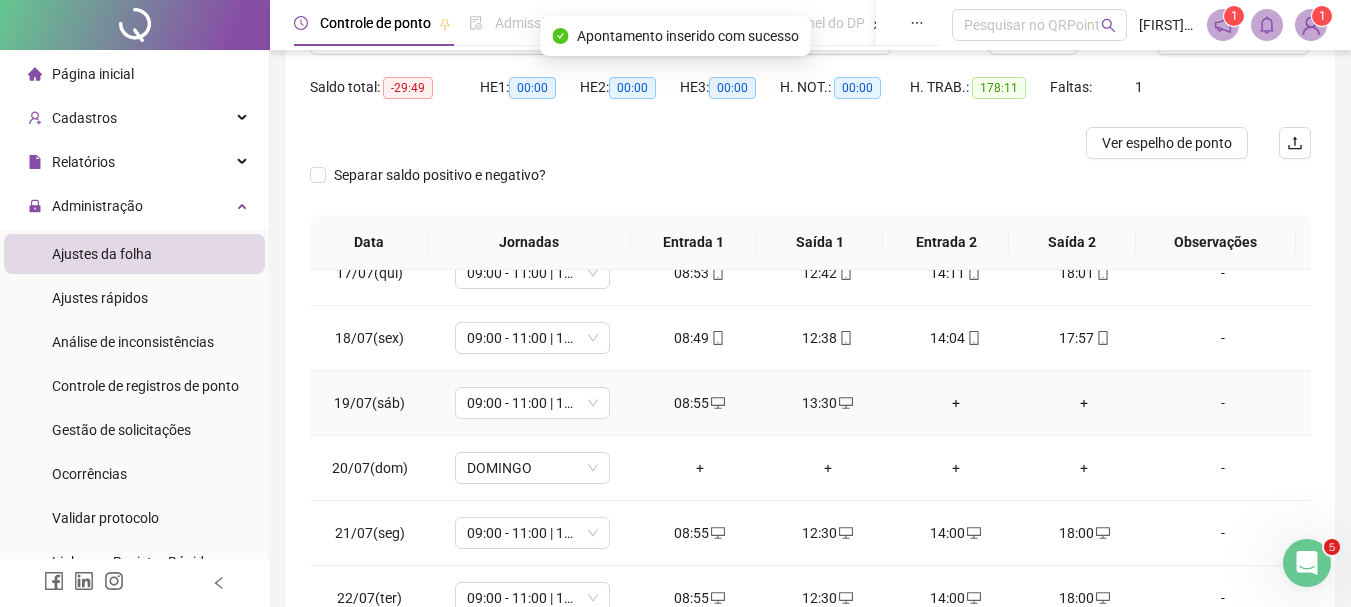 scroll, scrollTop: 1100, scrollLeft: 0, axis: vertical 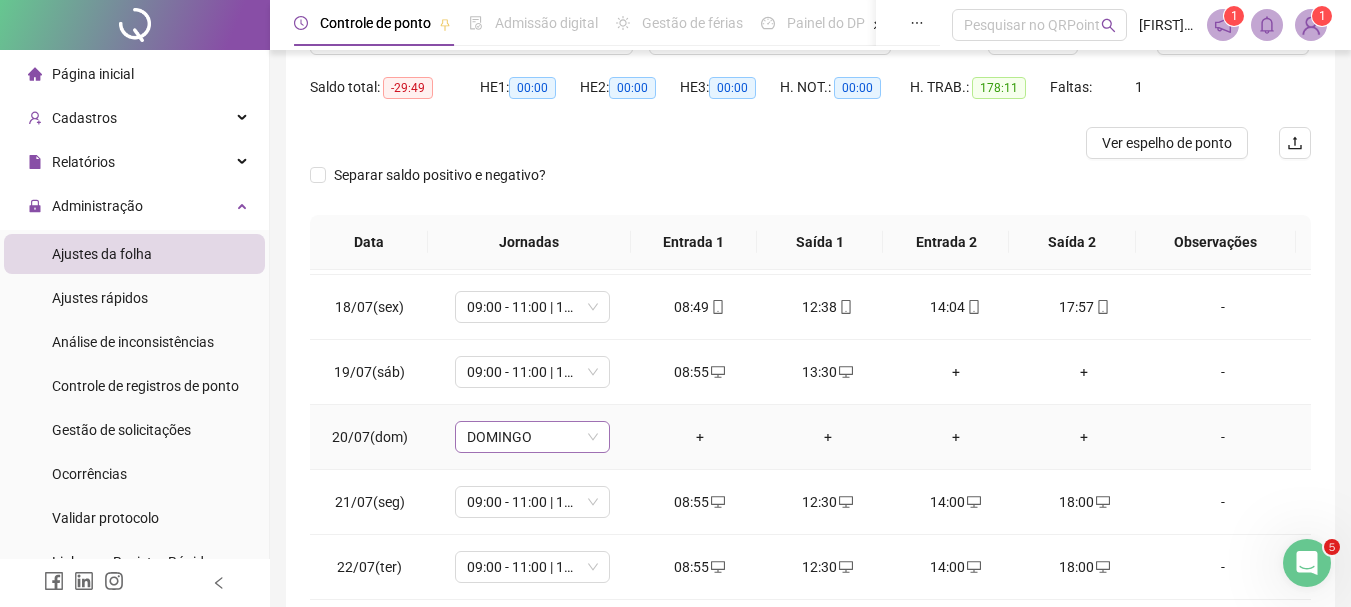 click on "DOMINGO" at bounding box center [532, 437] 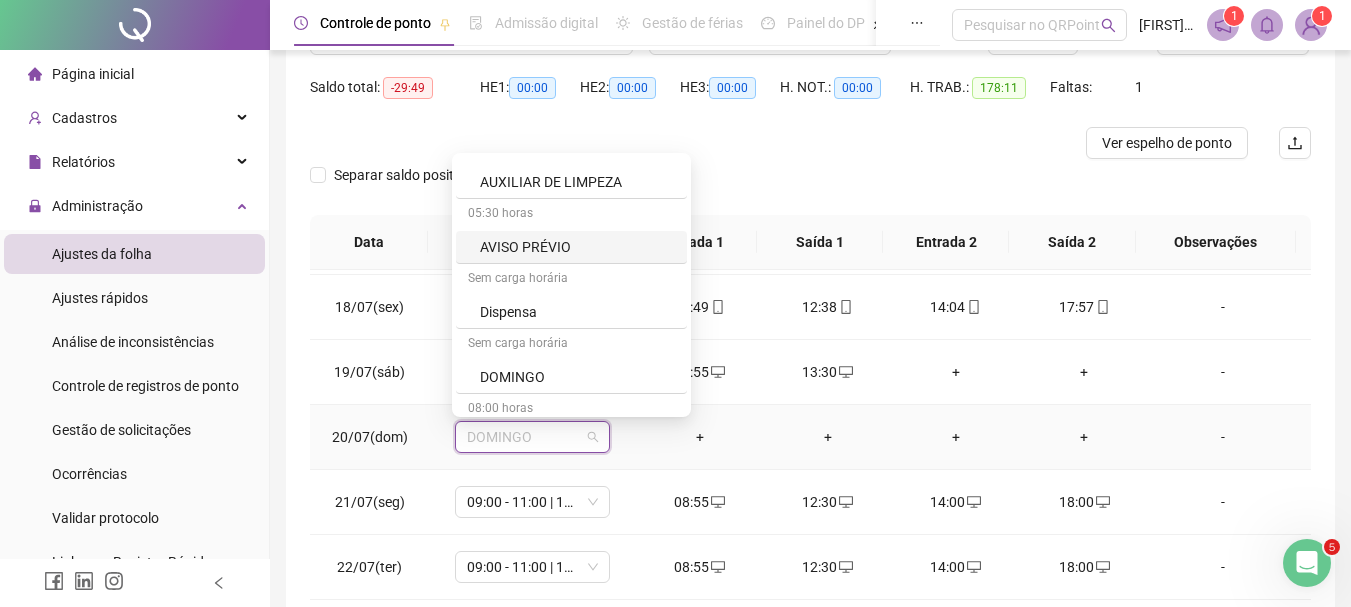 scroll, scrollTop: 320, scrollLeft: 0, axis: vertical 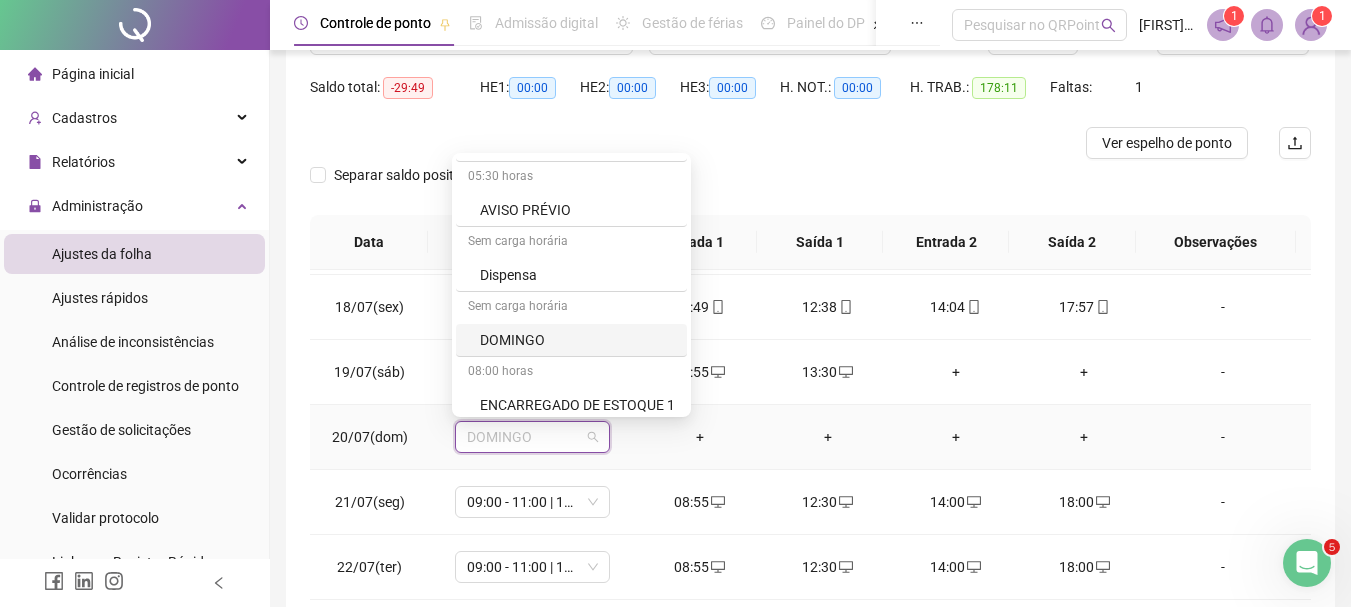click on "DOMINGO" at bounding box center [577, 340] 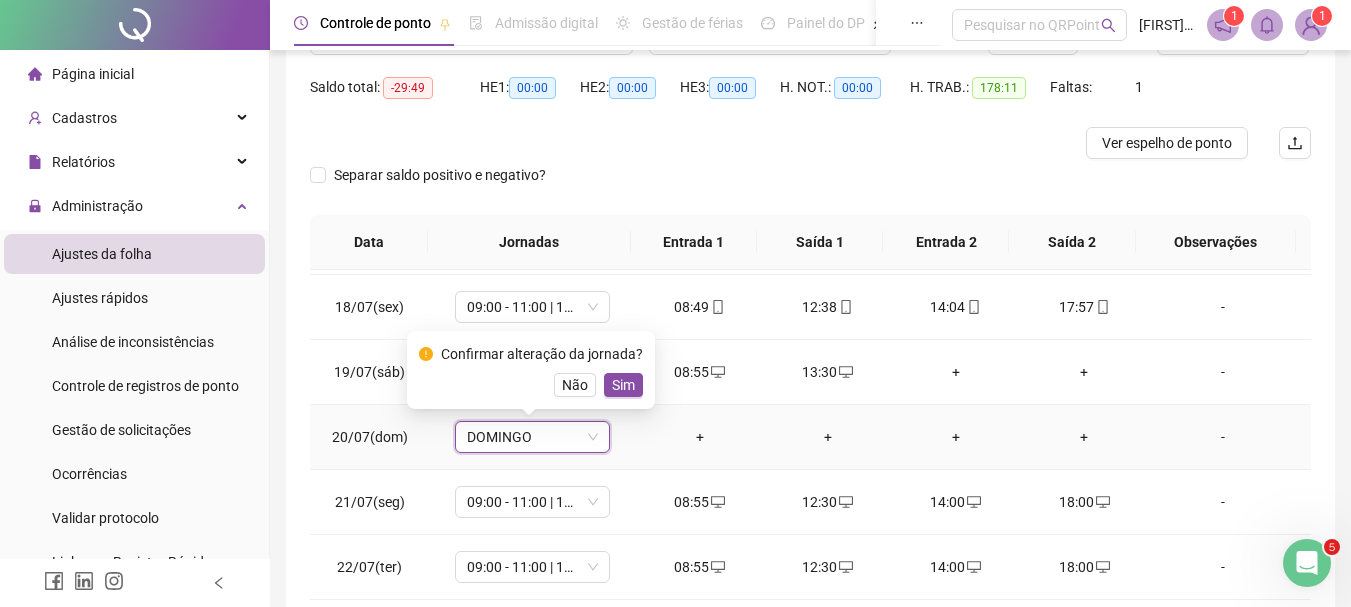 click on "Sim" at bounding box center [623, 385] 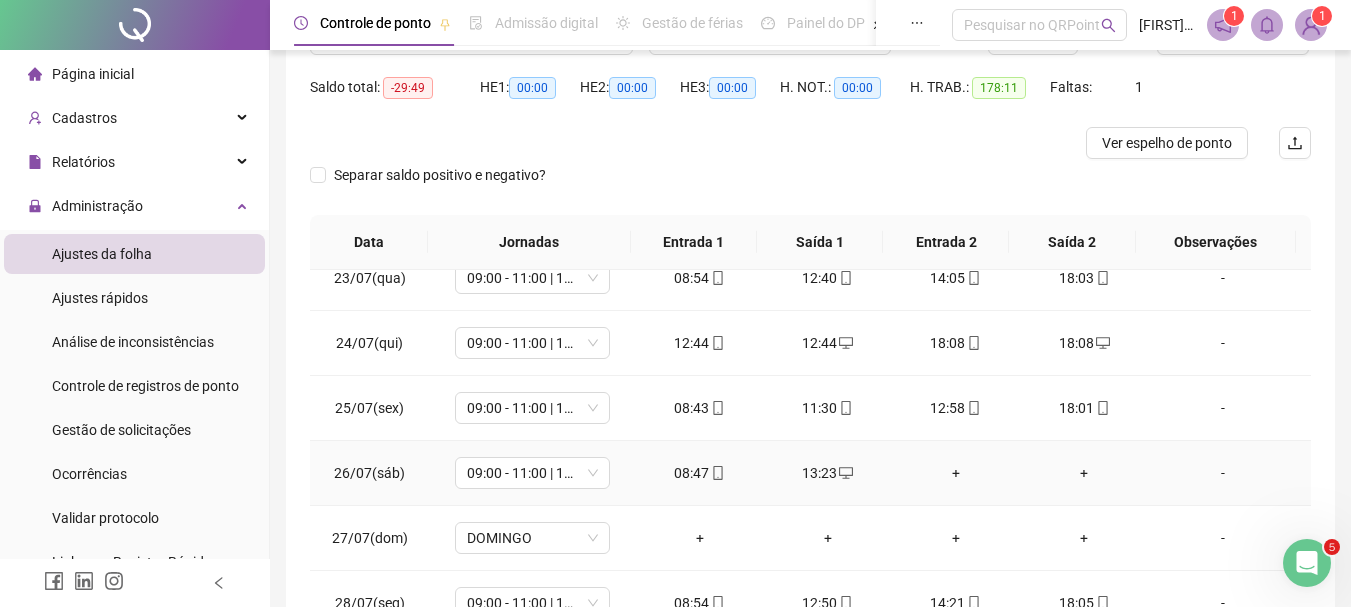 scroll, scrollTop: 1500, scrollLeft: 0, axis: vertical 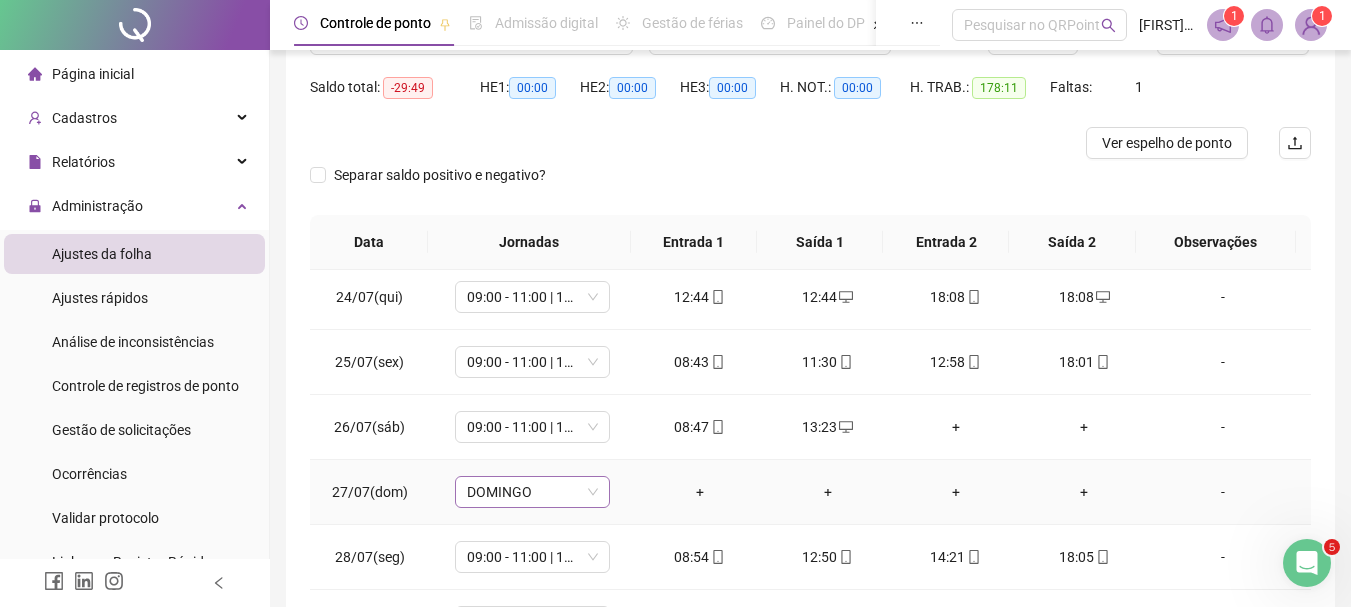 click on "DOMINGO" at bounding box center [532, 492] 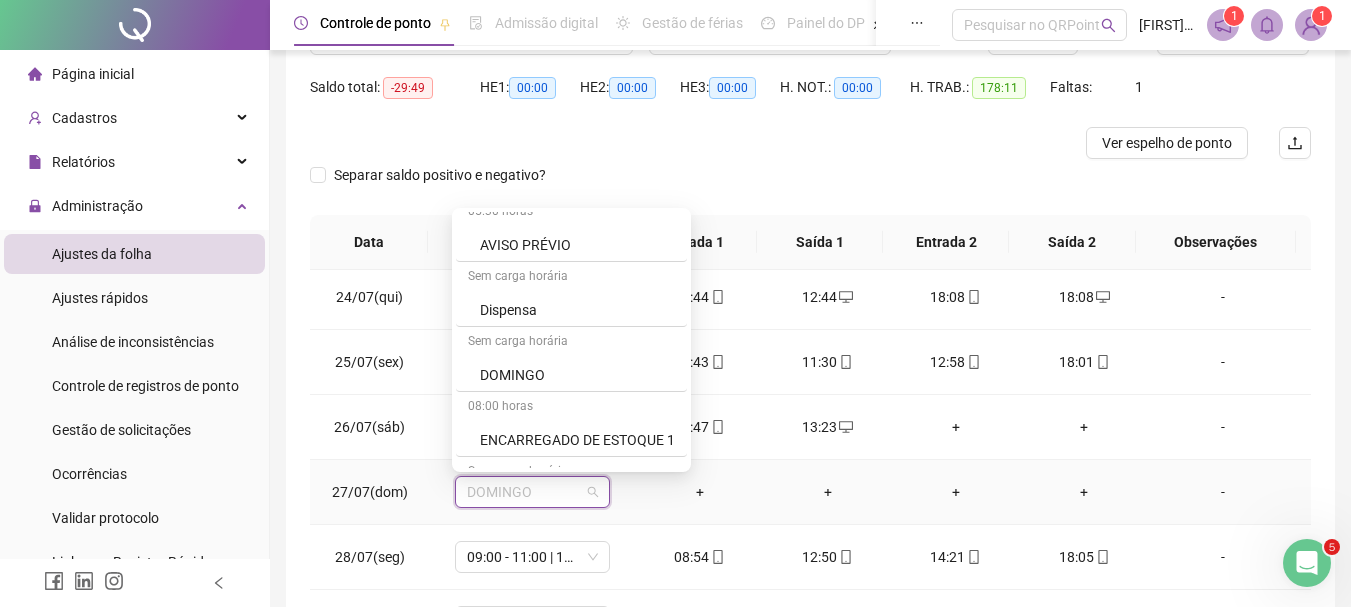 scroll, scrollTop: 360, scrollLeft: 0, axis: vertical 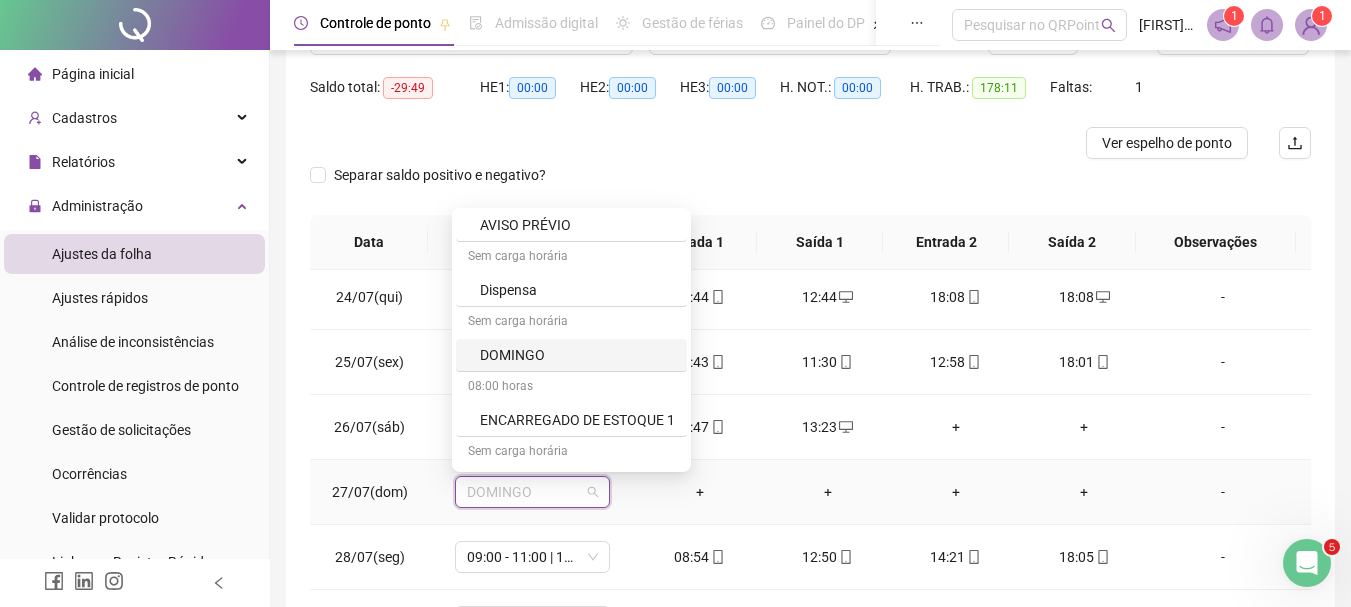 click on "DOMINGO" at bounding box center [577, 355] 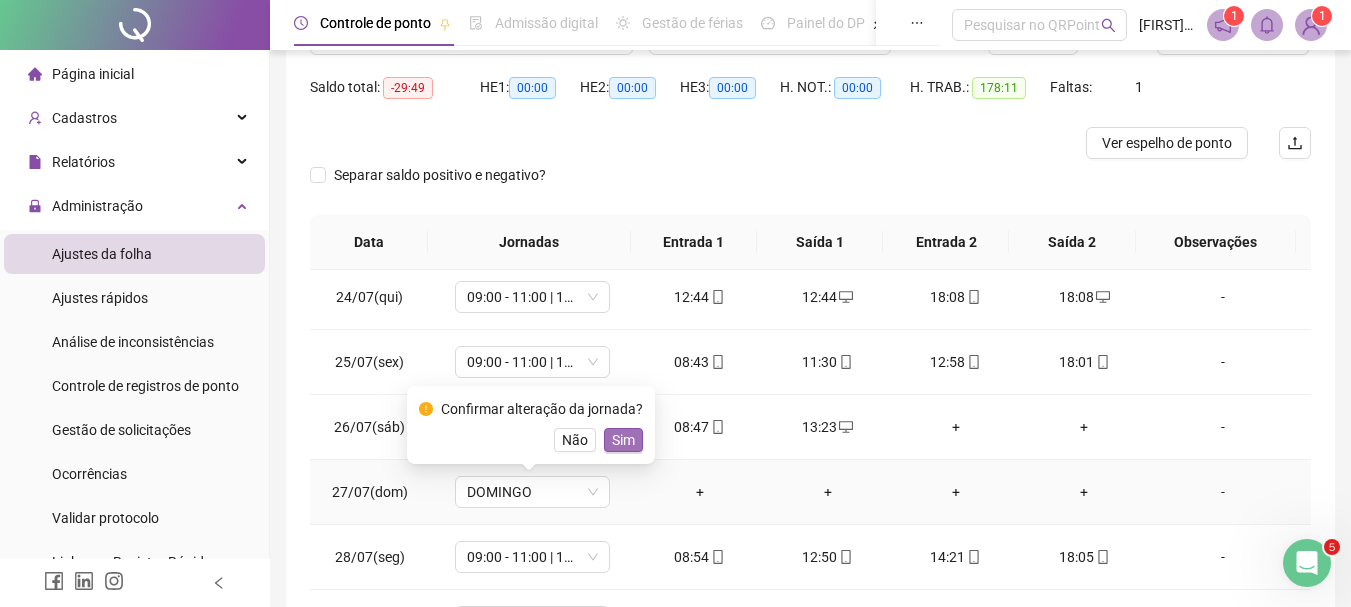 click on "Sim" at bounding box center [623, 440] 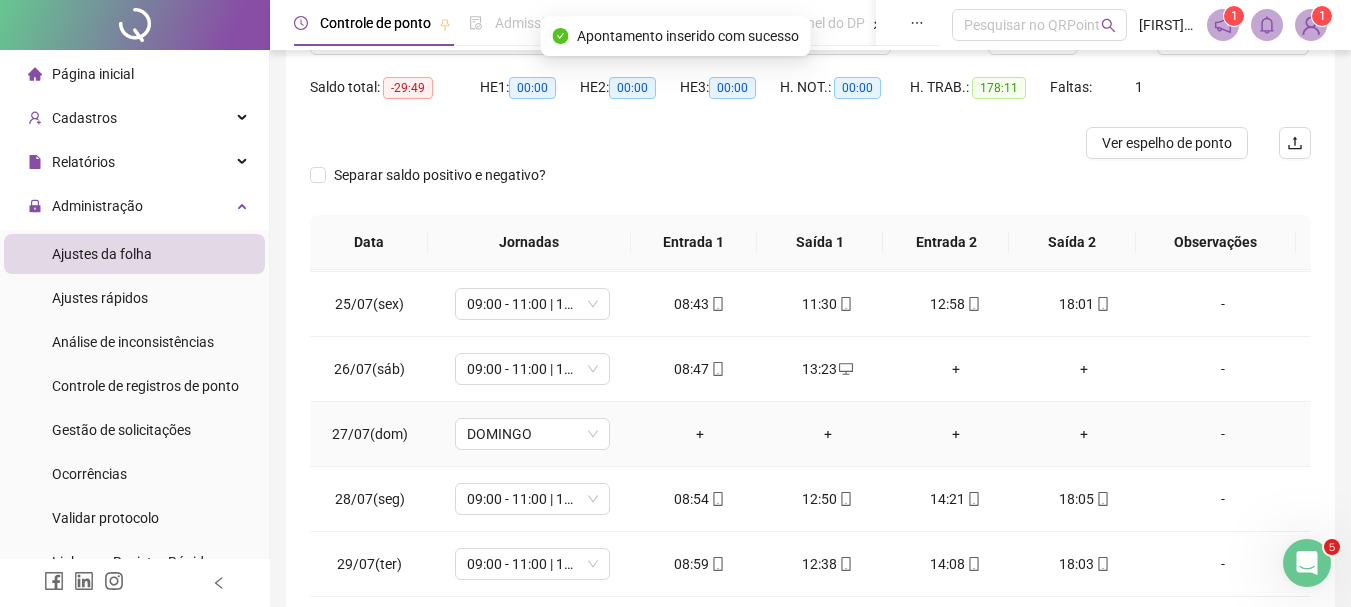 scroll, scrollTop: 1588, scrollLeft: 0, axis: vertical 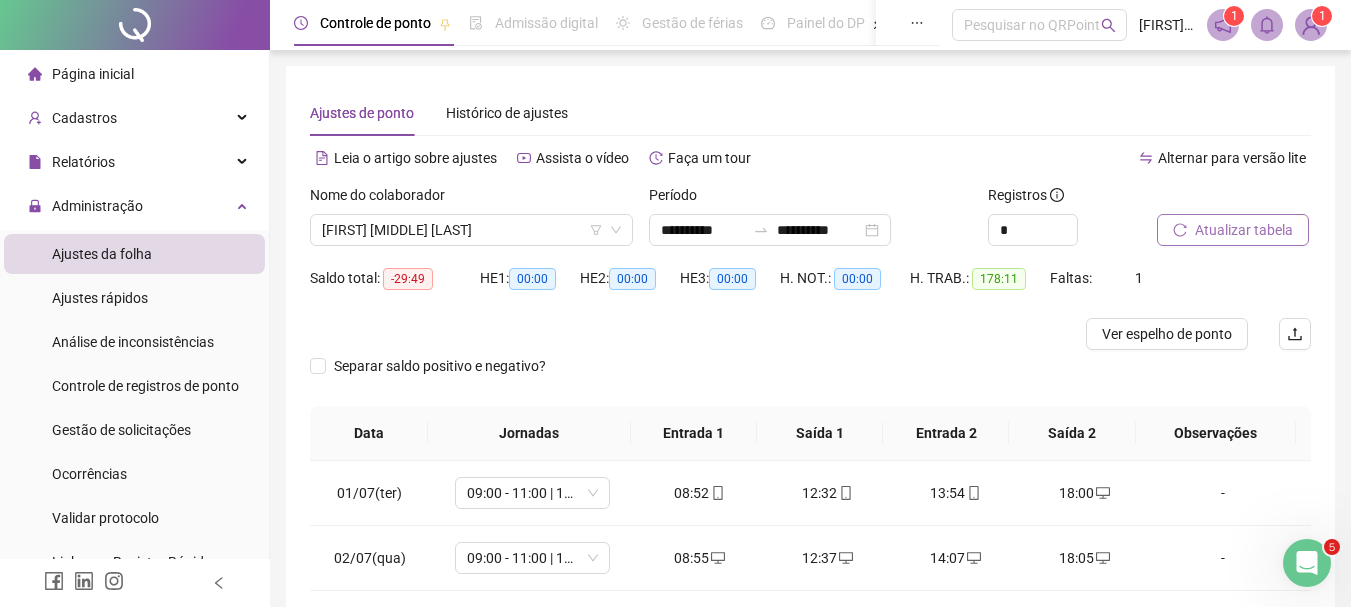 click on "Atualizar tabela" at bounding box center (1244, 230) 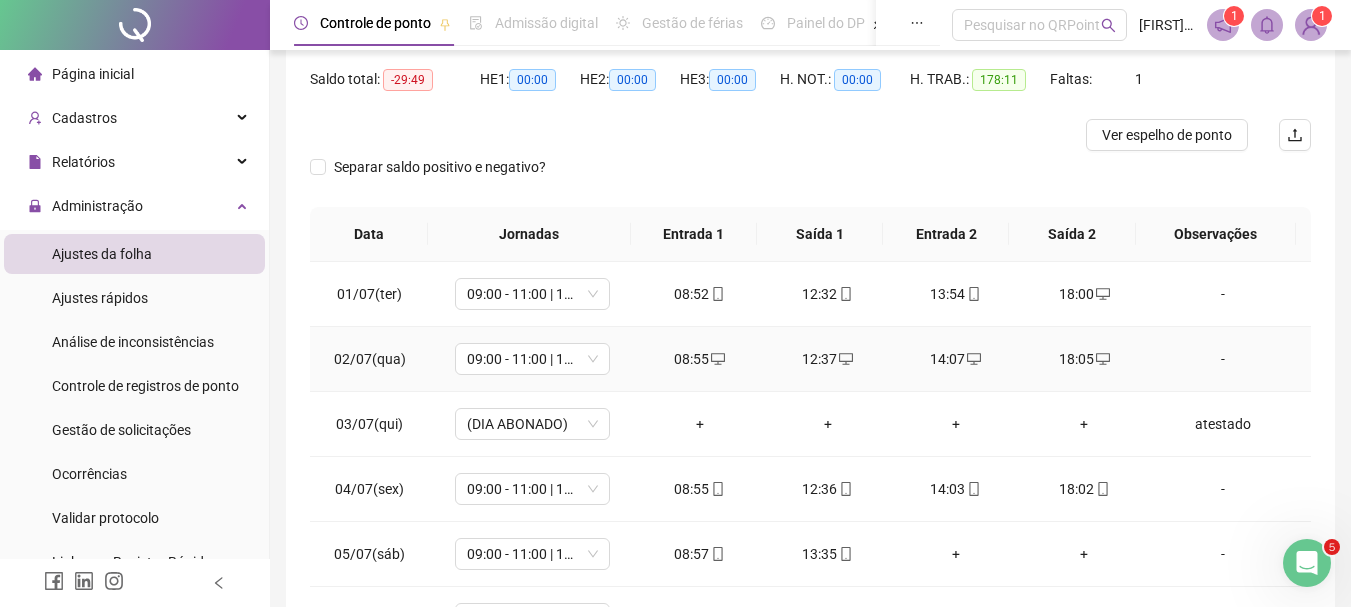 scroll, scrollTop: 200, scrollLeft: 0, axis: vertical 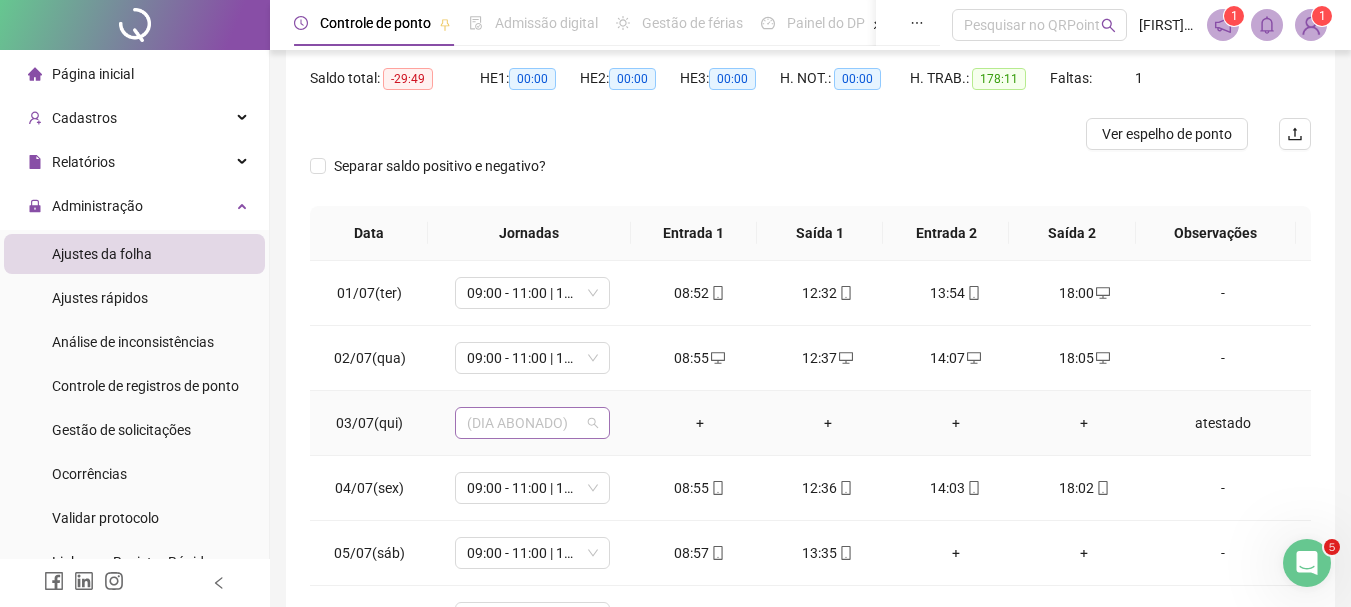 click on "(DIA ABONADO)" at bounding box center (532, 423) 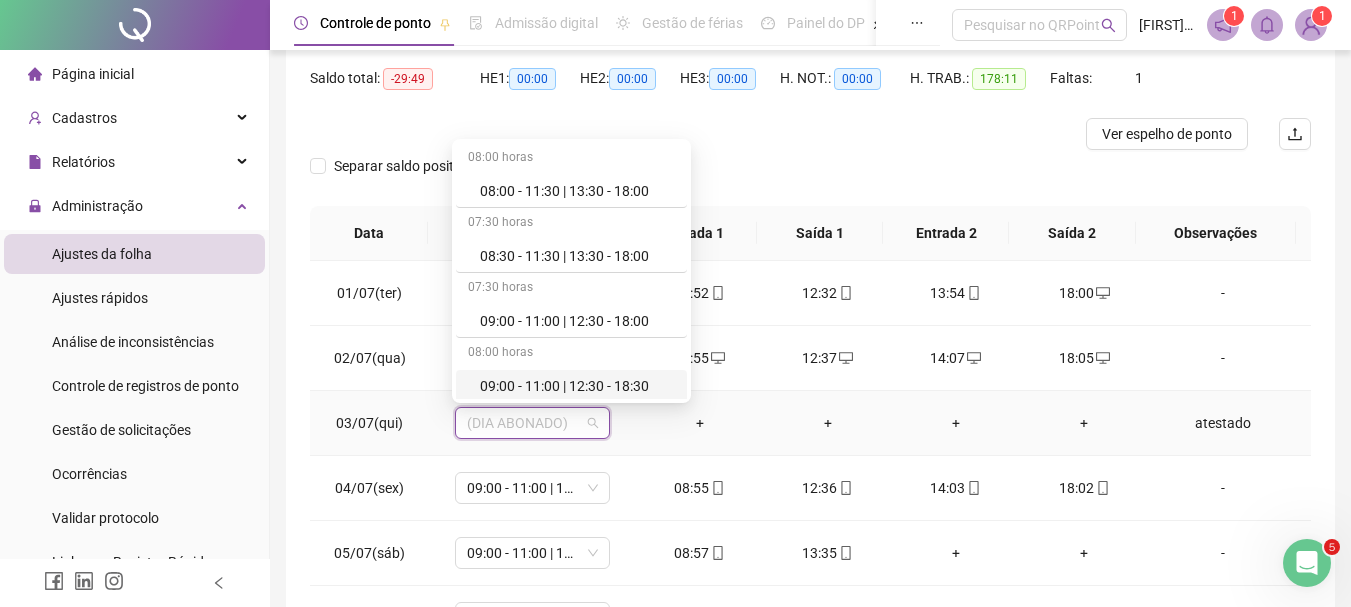 click on "09:00 - 11:00 | 12:30 - 18:30" at bounding box center (577, 386) 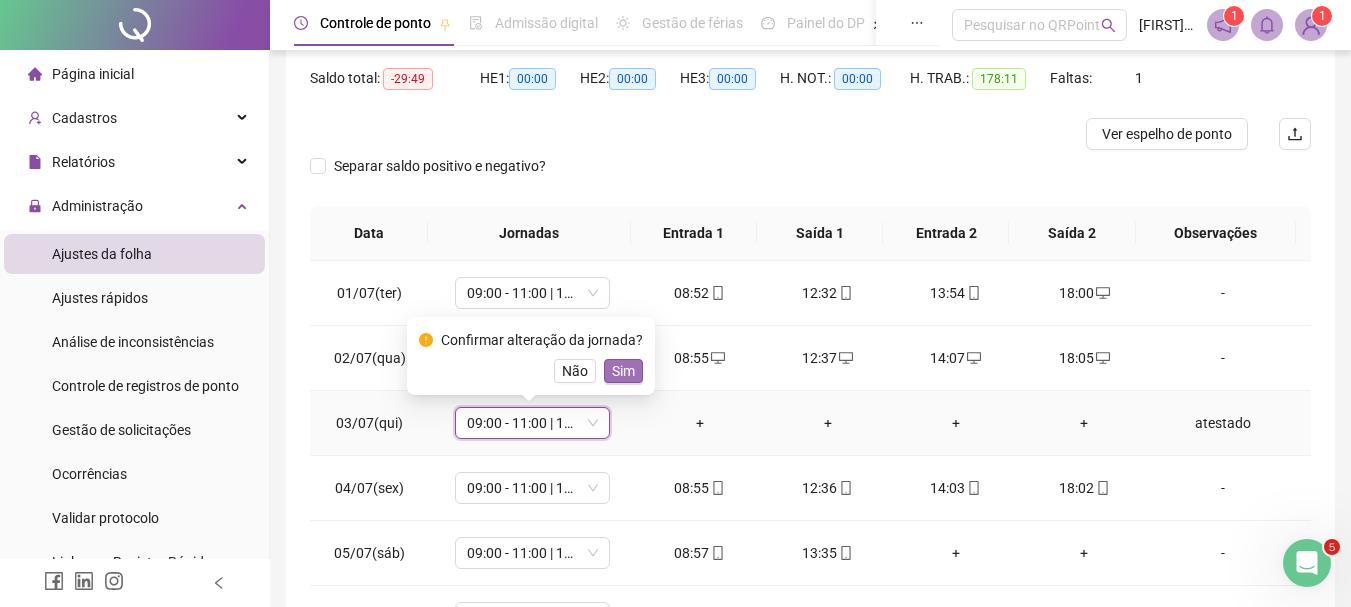 click on "Sim" at bounding box center [623, 371] 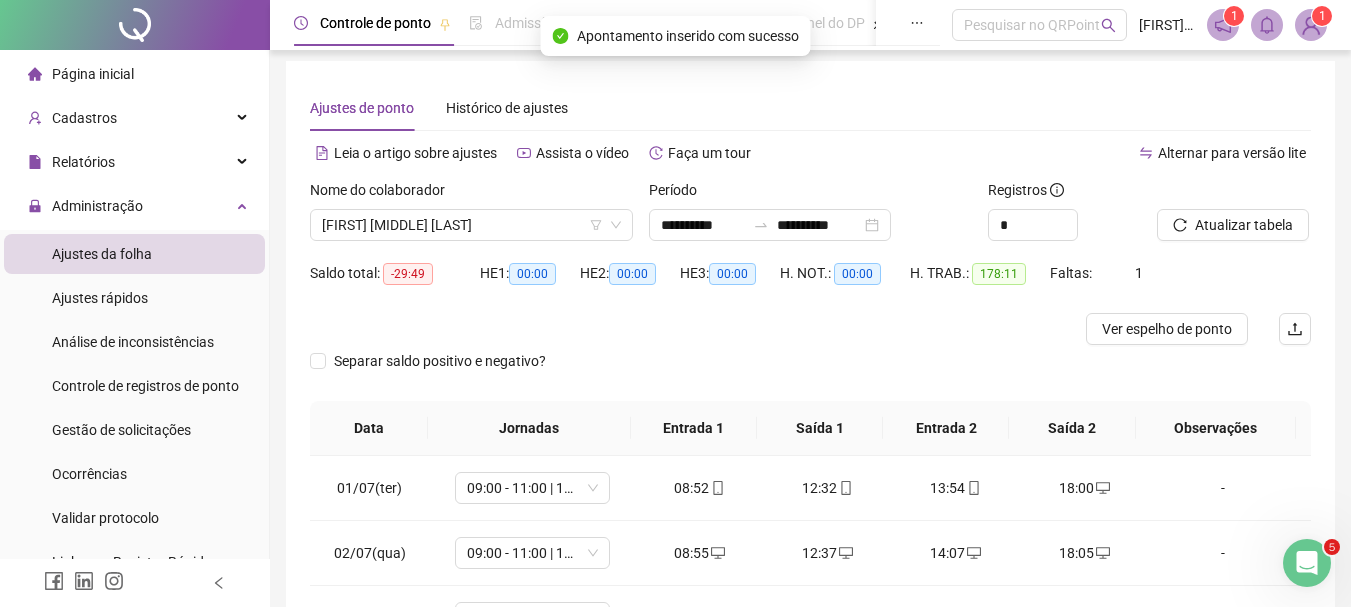 scroll, scrollTop: 0, scrollLeft: 0, axis: both 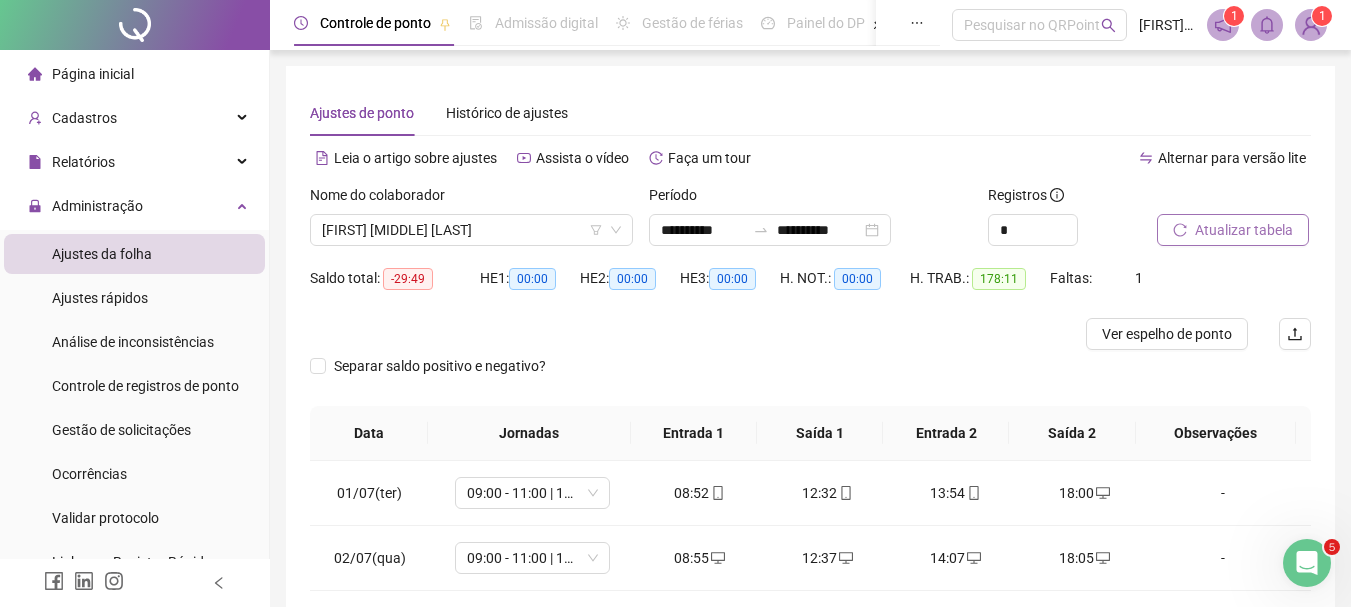click on "Atualizar tabela" at bounding box center (1233, 230) 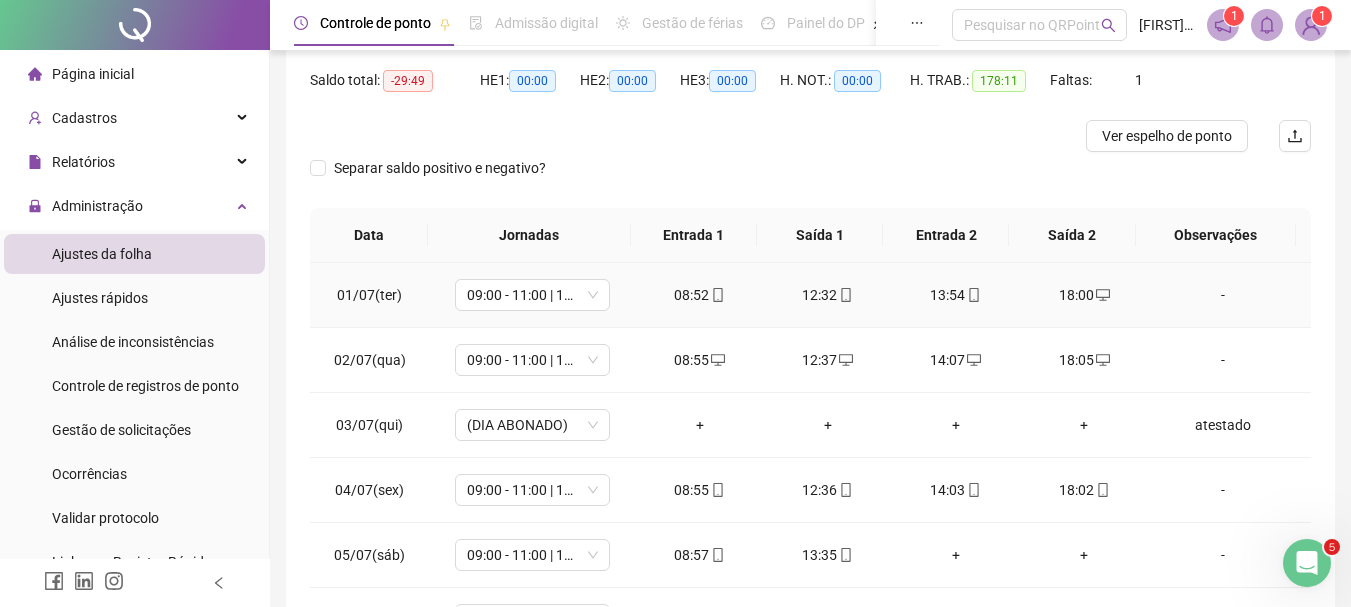 scroll, scrollTop: 200, scrollLeft: 0, axis: vertical 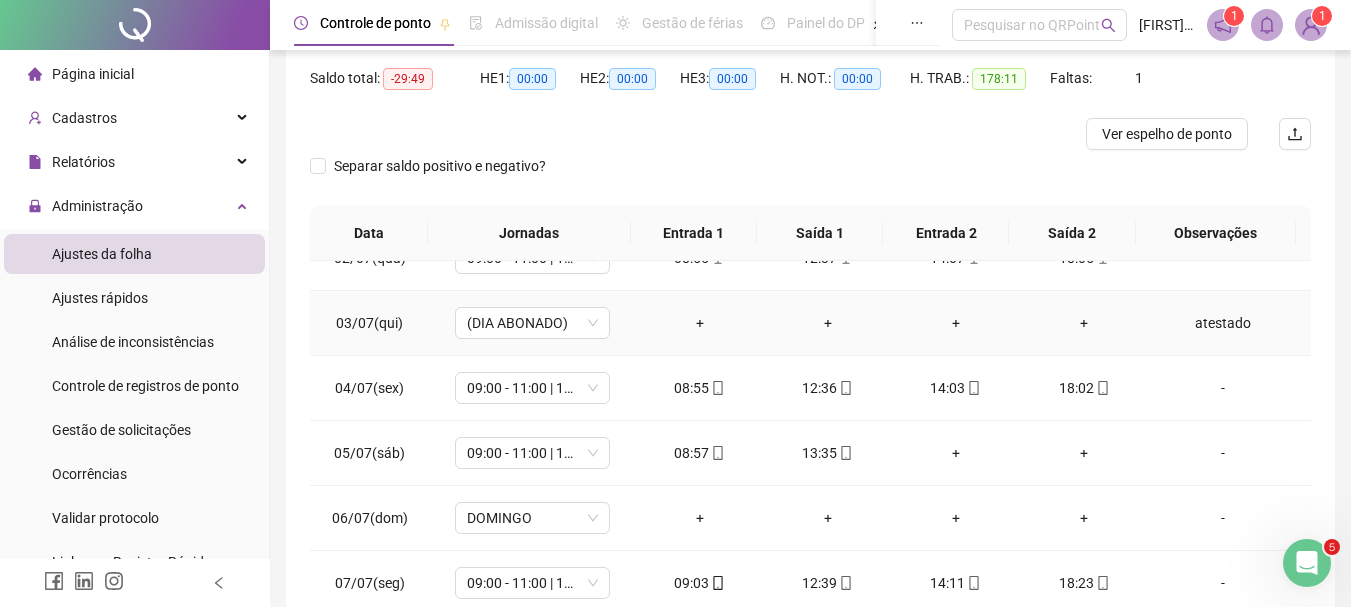 click on "atestado" at bounding box center [1223, 323] 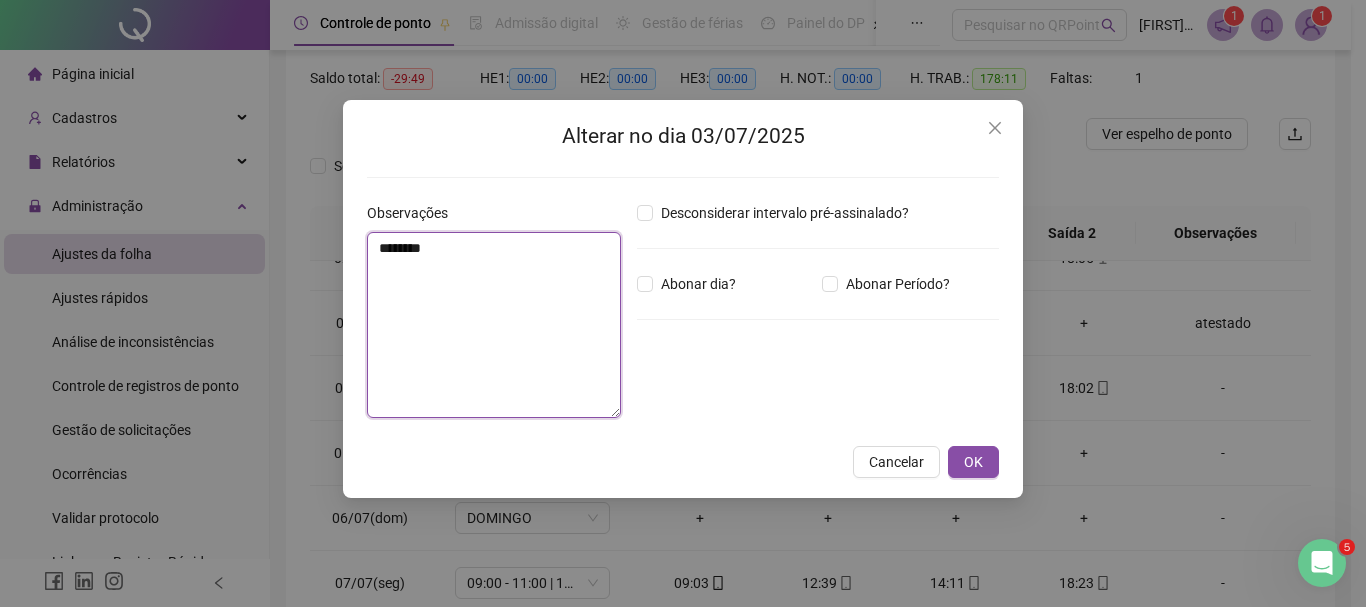 drag, startPoint x: 418, startPoint y: 245, endPoint x: 189, endPoint y: 246, distance: 229.00218 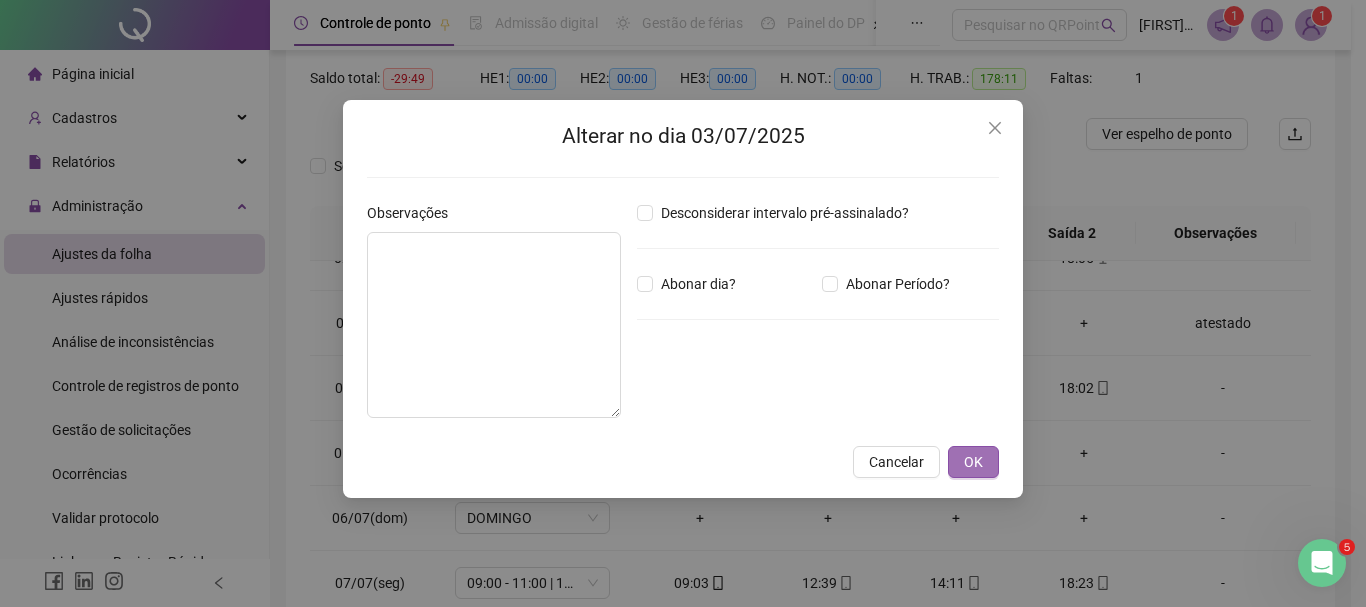 click on "OK" at bounding box center (973, 462) 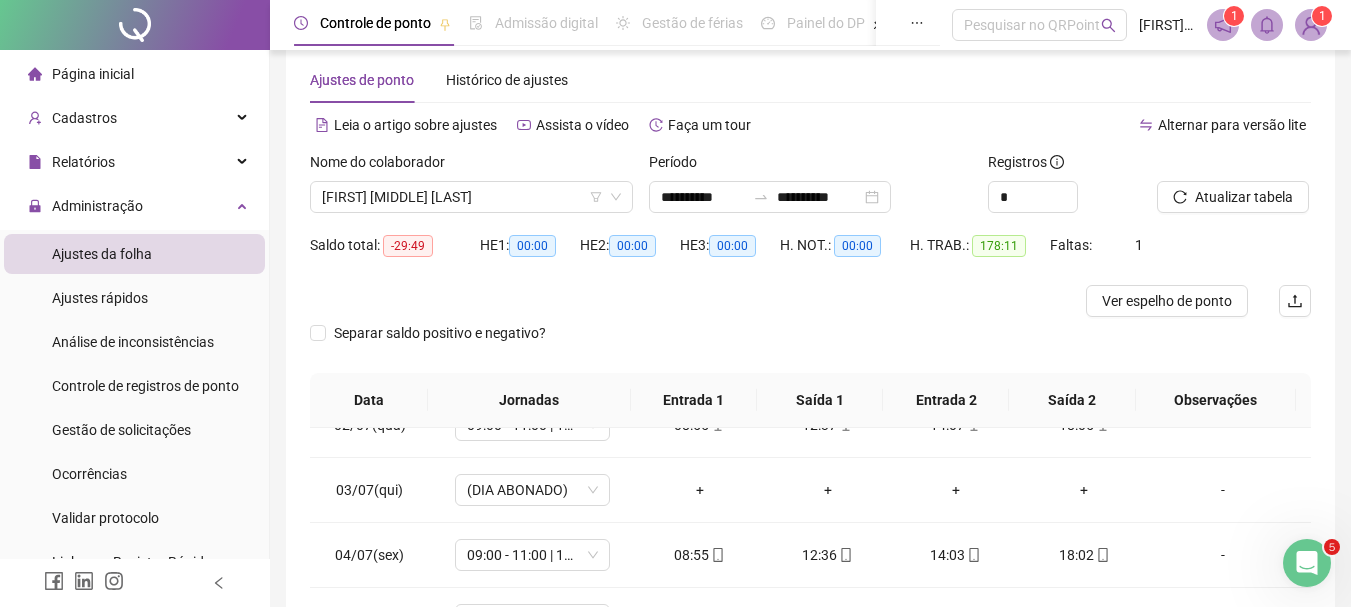 scroll, scrollTop: 0, scrollLeft: 0, axis: both 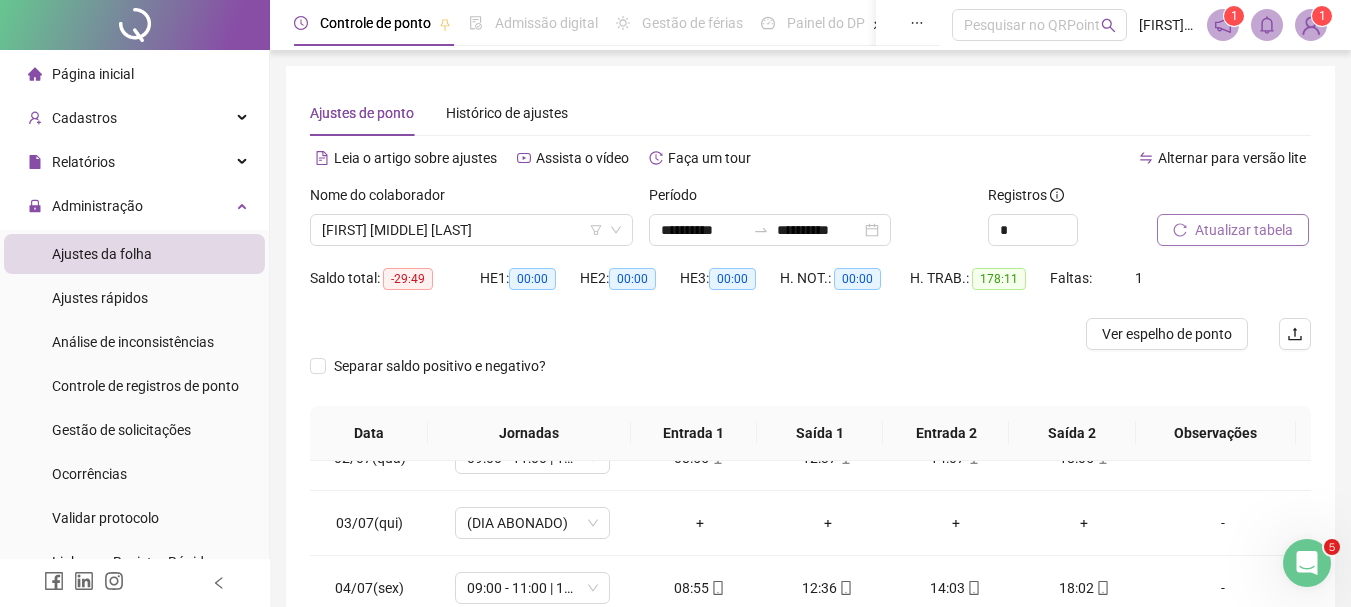 click on "Atualizar tabela" at bounding box center [1244, 230] 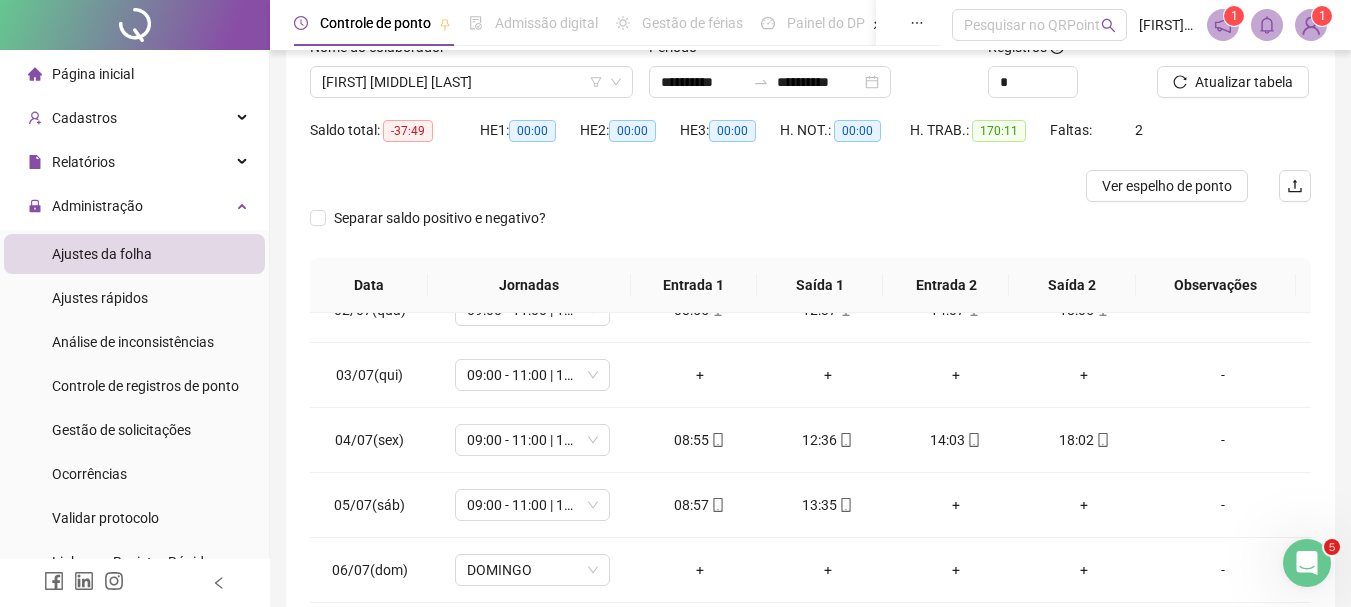 scroll, scrollTop: 200, scrollLeft: 0, axis: vertical 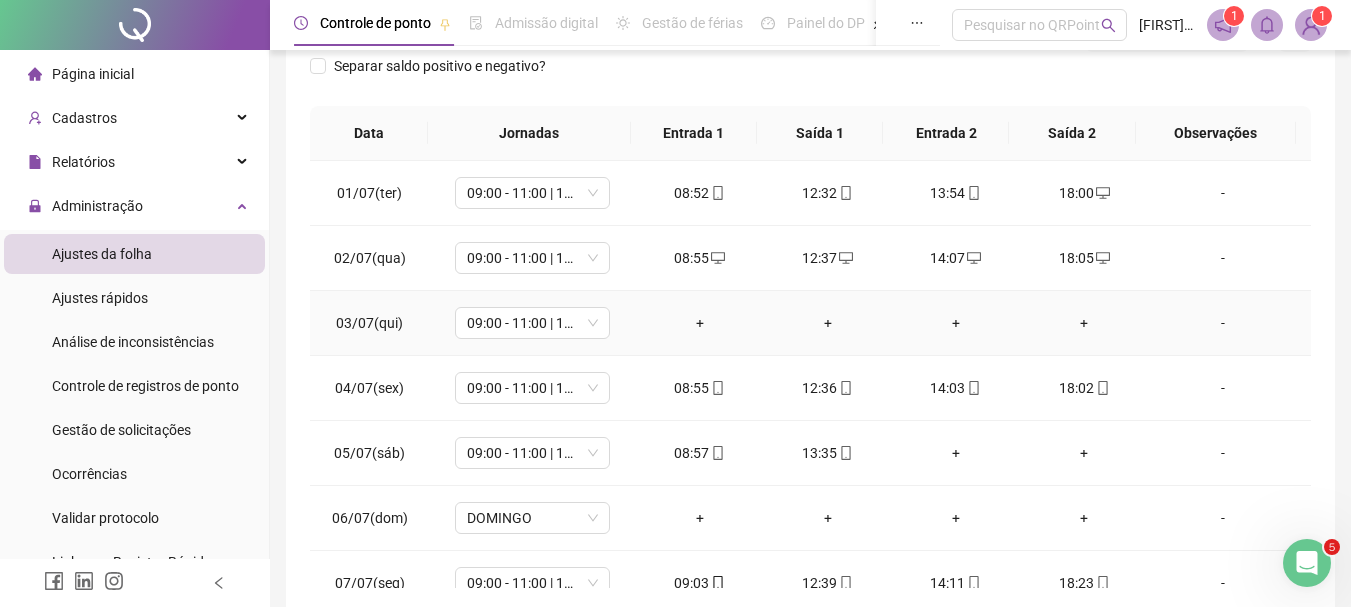 click on "-" at bounding box center (1223, 323) 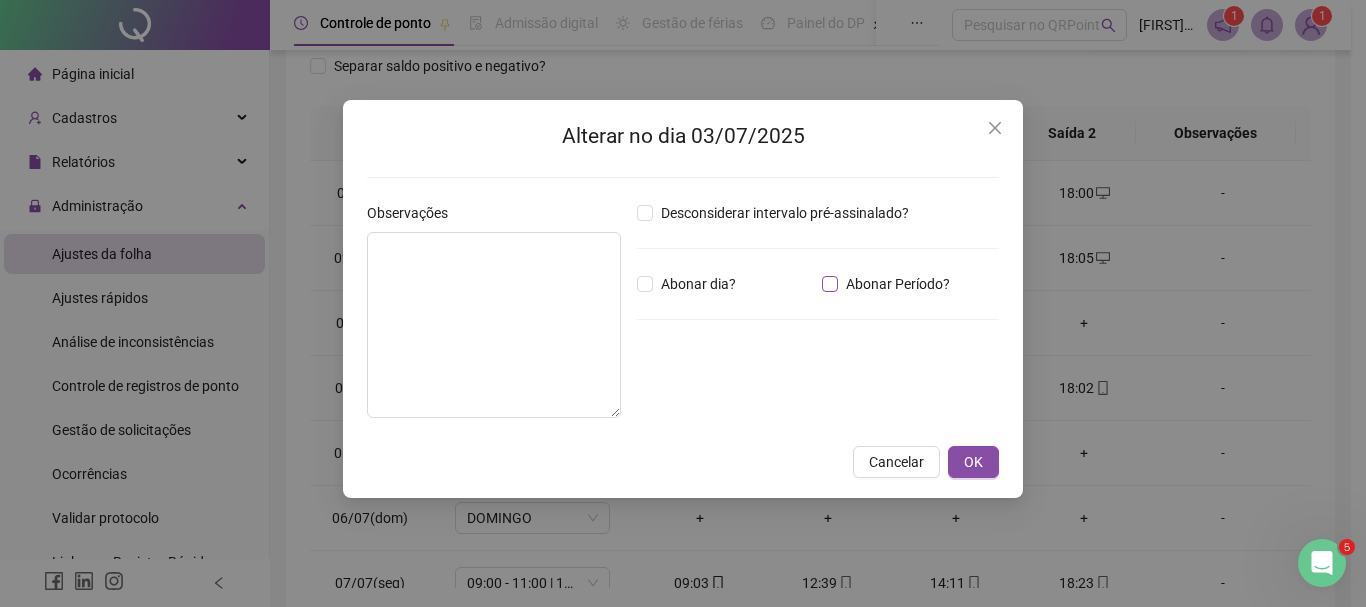 click on "Abonar Período?" at bounding box center (898, 284) 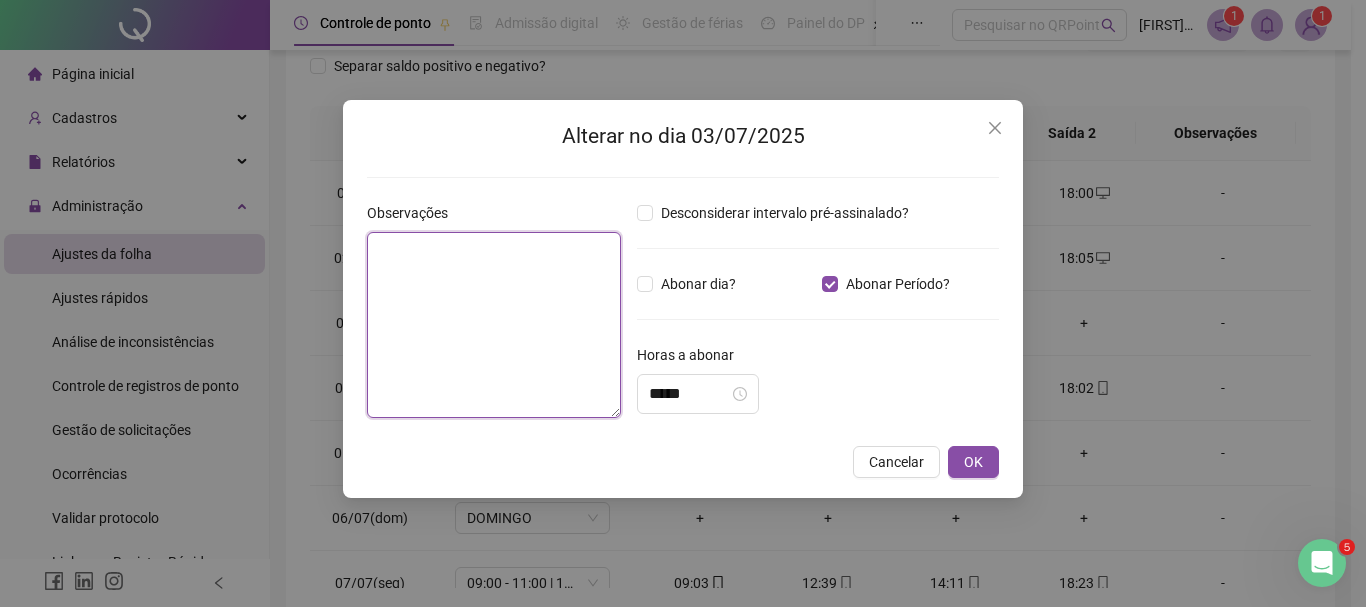 click at bounding box center [494, 325] 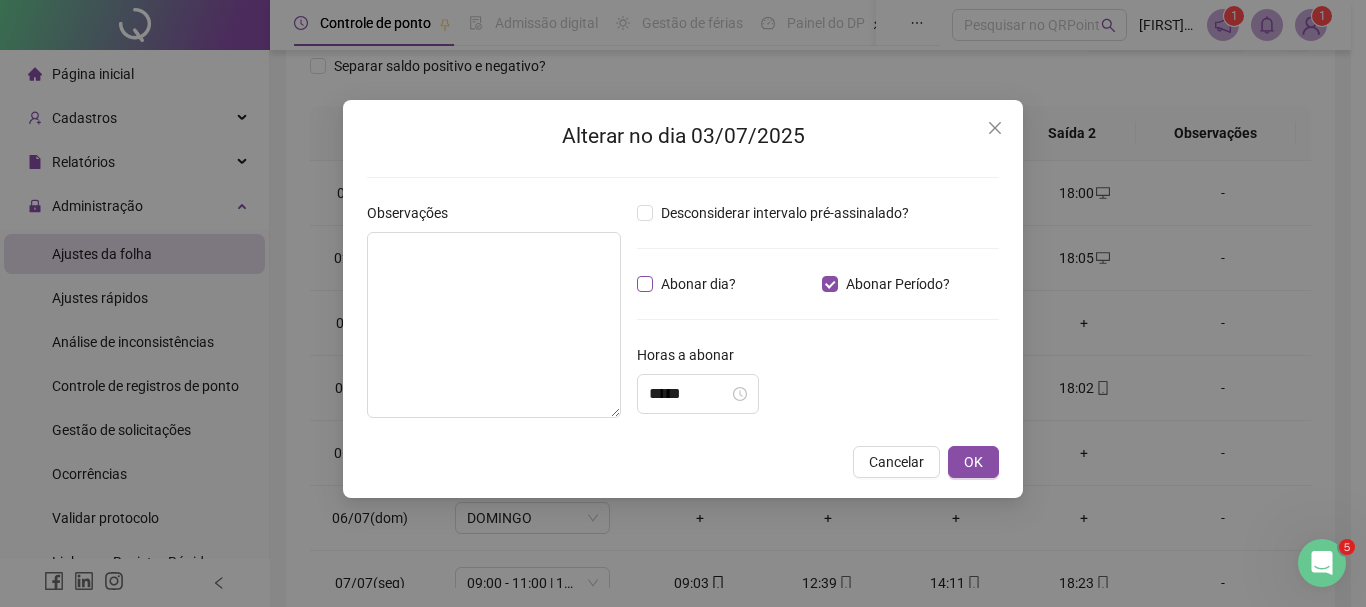 click on "Abonar dia?" at bounding box center [690, 284] 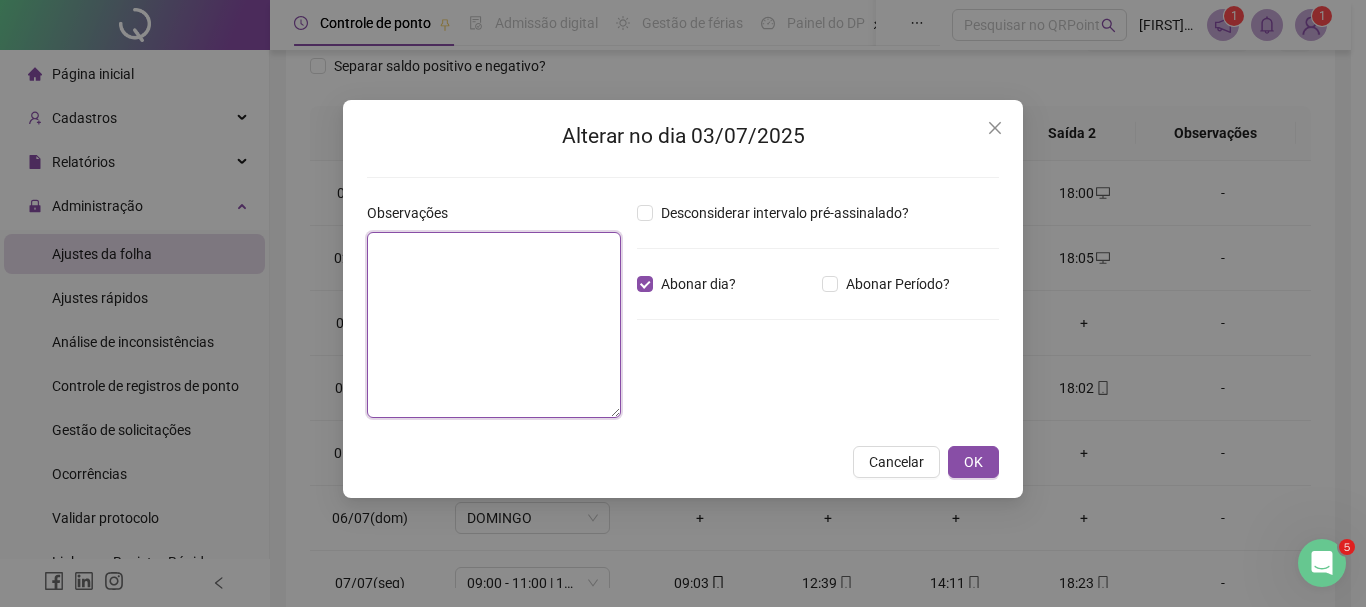 click at bounding box center [494, 325] 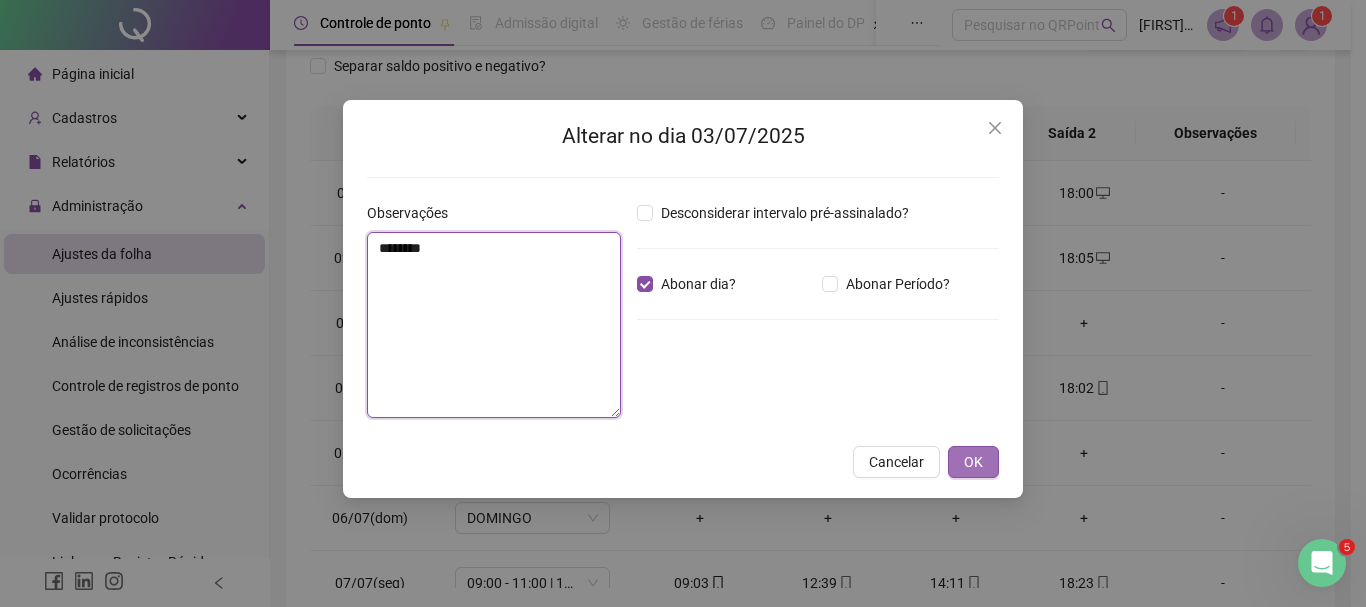 type on "********" 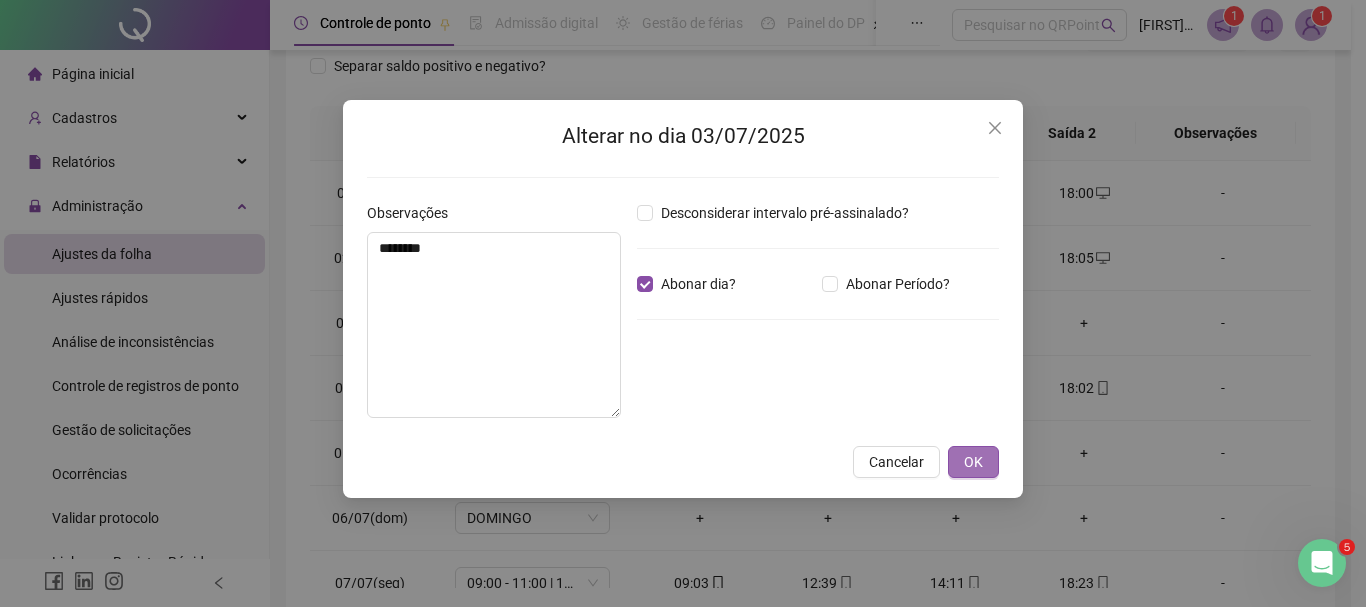 click on "OK" at bounding box center [973, 462] 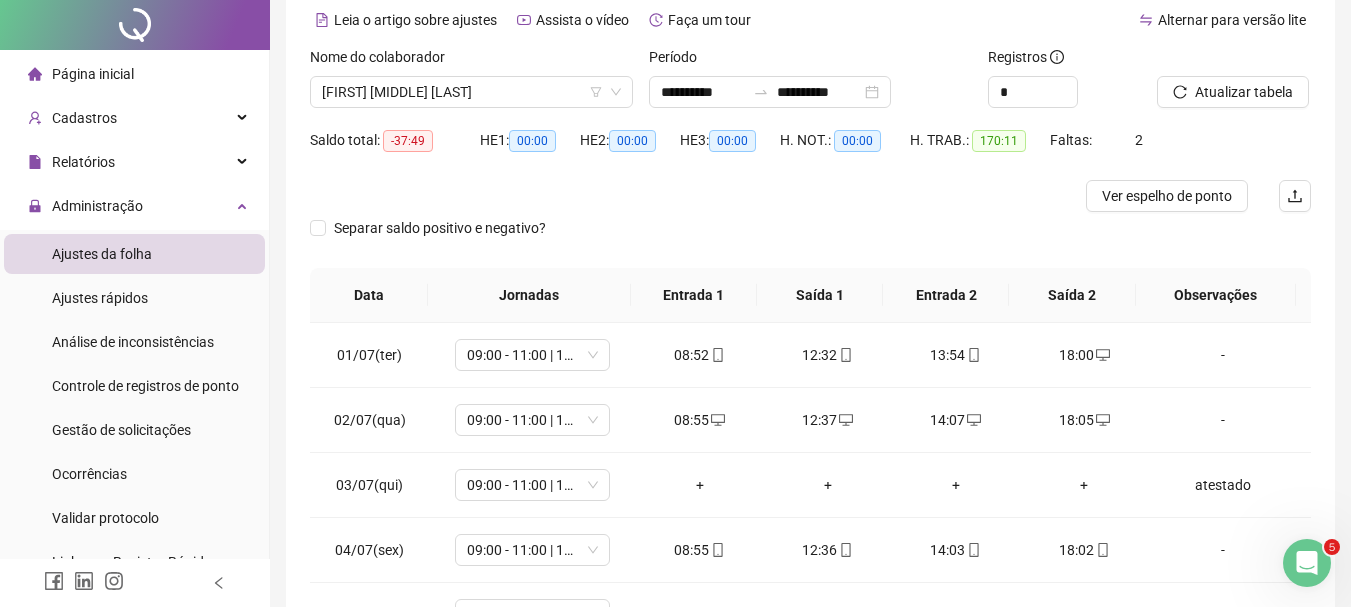 scroll, scrollTop: 0, scrollLeft: 0, axis: both 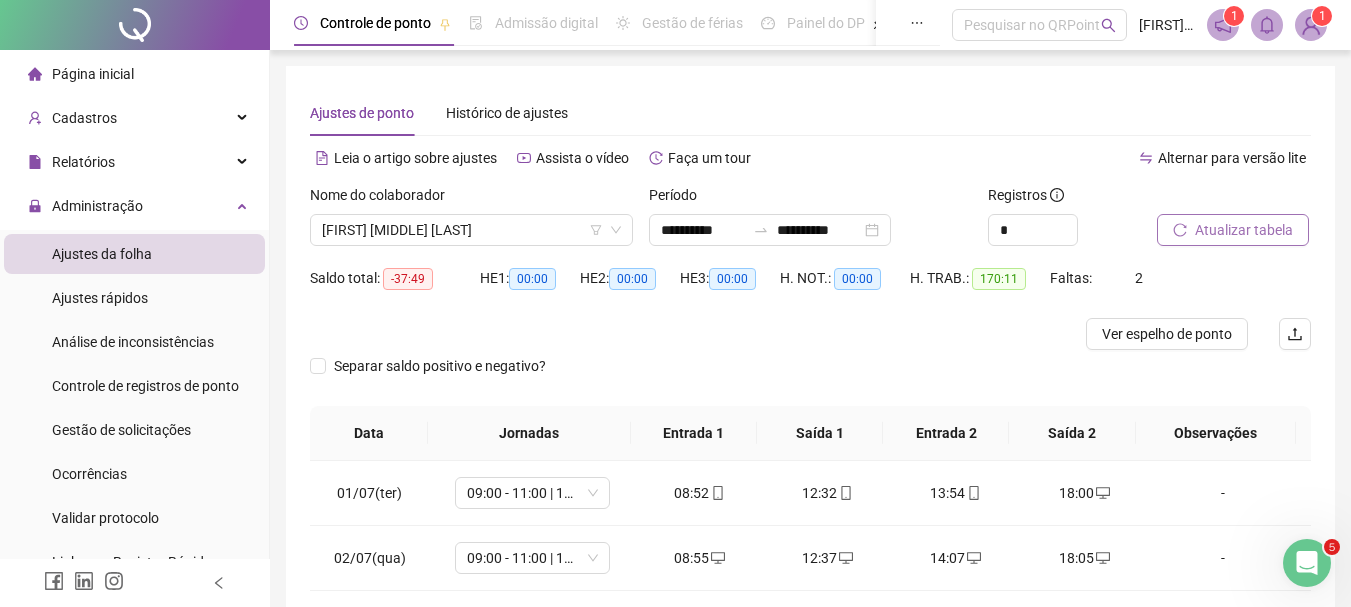 click on "Atualizar tabela" at bounding box center [1244, 230] 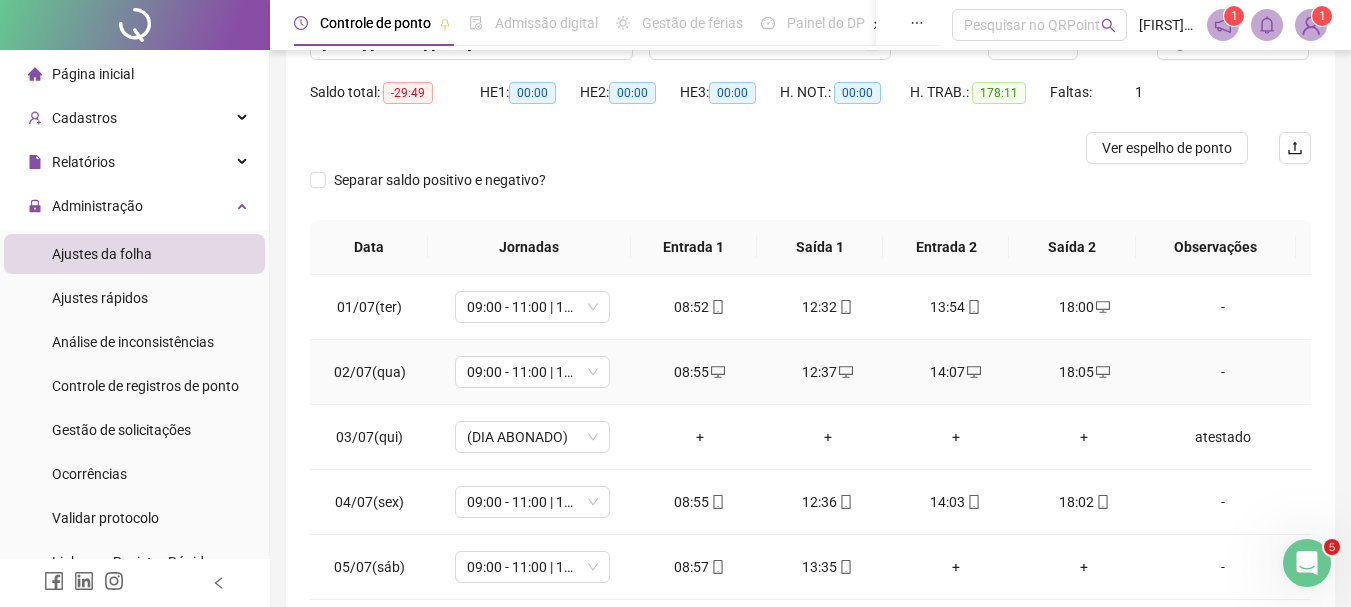 scroll, scrollTop: 200, scrollLeft: 0, axis: vertical 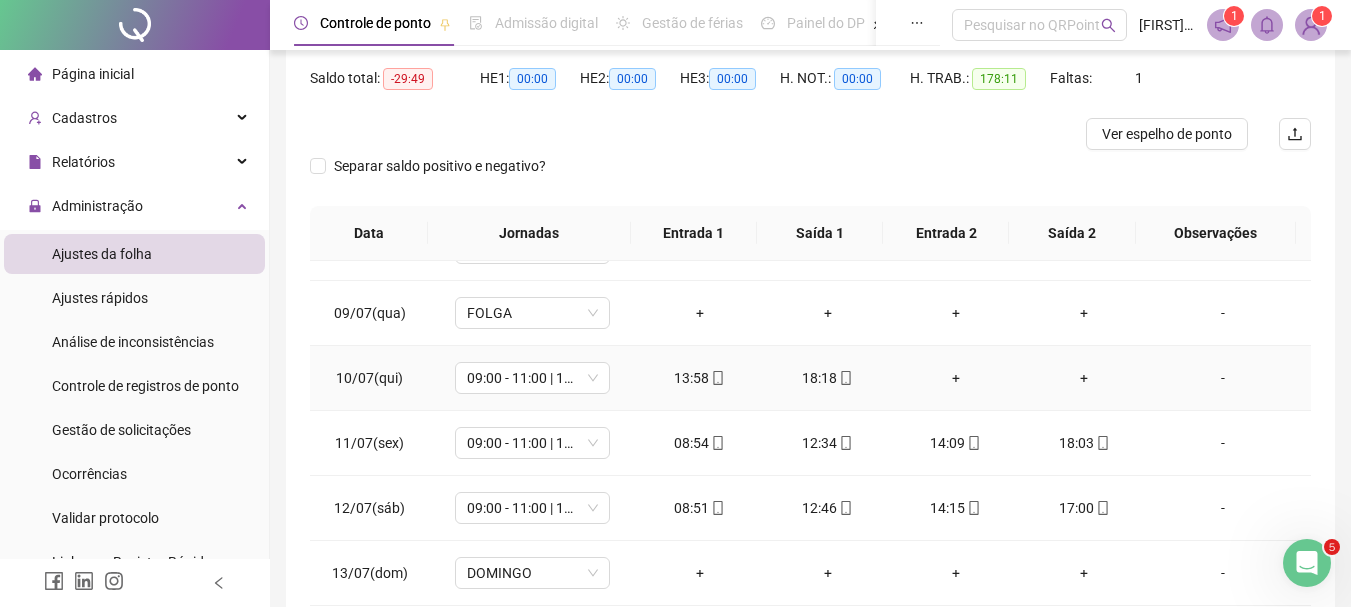 click on "+" at bounding box center (1084, 378) 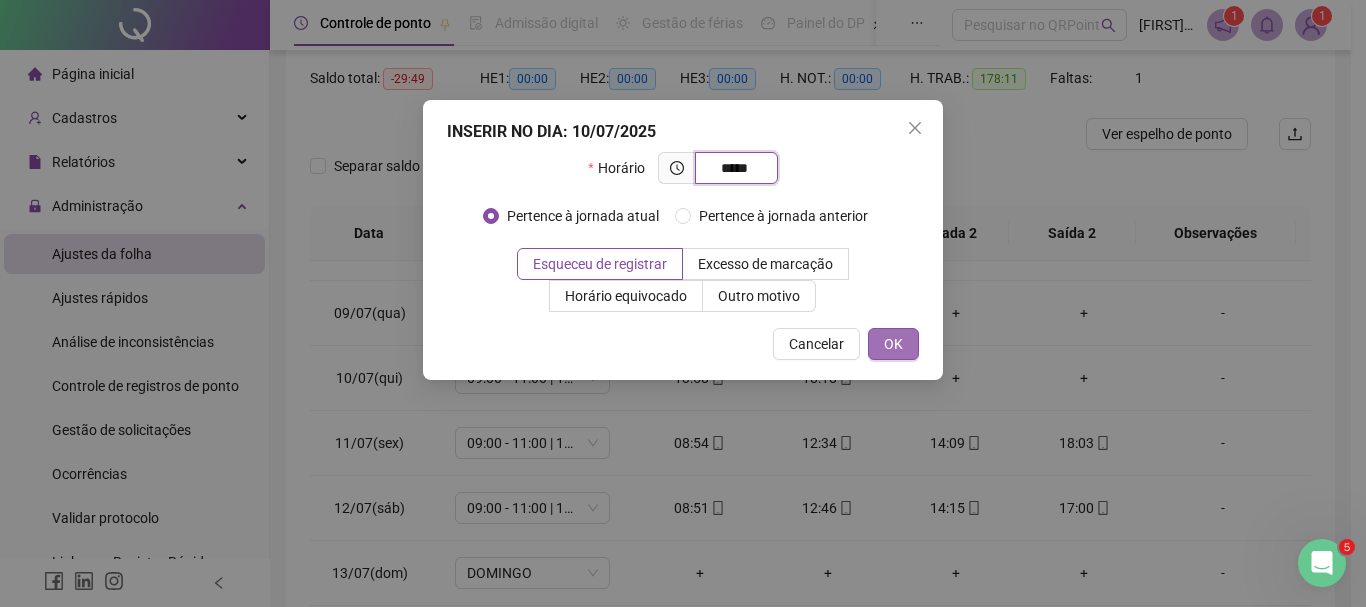 type on "*****" 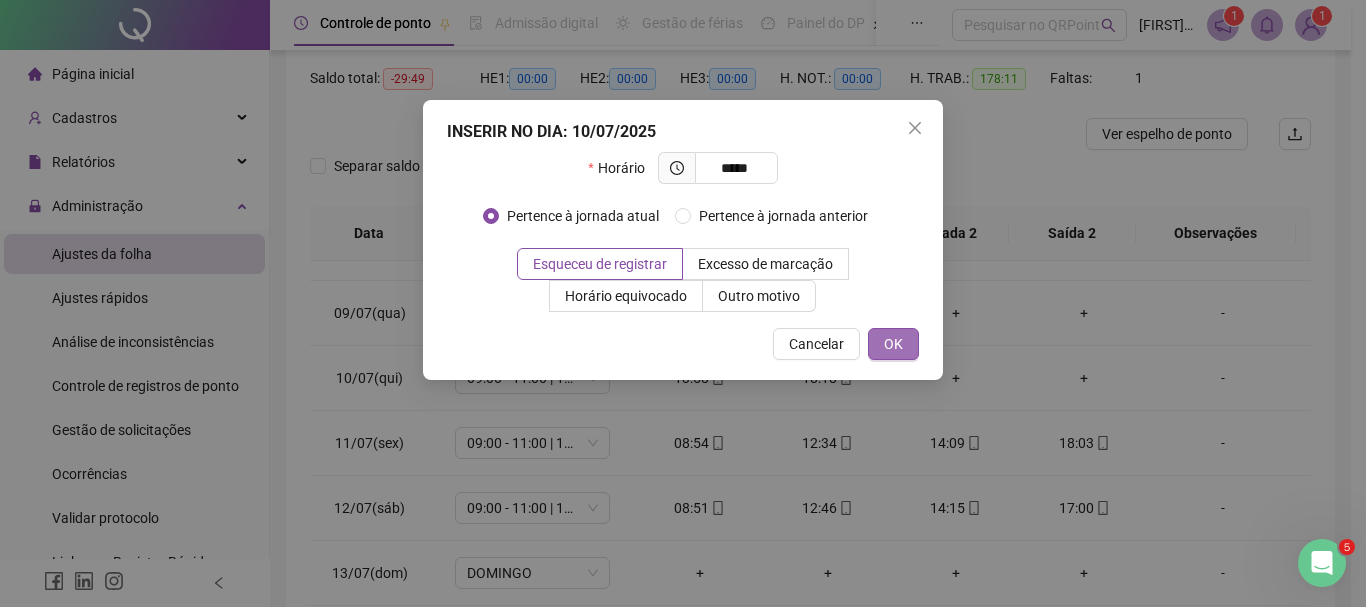click on "OK" at bounding box center (893, 344) 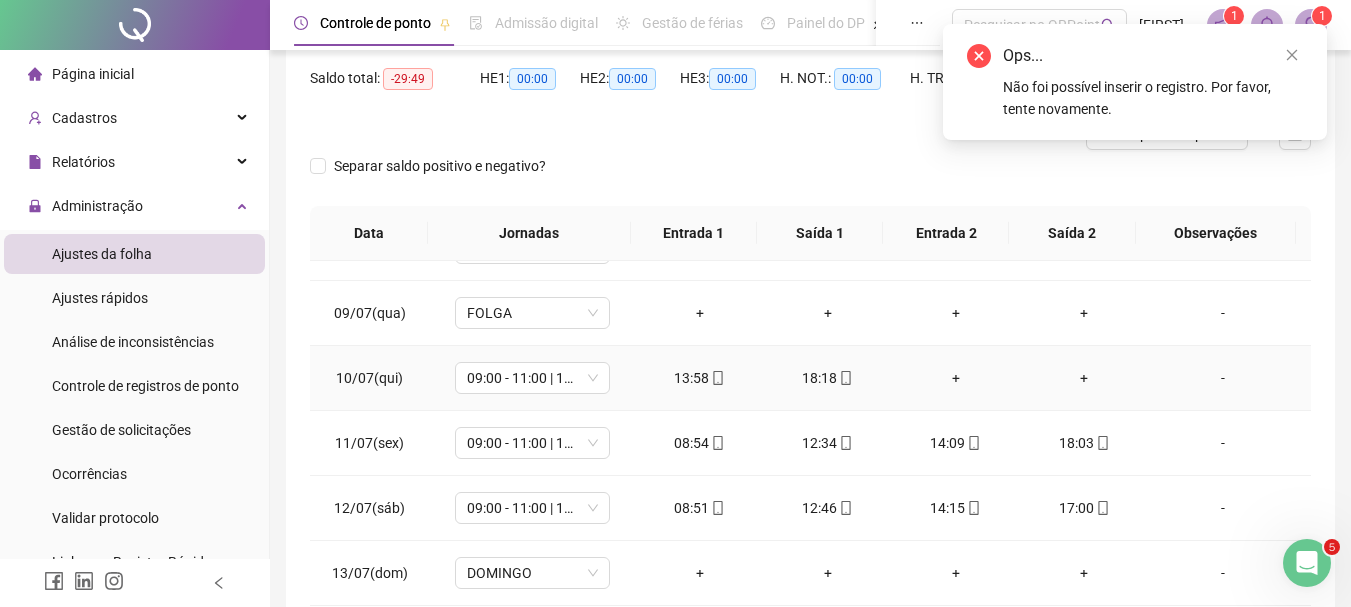 click on "+" at bounding box center [956, 378] 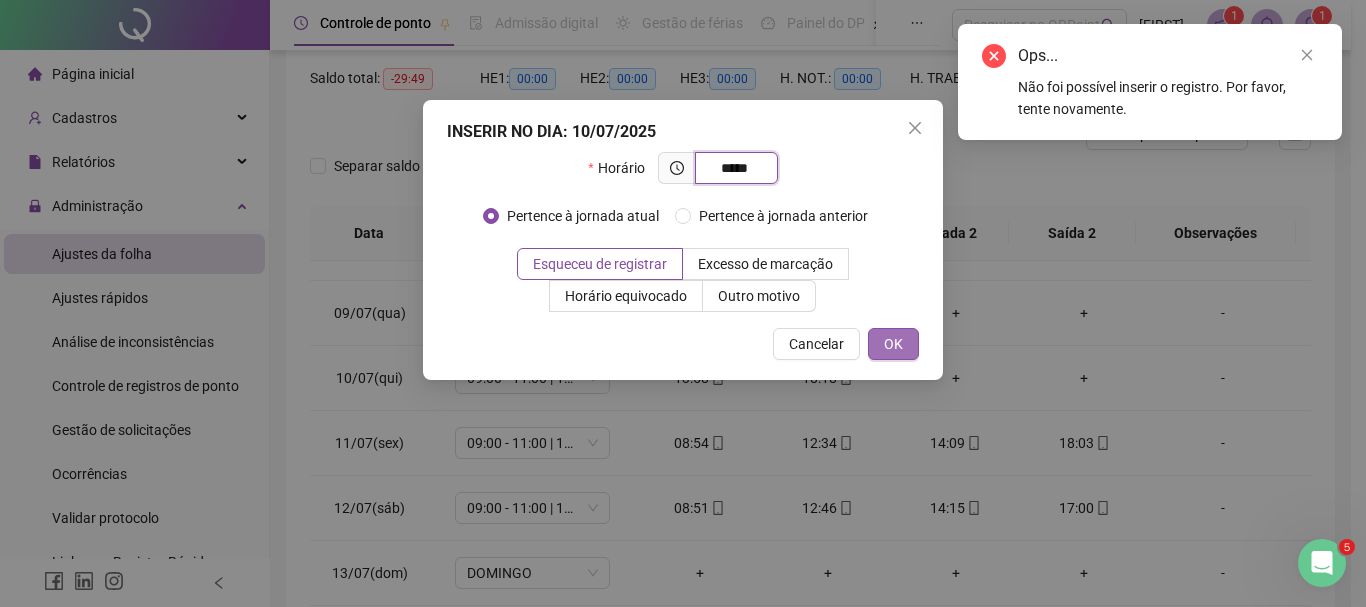 type on "*****" 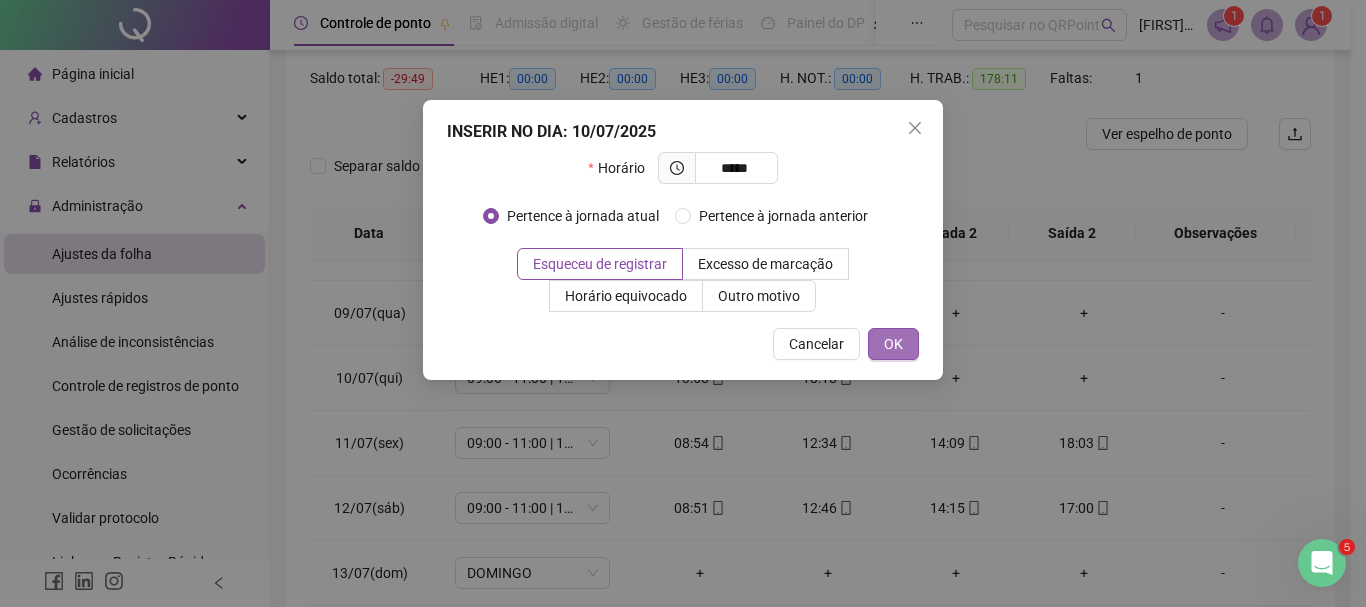click on "OK" at bounding box center (893, 344) 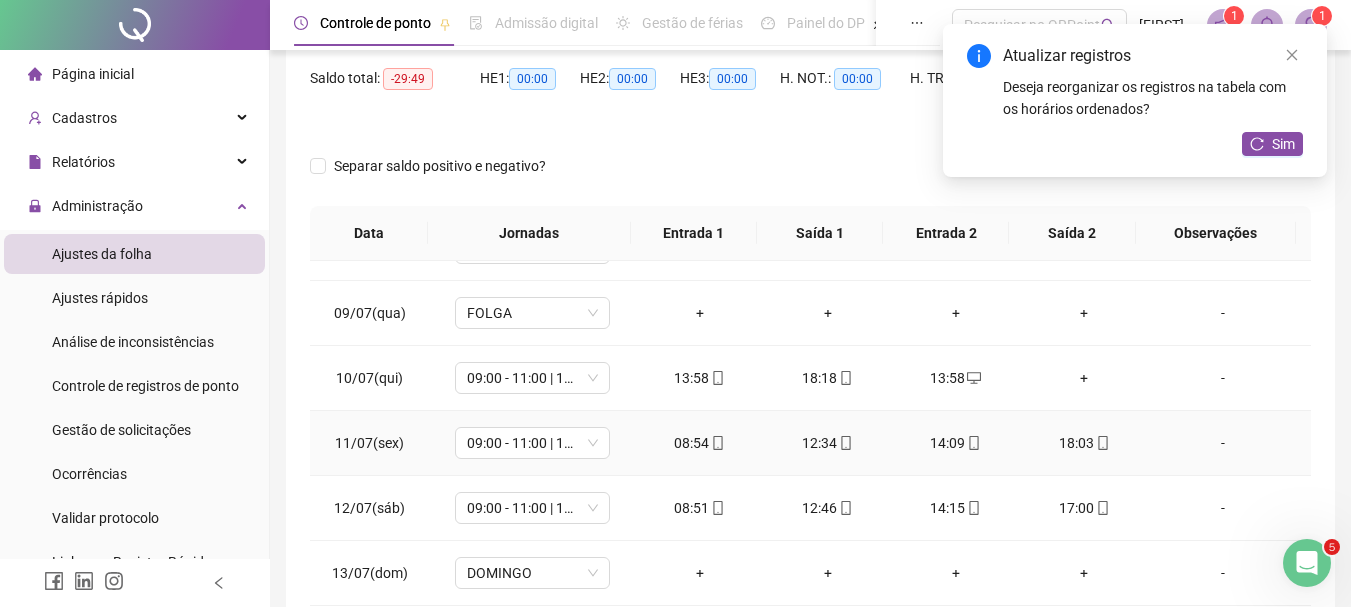 scroll, scrollTop: 400, scrollLeft: 0, axis: vertical 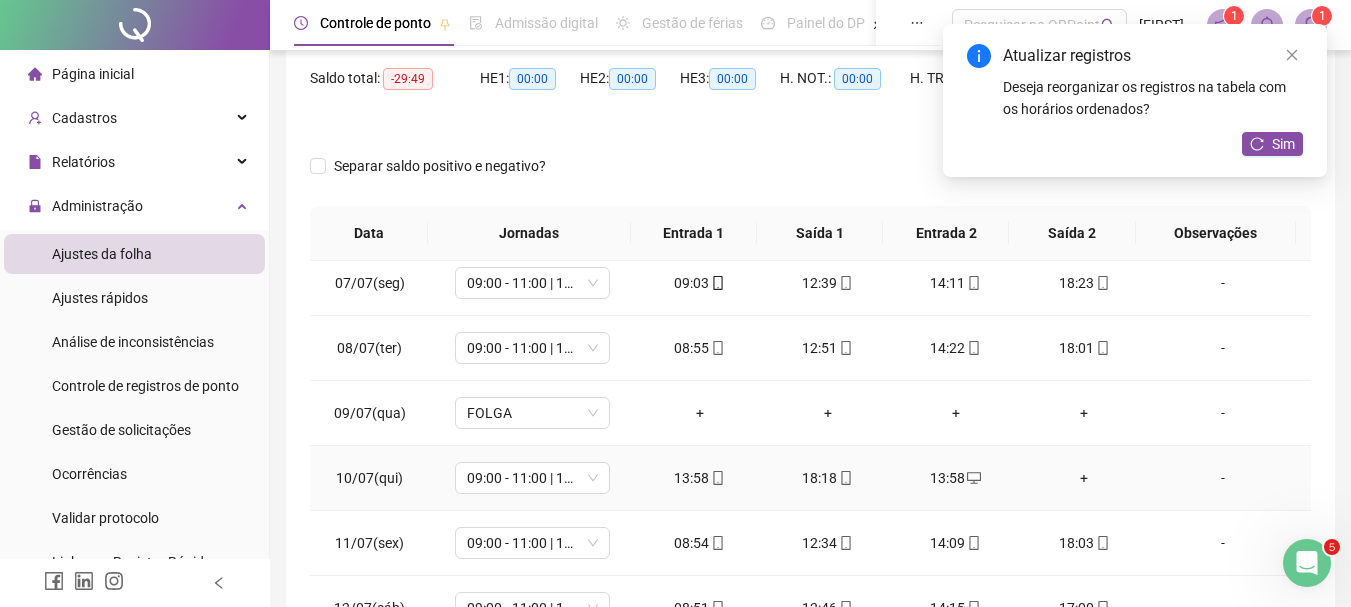 click on "+" at bounding box center (1084, 478) 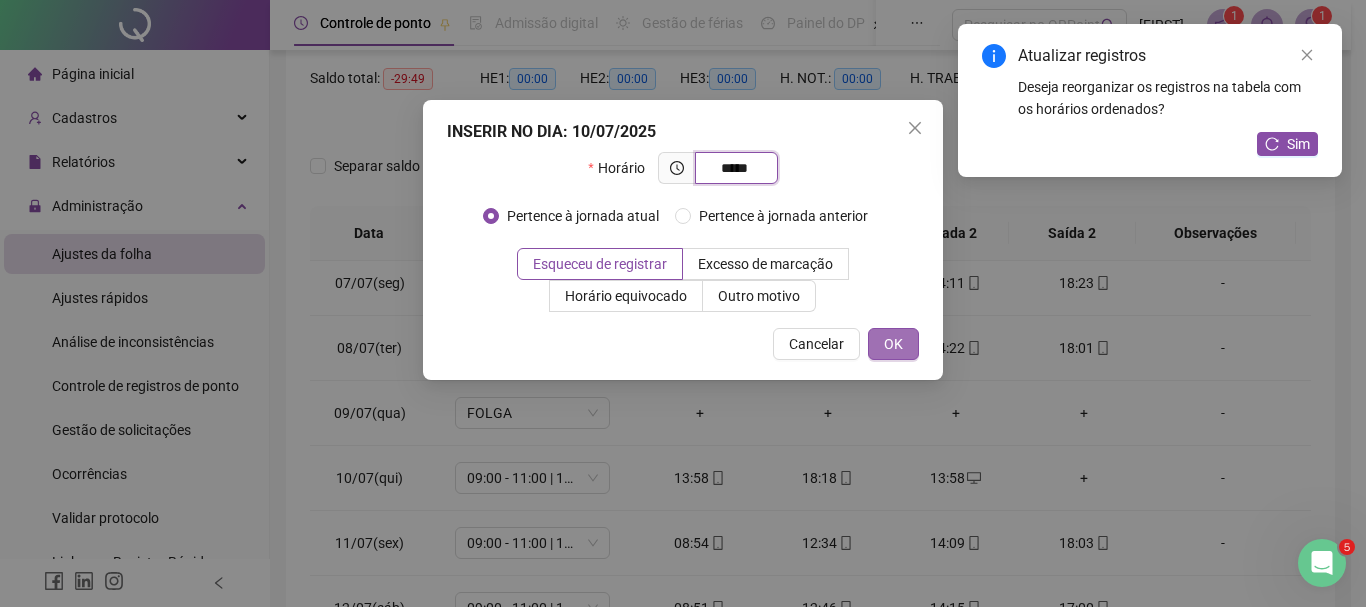 type on "*****" 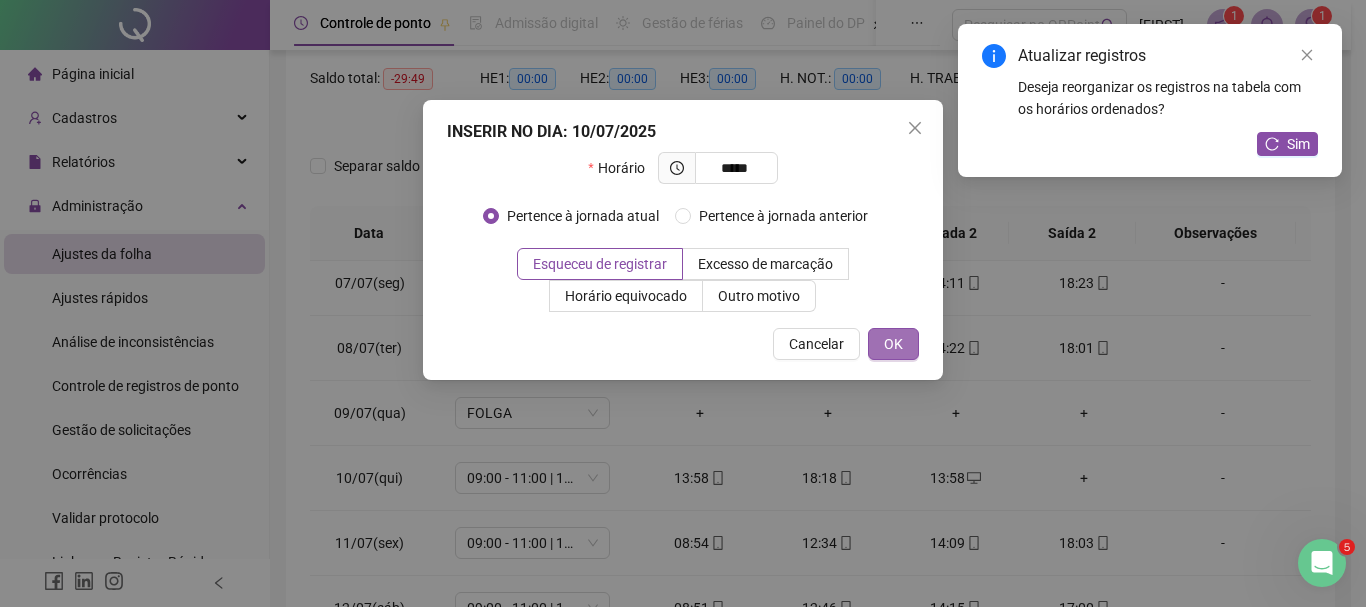 click on "OK" at bounding box center (893, 344) 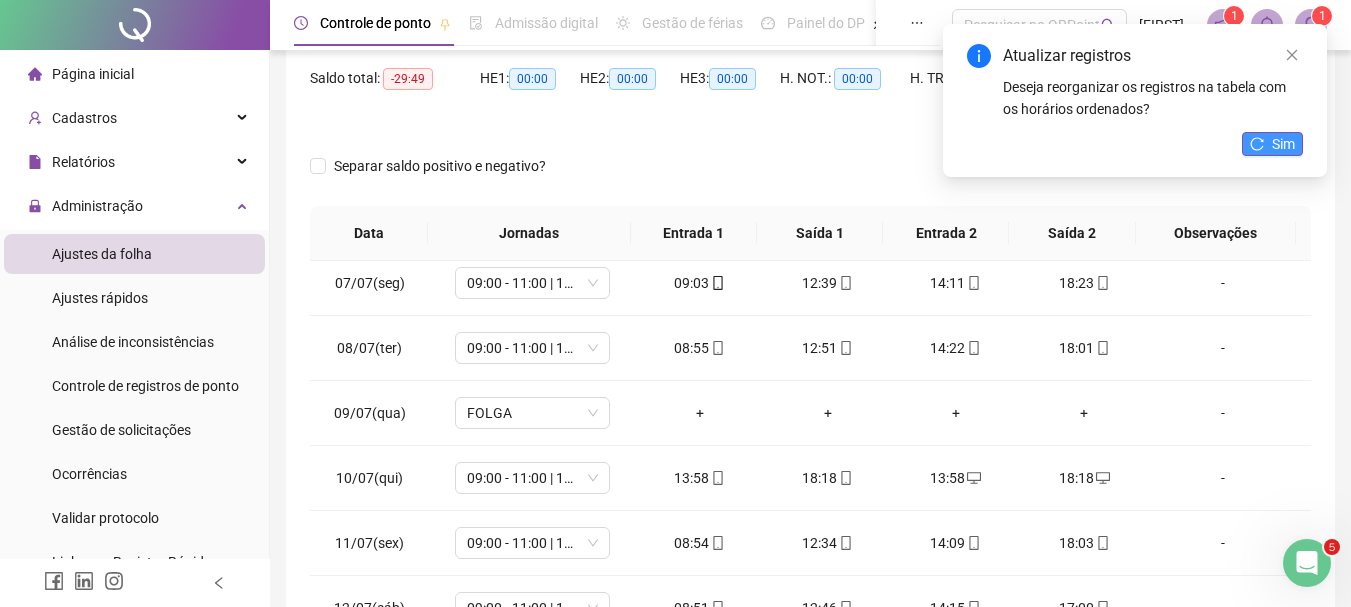 click on "Sim" at bounding box center [1283, 144] 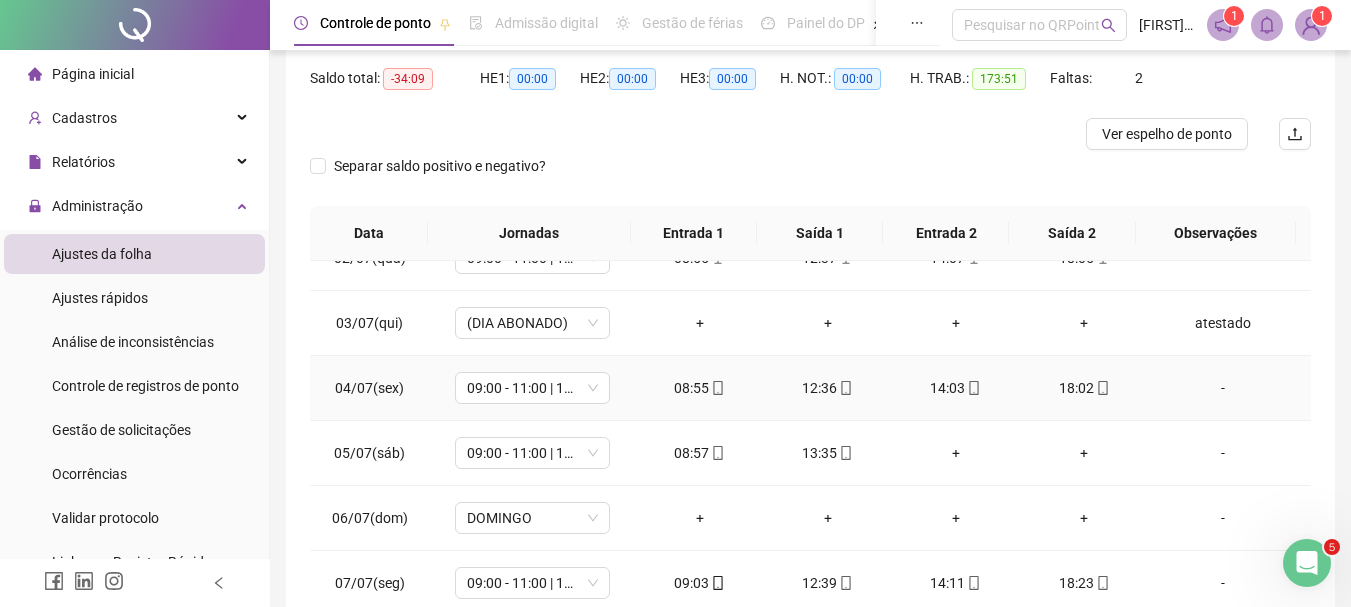 scroll, scrollTop: 0, scrollLeft: 0, axis: both 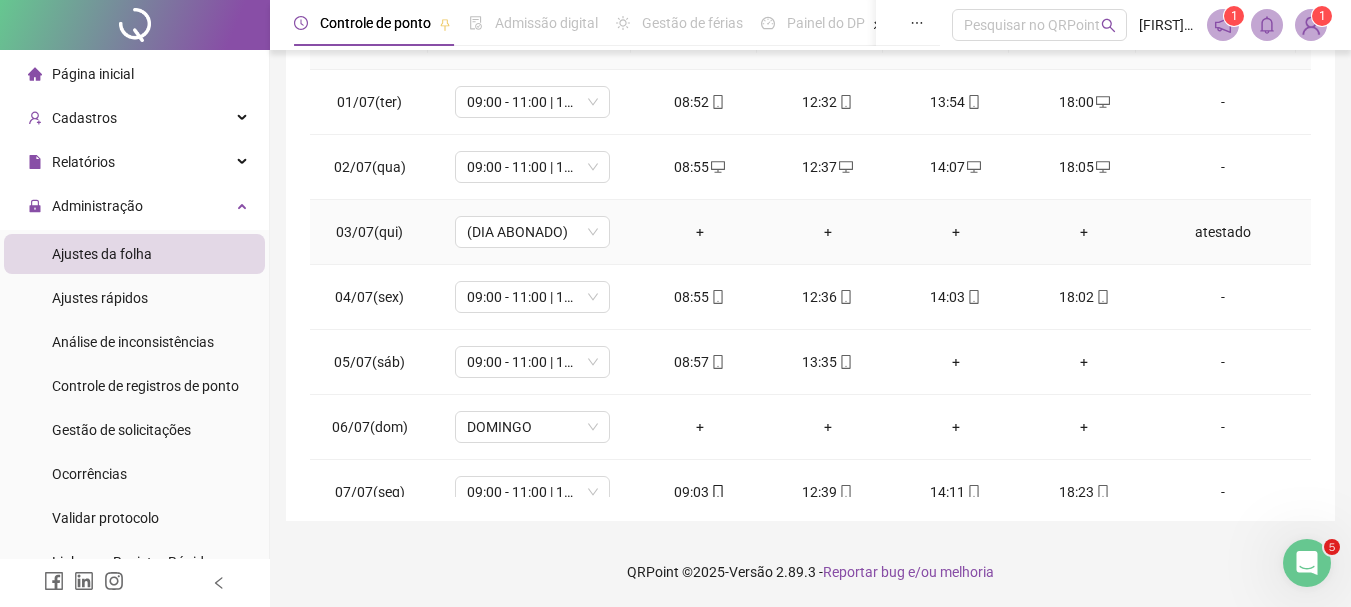 click on "atestado" at bounding box center [1223, 232] 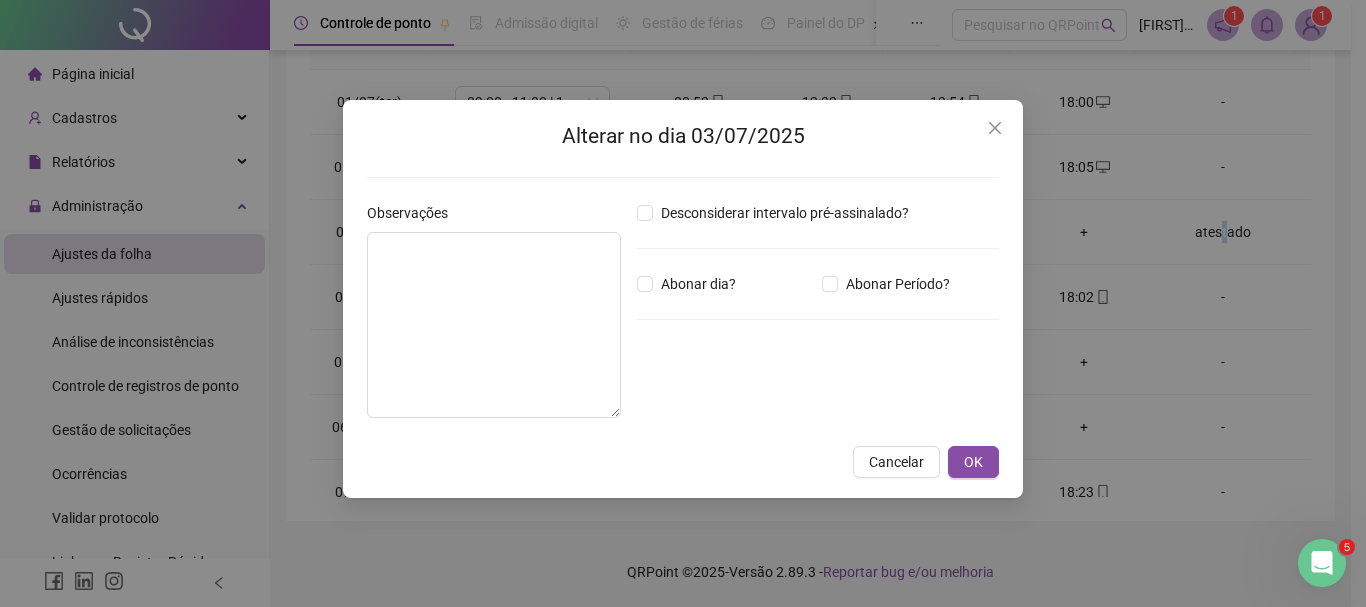 type on "********" 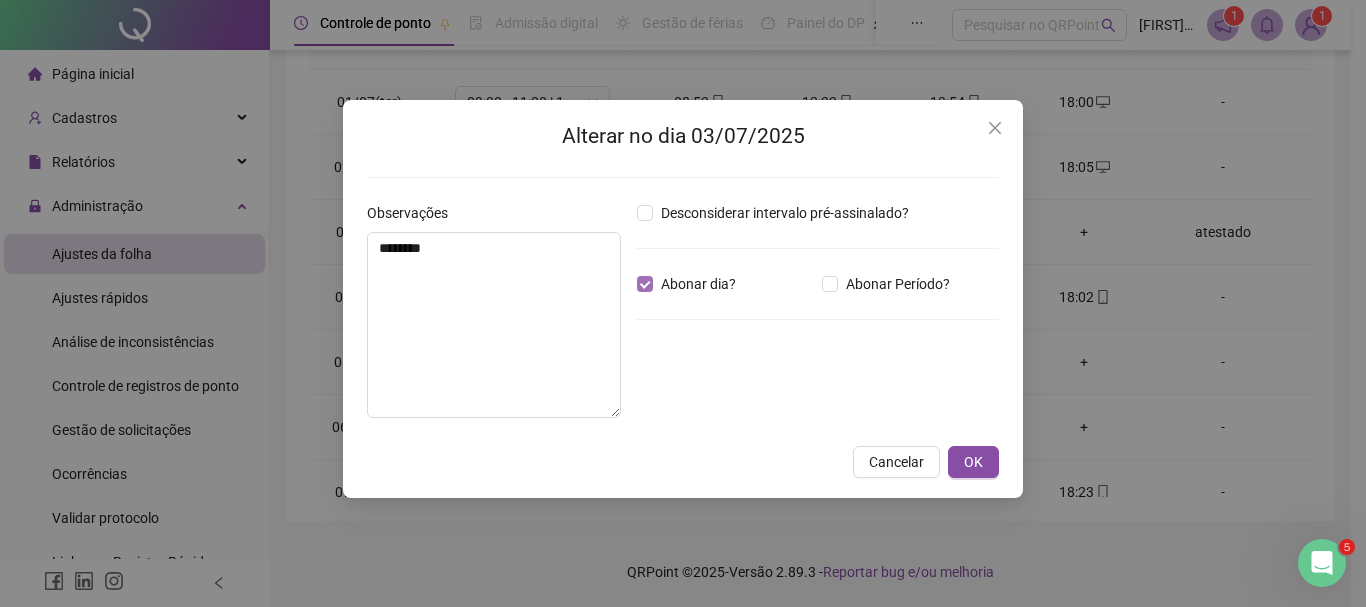 click on "Abonar dia?" at bounding box center (698, 284) 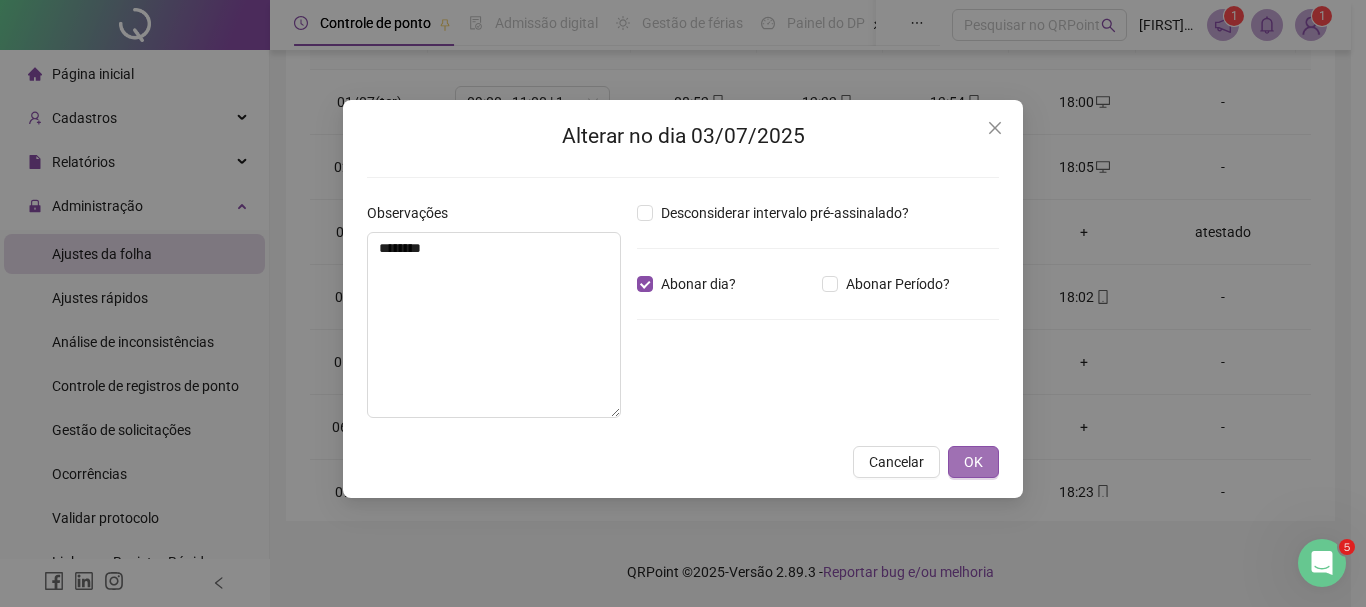 click on "OK" at bounding box center (973, 462) 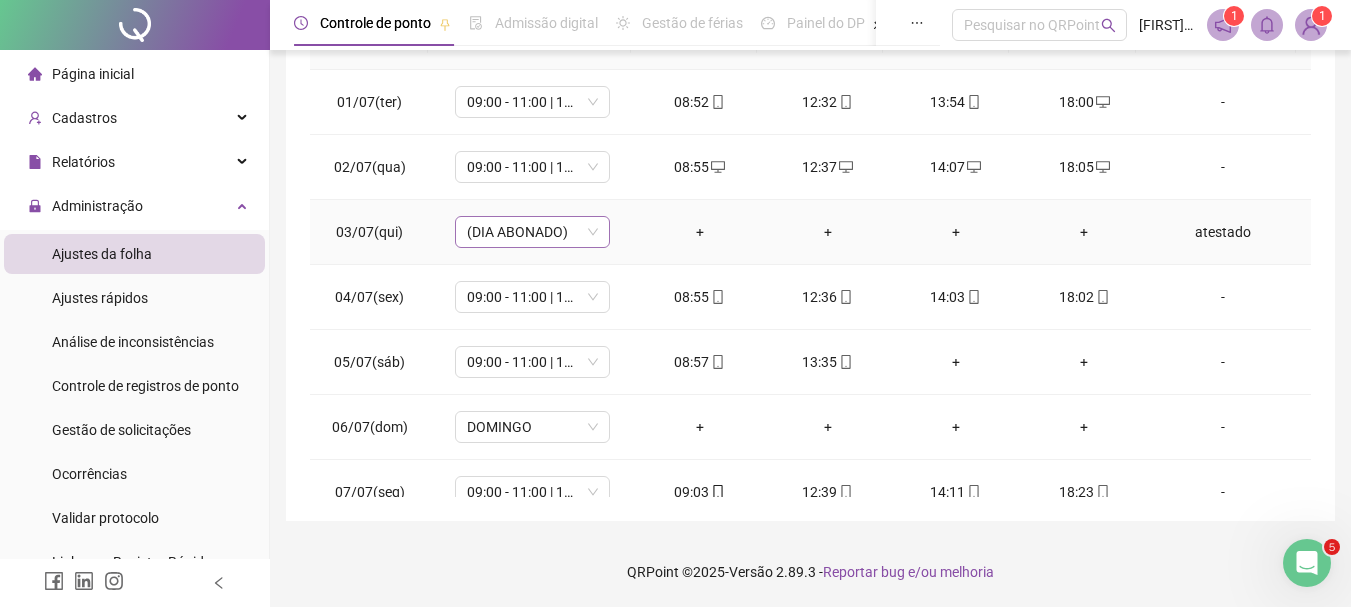 click on "(DIA ABONADO)" at bounding box center (532, 232) 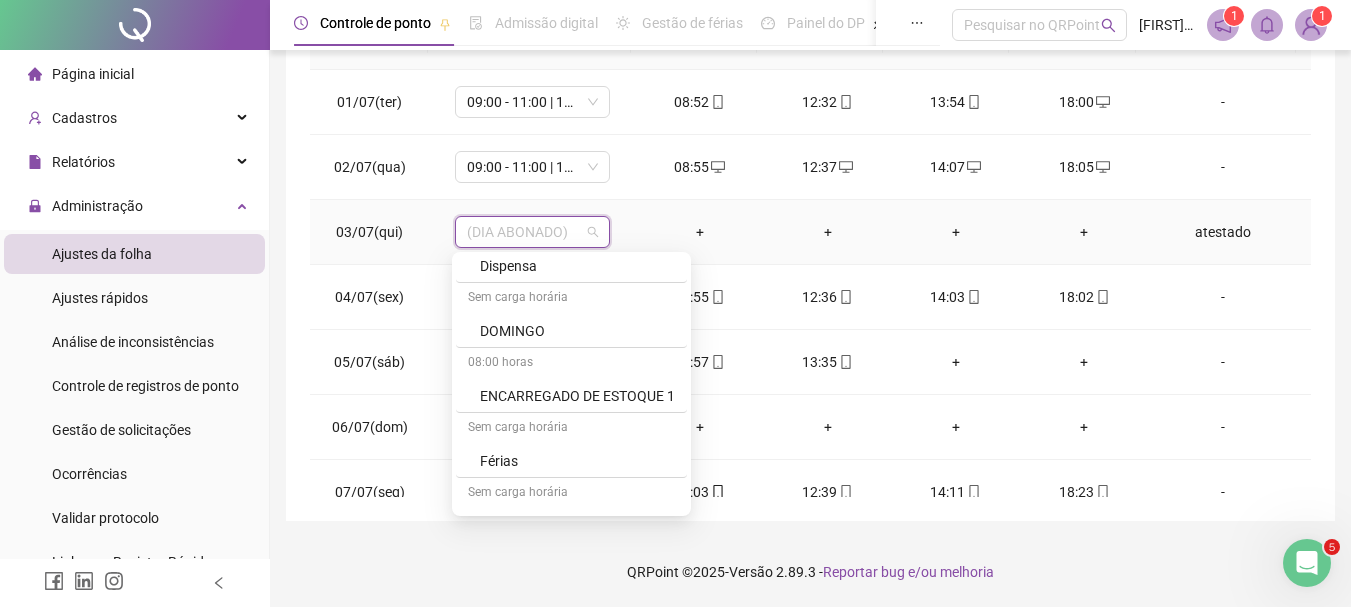 scroll, scrollTop: 455, scrollLeft: 0, axis: vertical 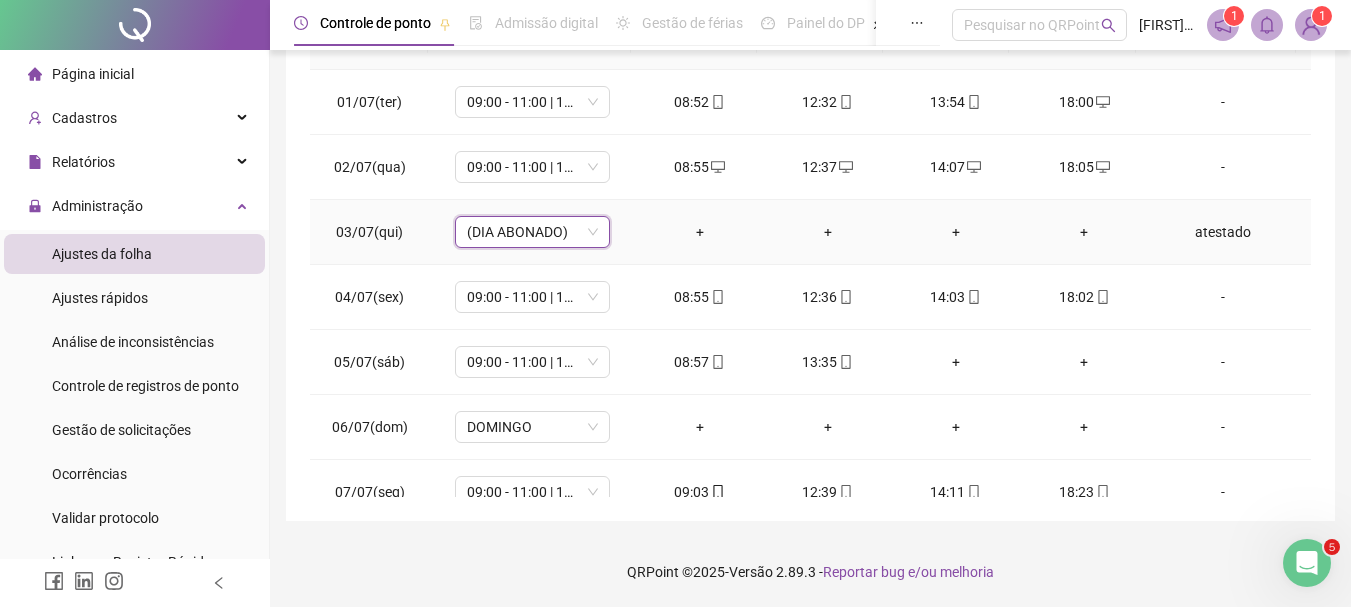 click on "(DIA ABONADO)" at bounding box center [532, 232] 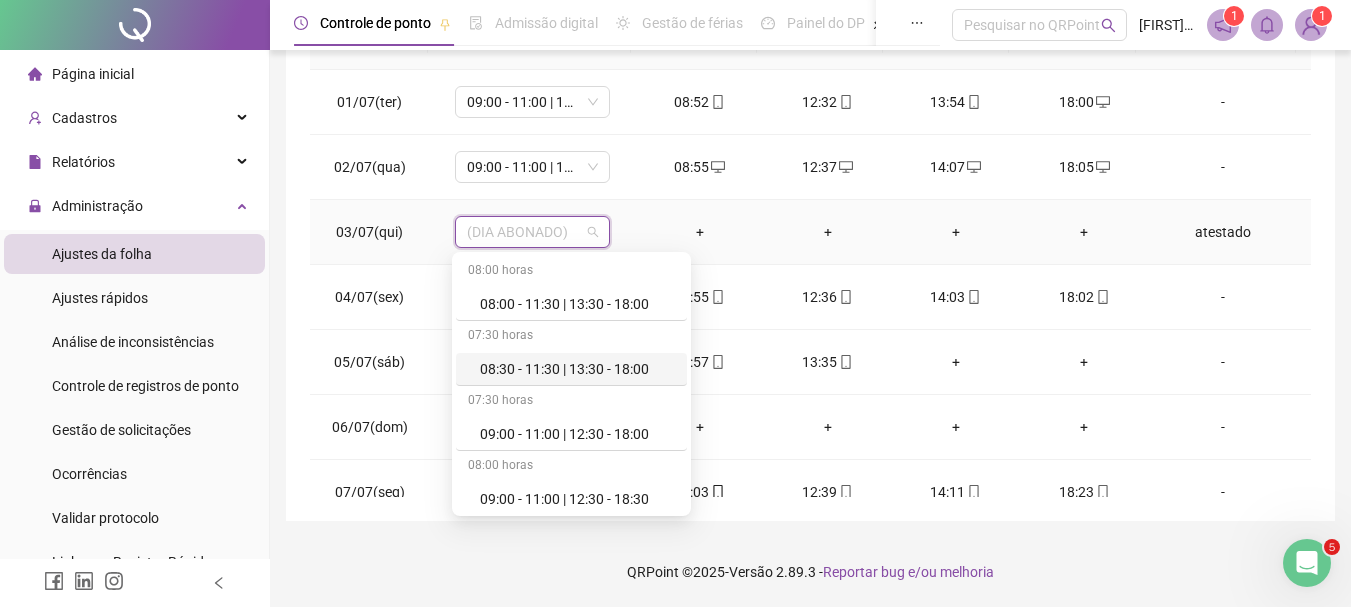 click on "atestado" at bounding box center (1223, 232) 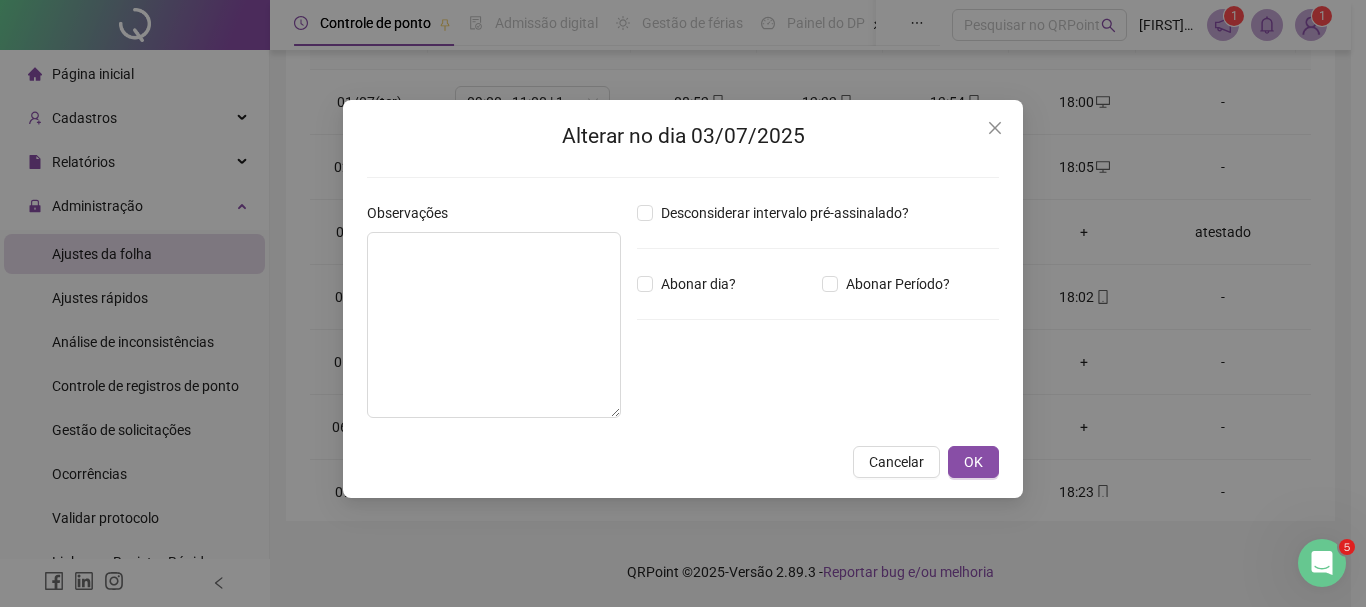 type on "********" 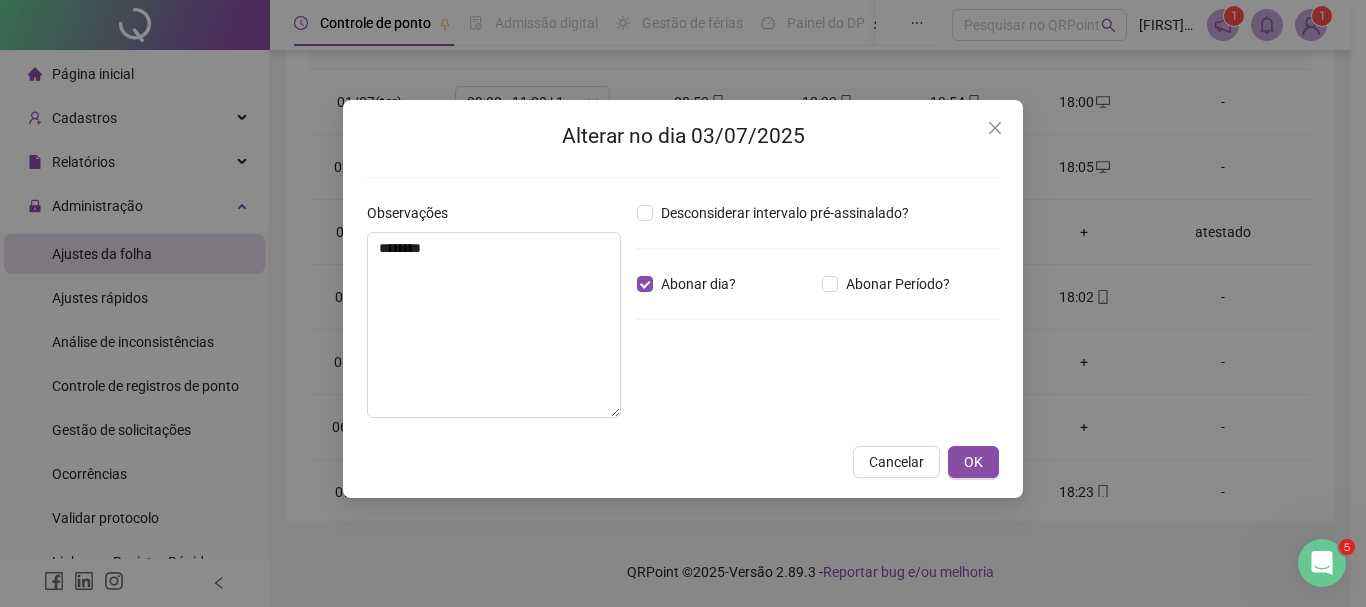 click on "OK" at bounding box center (973, 462) 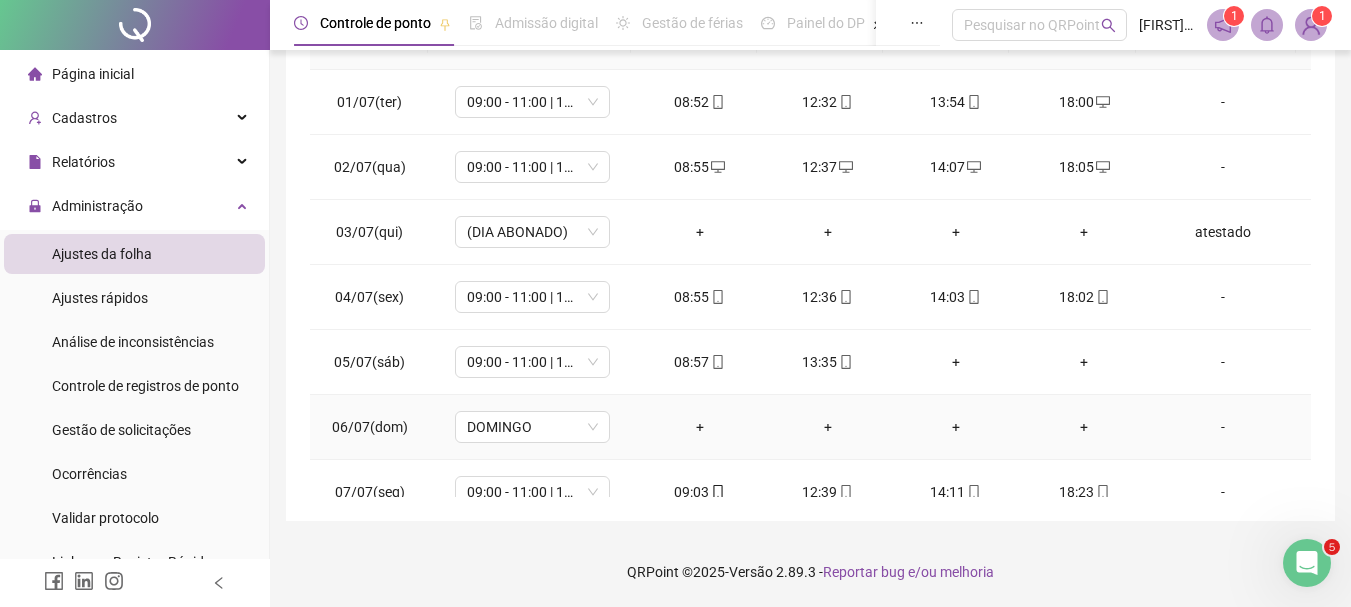 scroll, scrollTop: 0, scrollLeft: 0, axis: both 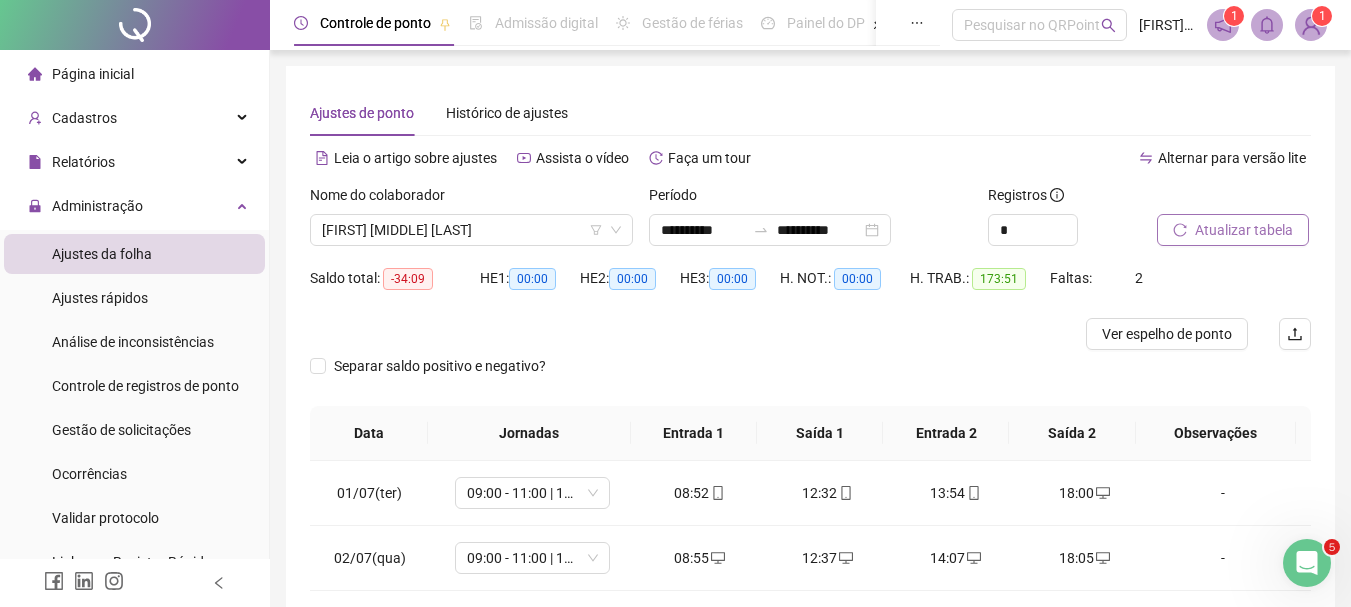 click on "Atualizar tabela" at bounding box center (1244, 230) 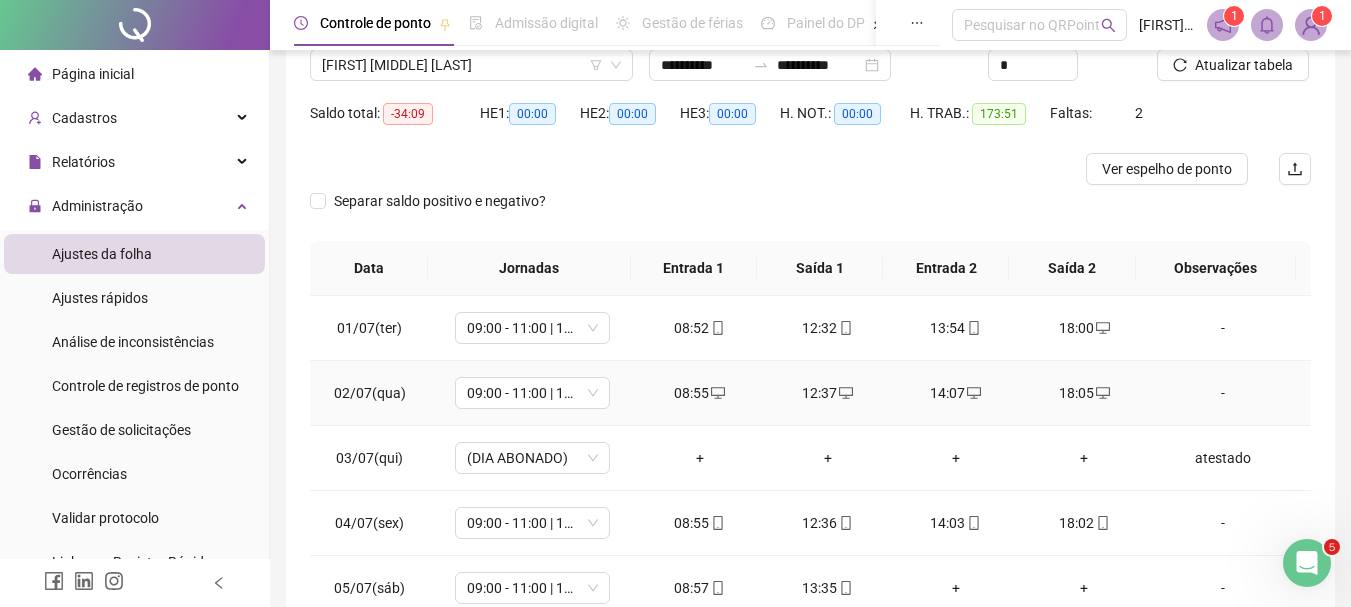 scroll, scrollTop: 200, scrollLeft: 0, axis: vertical 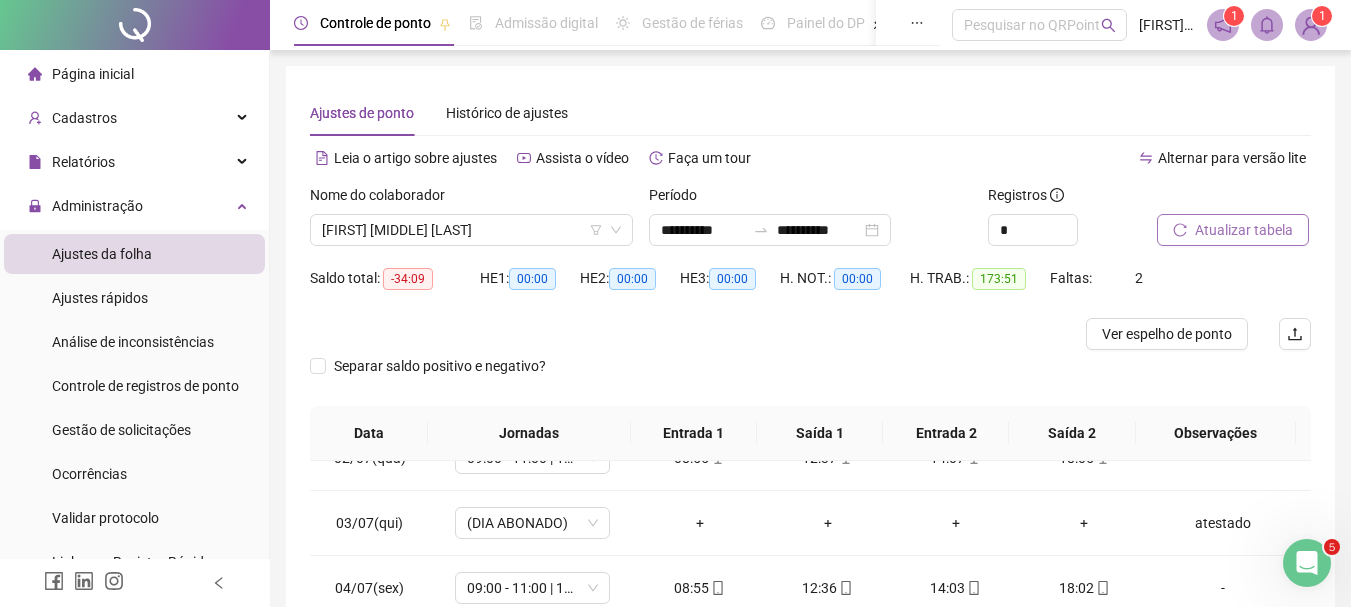 click on "Atualizar tabela" at bounding box center [1244, 230] 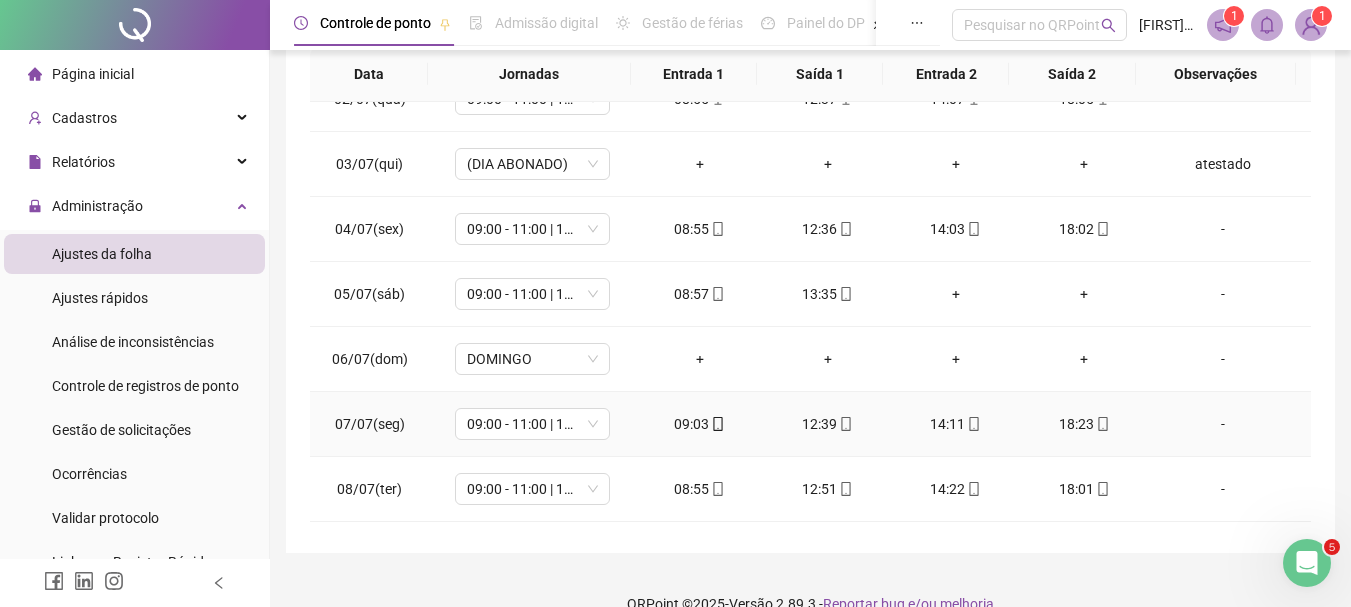 scroll, scrollTop: 391, scrollLeft: 0, axis: vertical 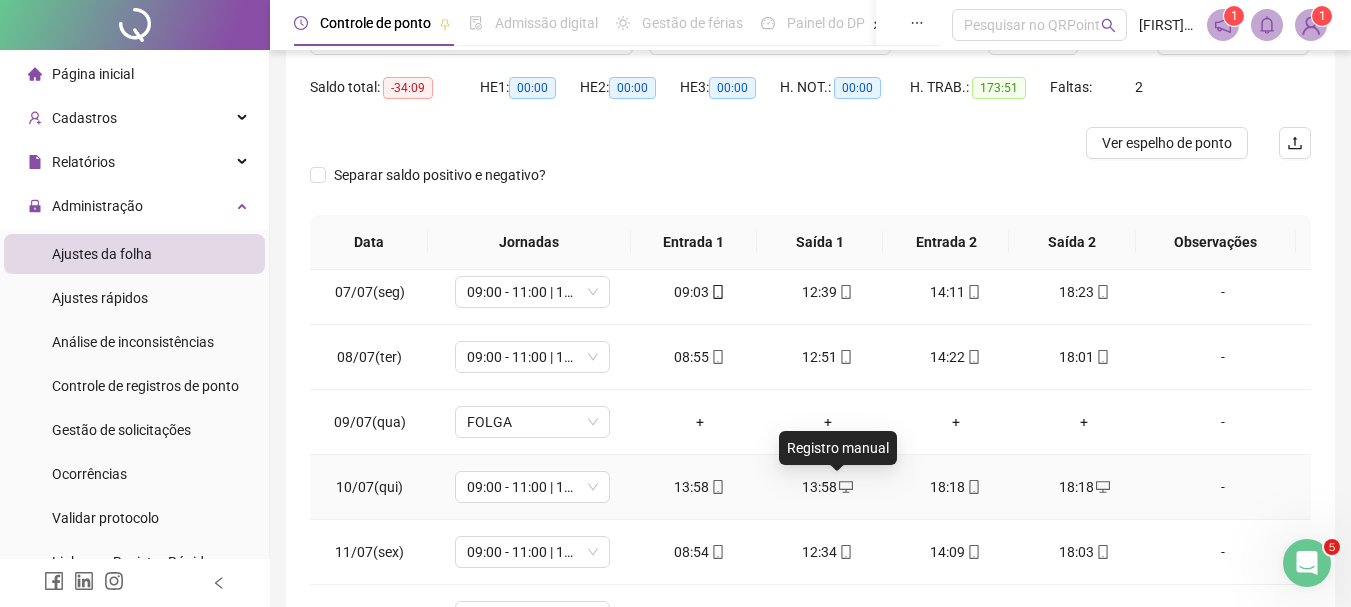 click 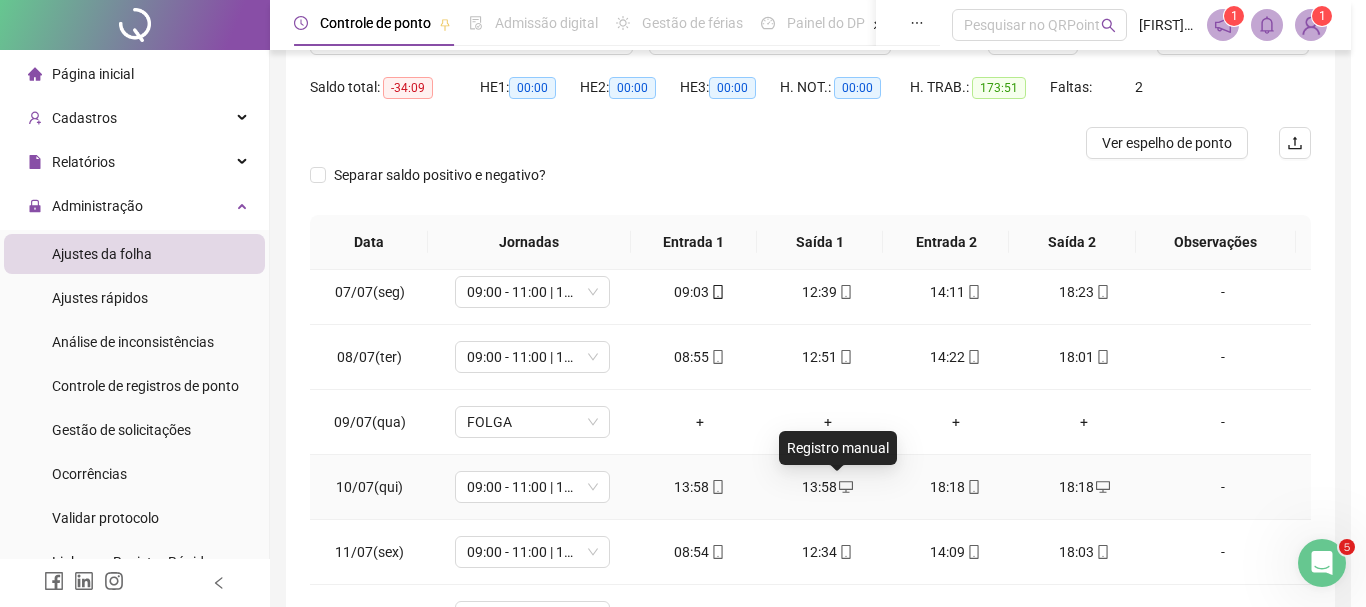 type on "**********" 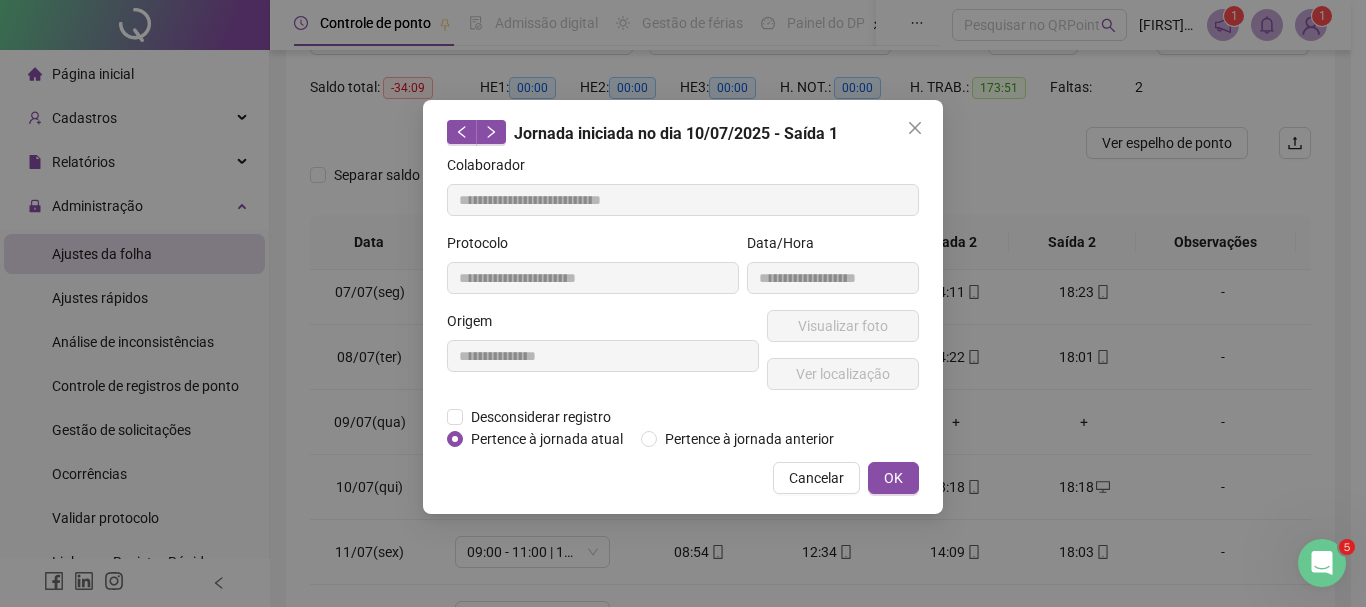 click 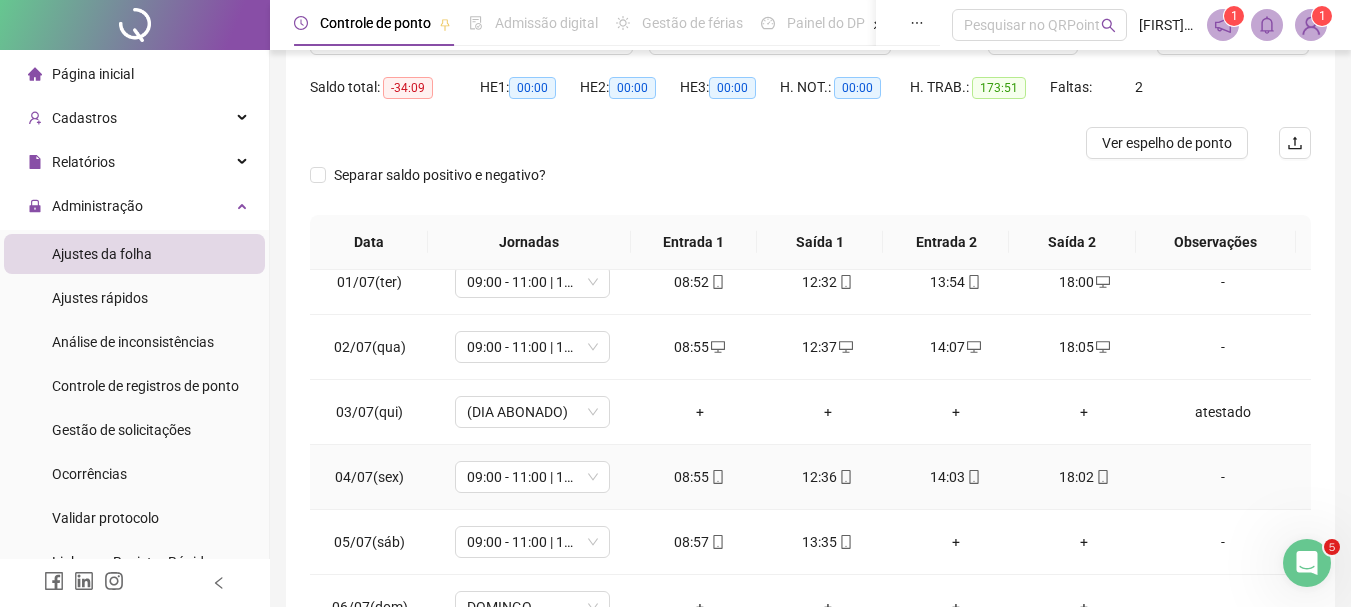 scroll, scrollTop: 0, scrollLeft: 0, axis: both 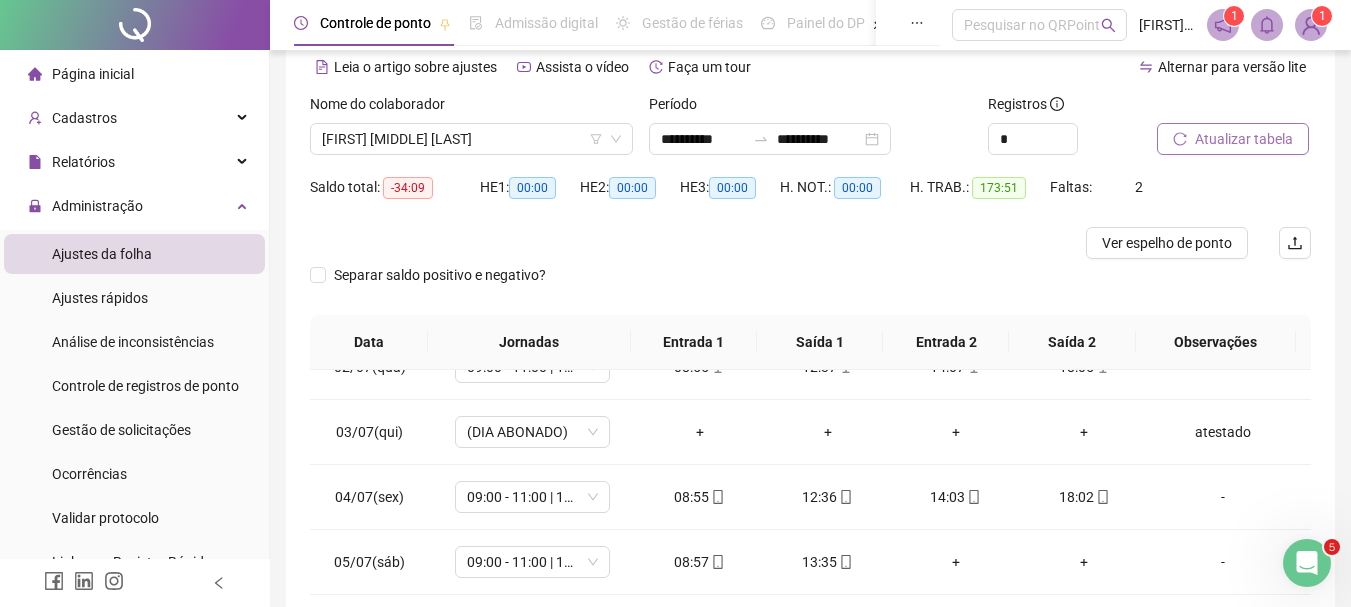 click on "Atualizar tabela" at bounding box center [1244, 139] 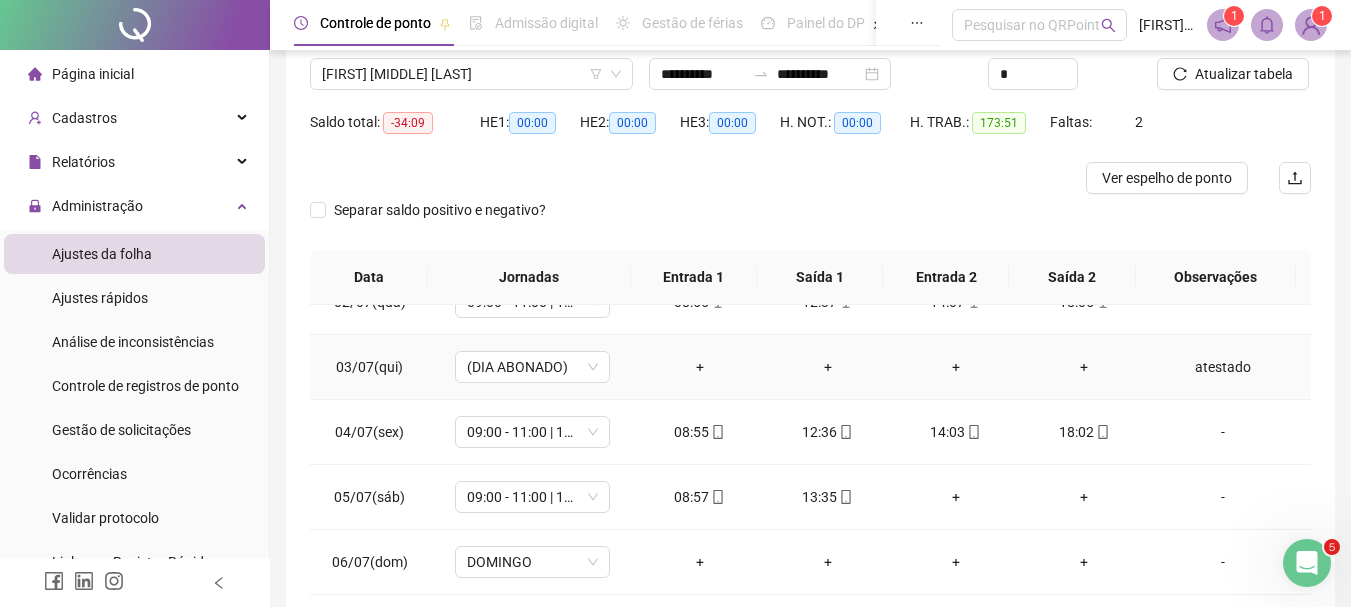 scroll, scrollTop: 391, scrollLeft: 0, axis: vertical 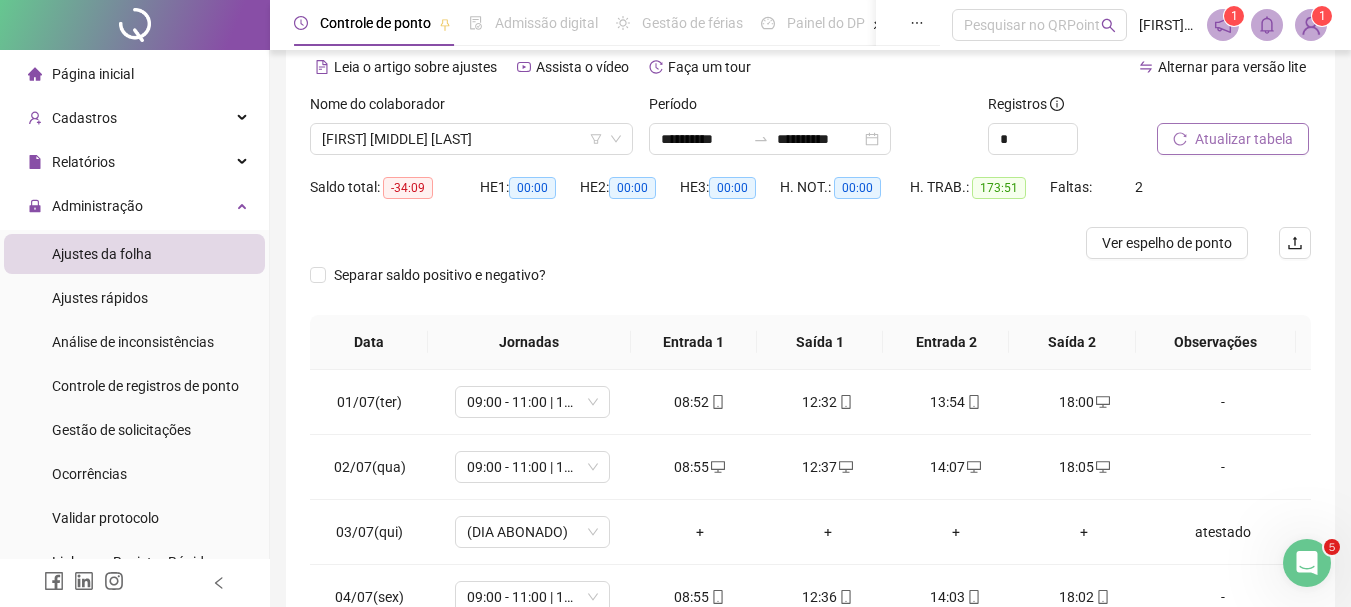 click on "Atualizar tabela" at bounding box center [1233, 139] 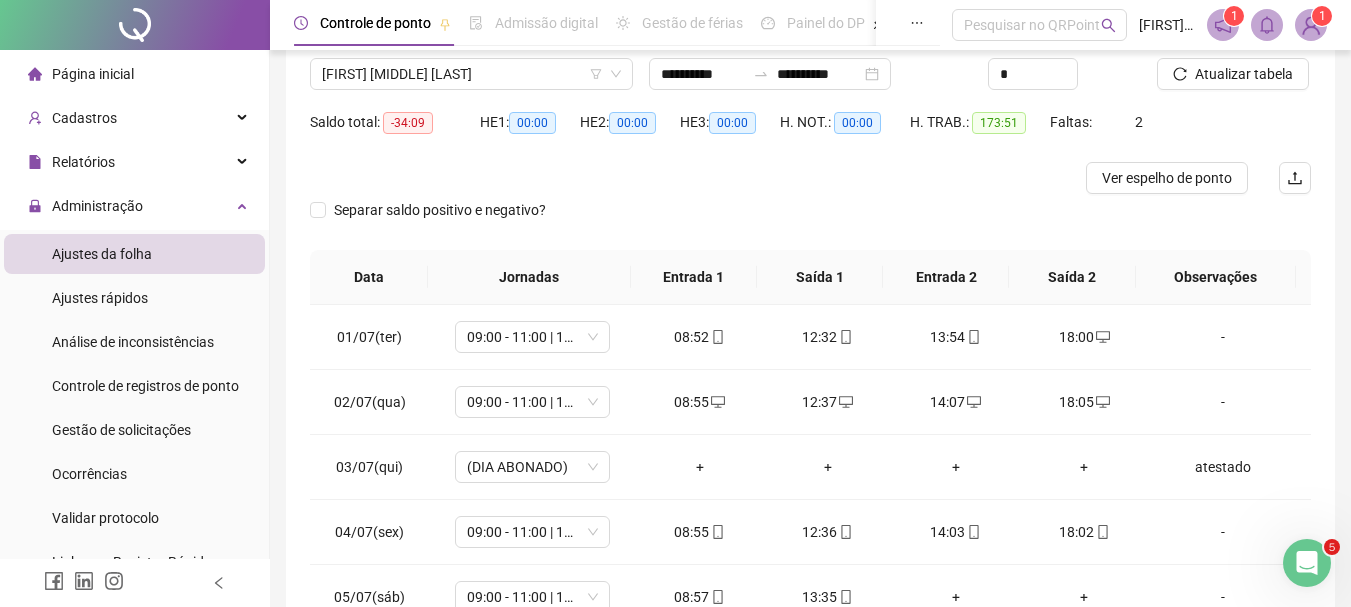 scroll, scrollTop: 191, scrollLeft: 0, axis: vertical 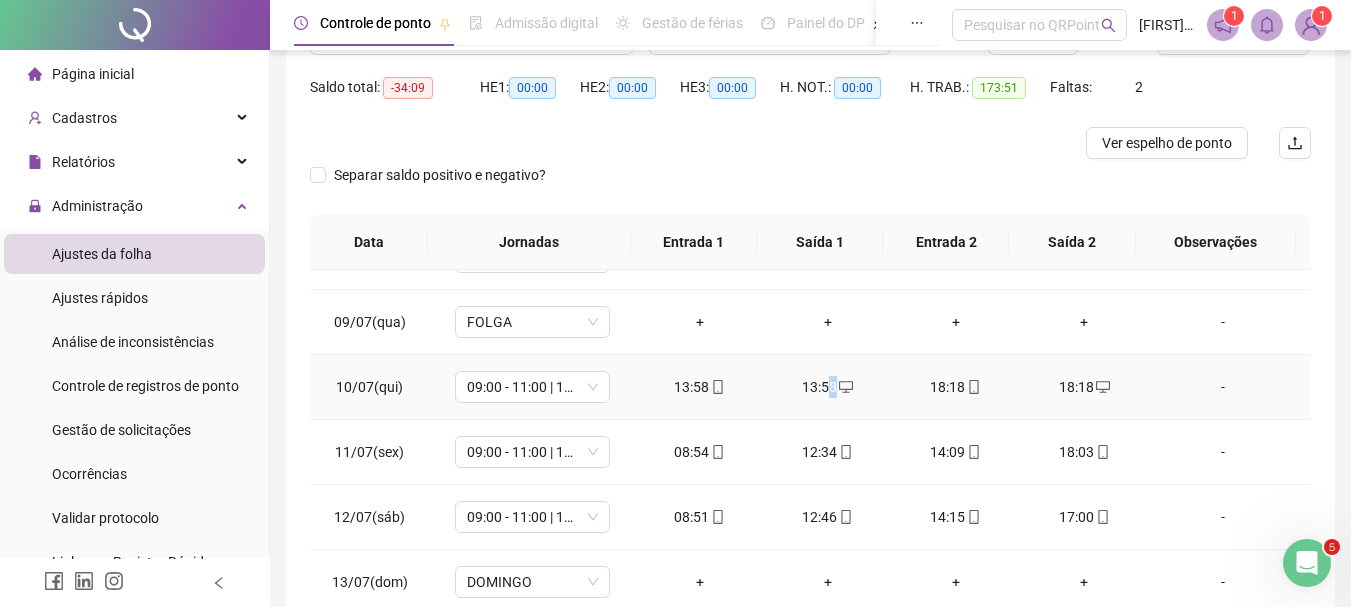 click on "13:58" at bounding box center (828, 387) 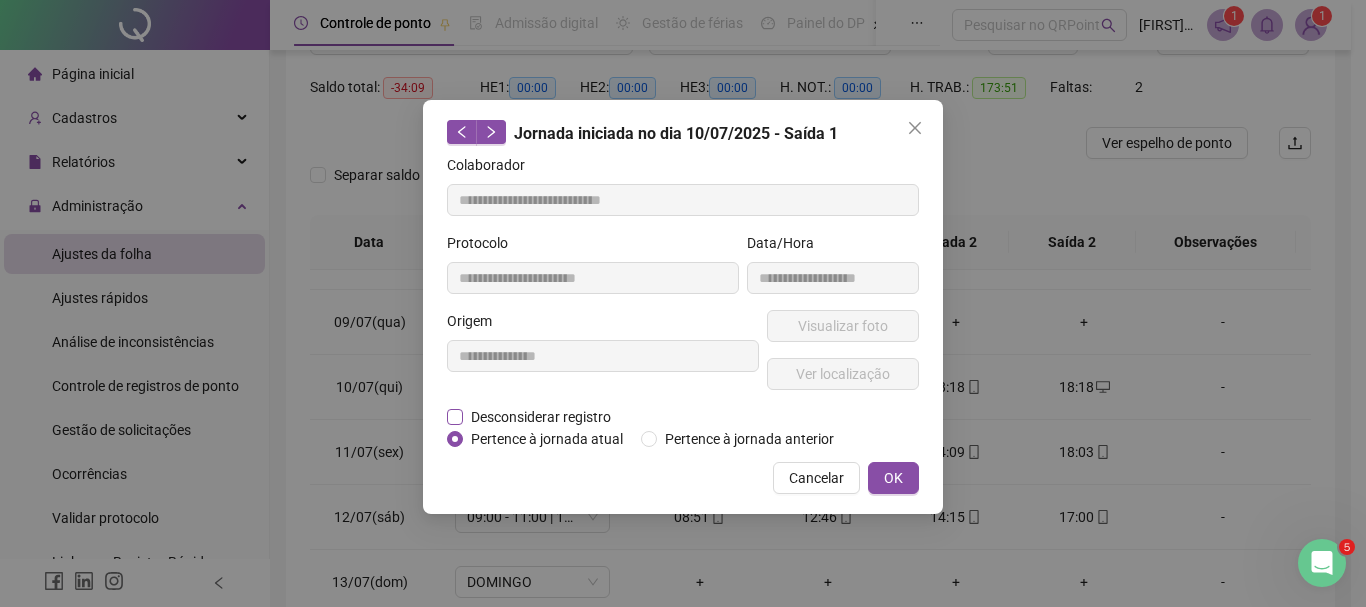 click on "Desconsiderar registro" at bounding box center [540, 417] 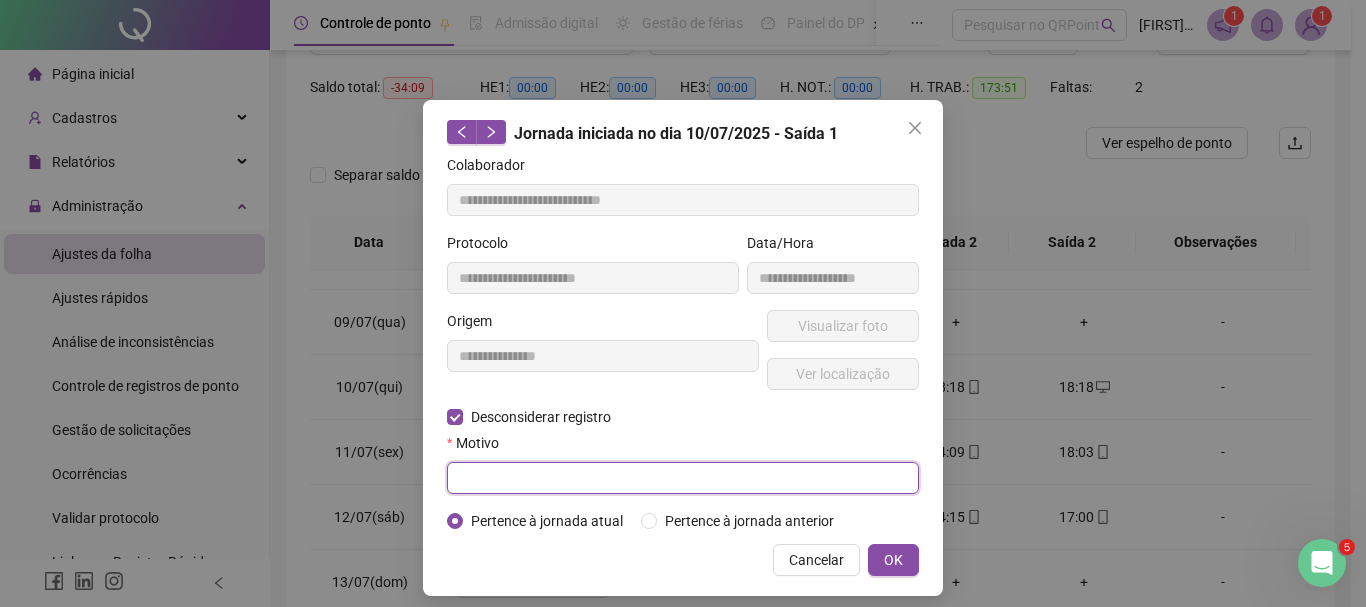 click at bounding box center (683, 478) 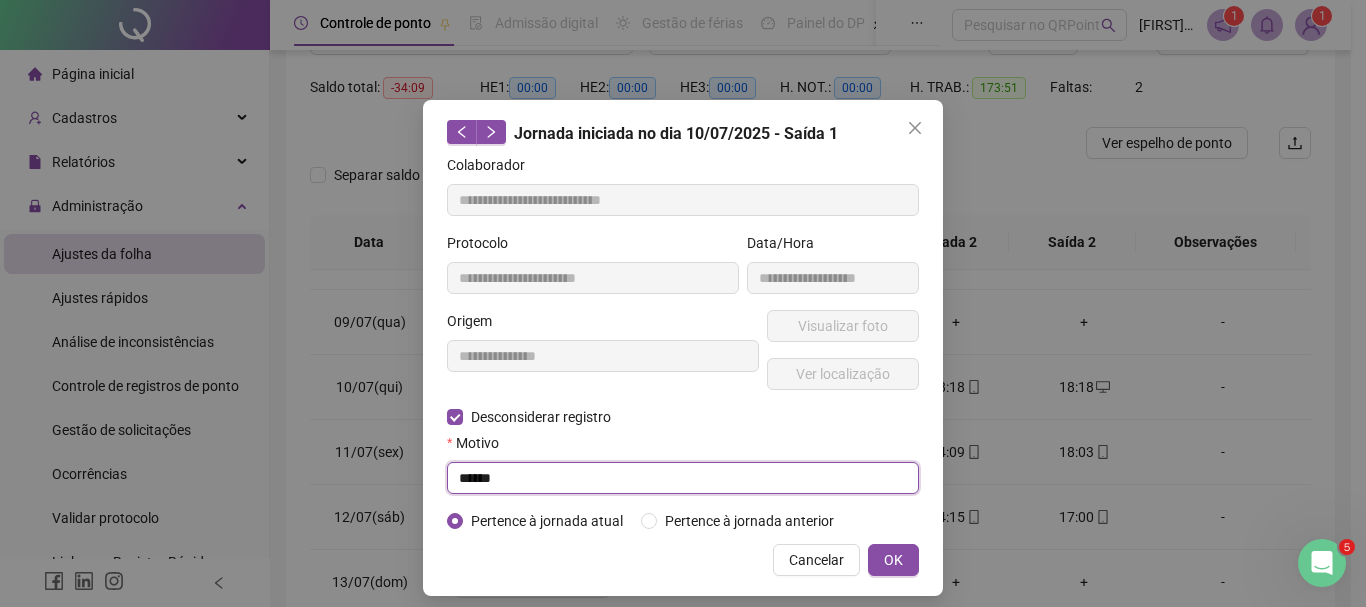 type on "******" 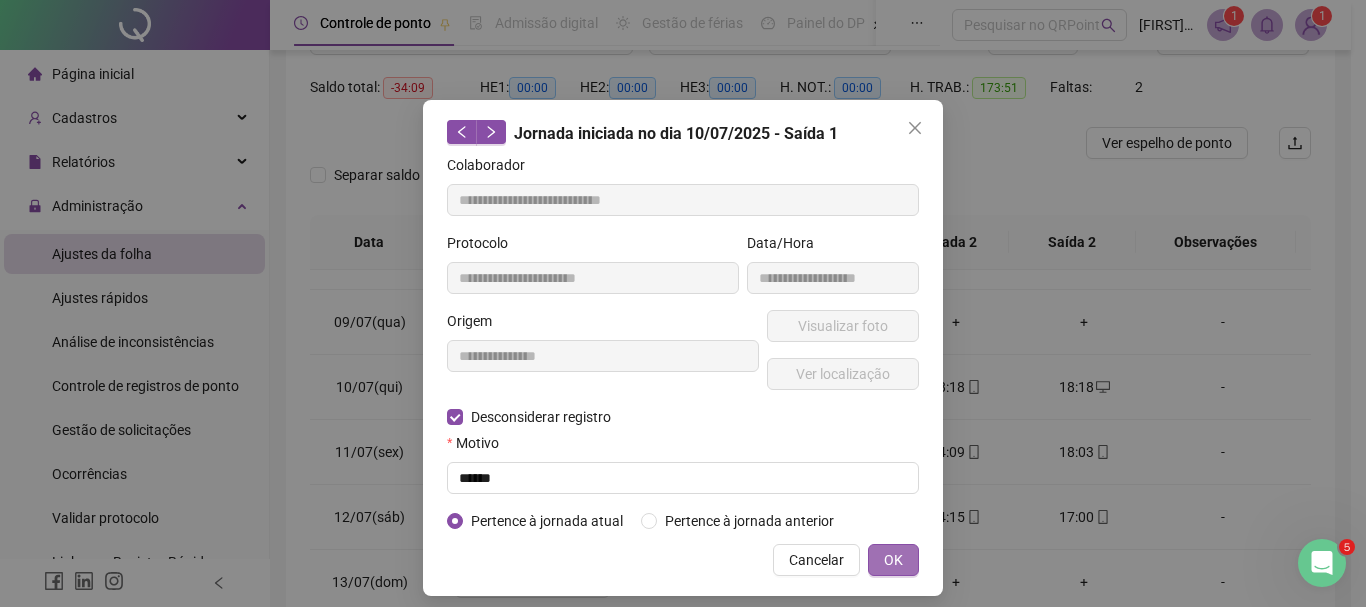 click on "OK" at bounding box center (893, 560) 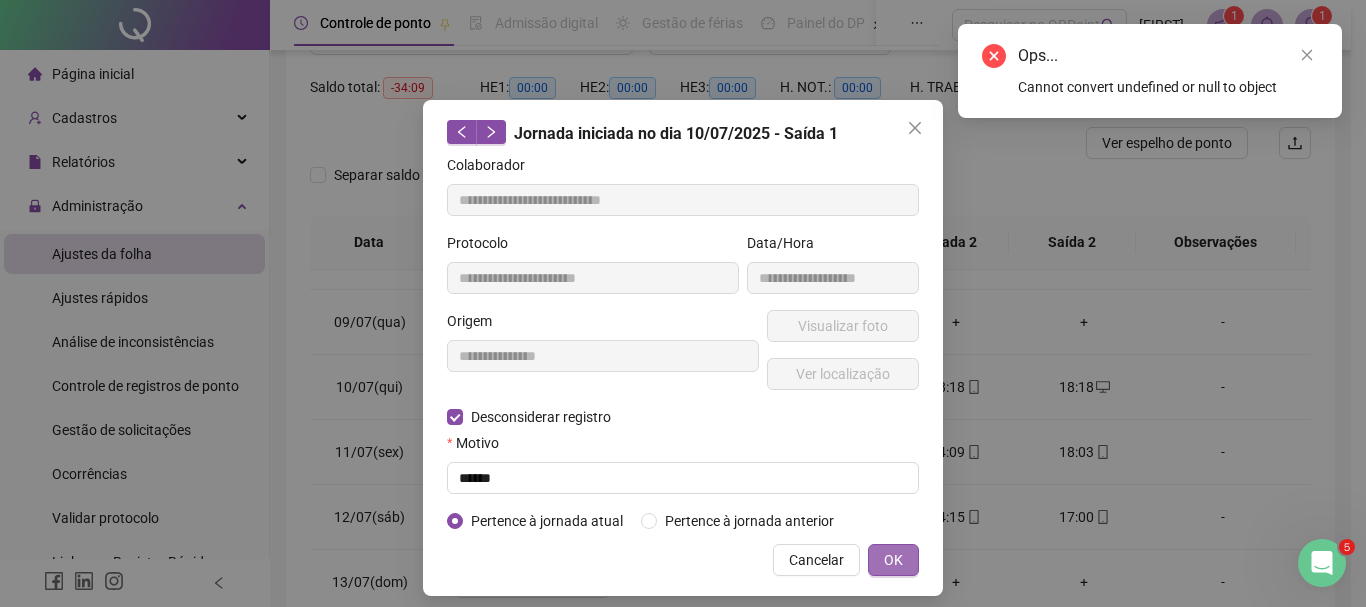 click on "OK" at bounding box center [893, 560] 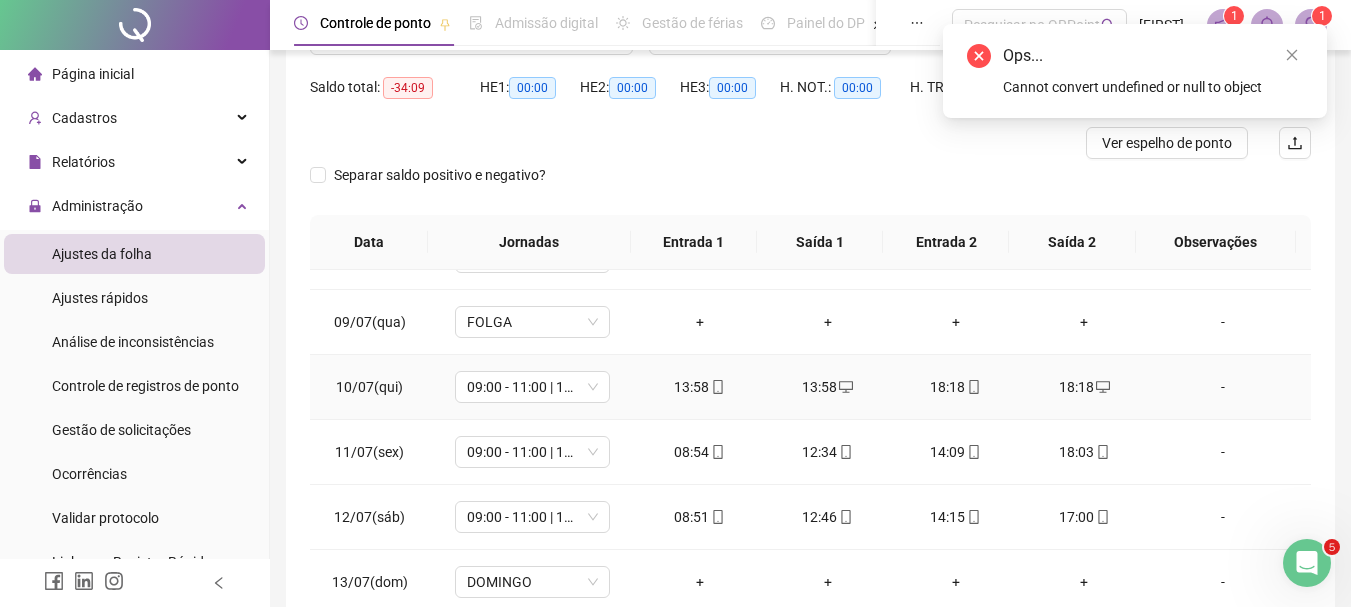 click on "18:18" at bounding box center [1084, 387] 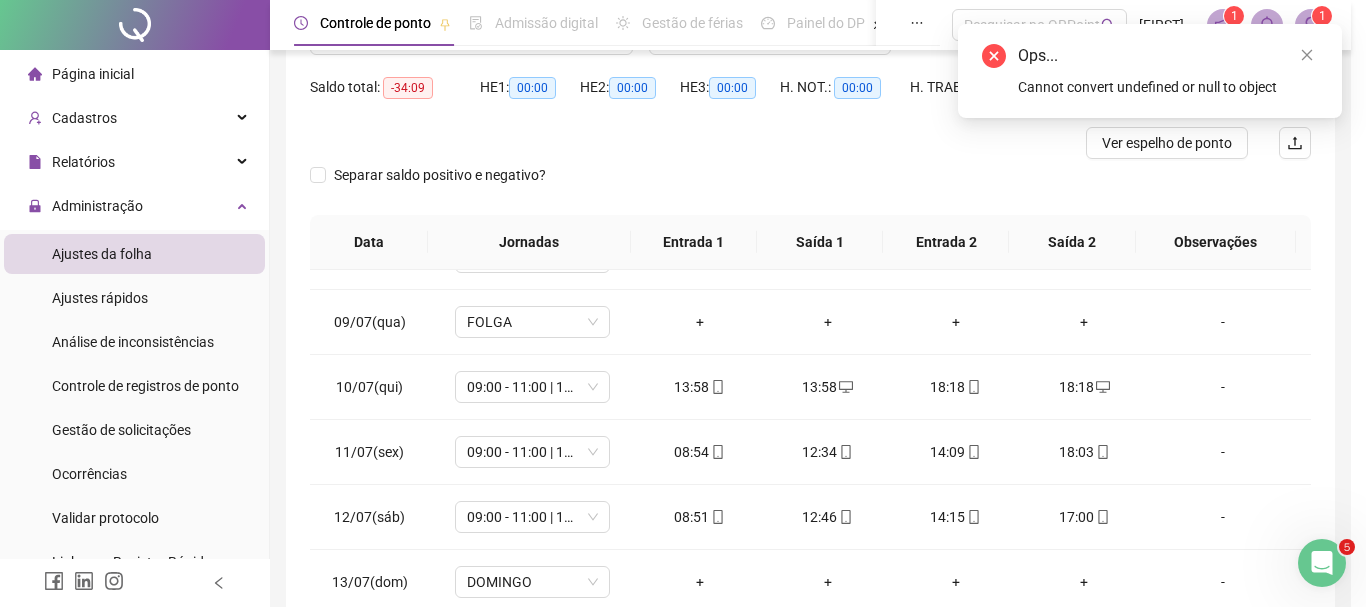 type on "**********" 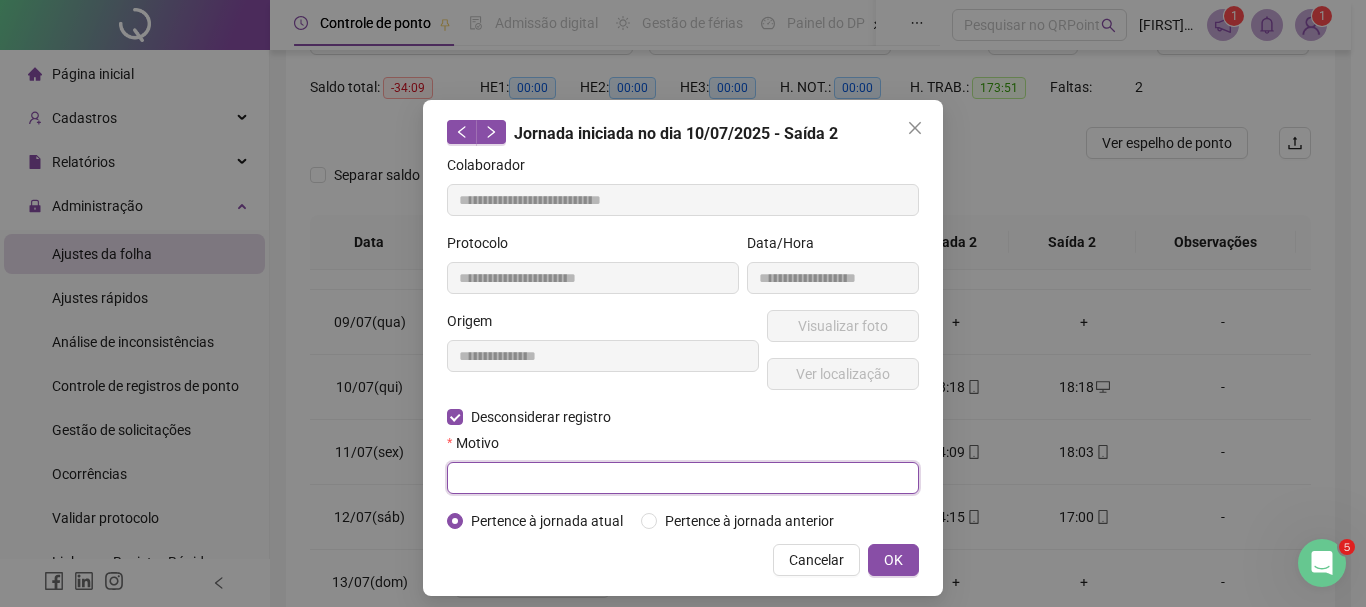 click at bounding box center (683, 478) 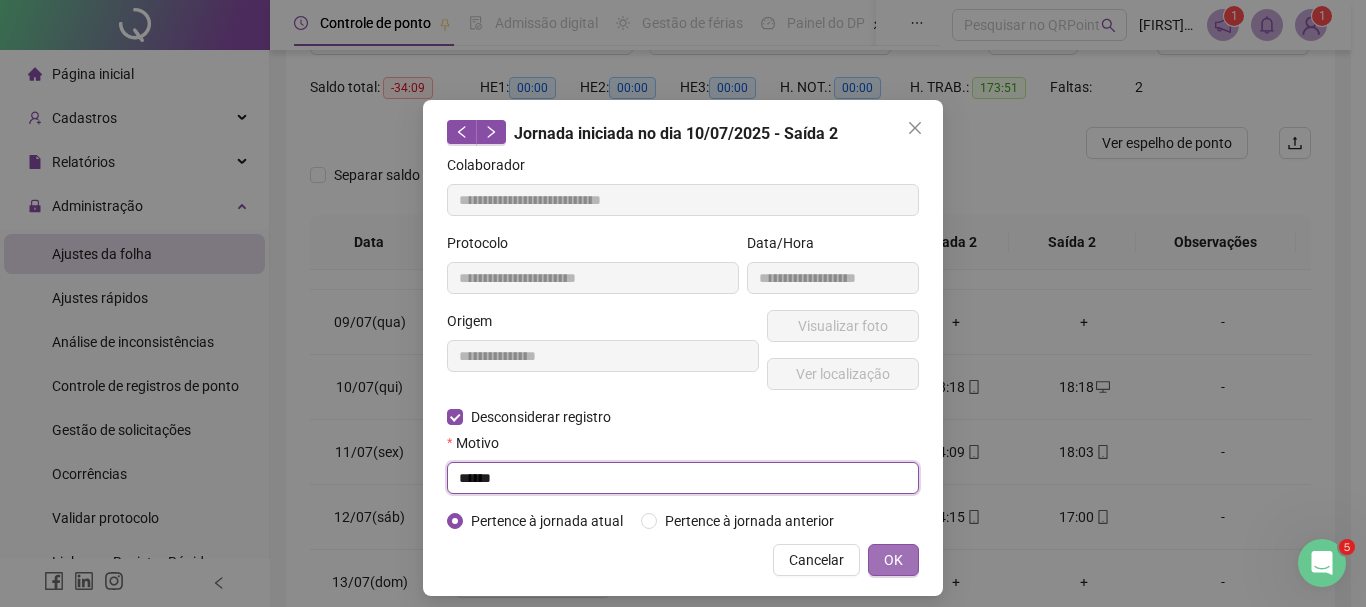 type on "******" 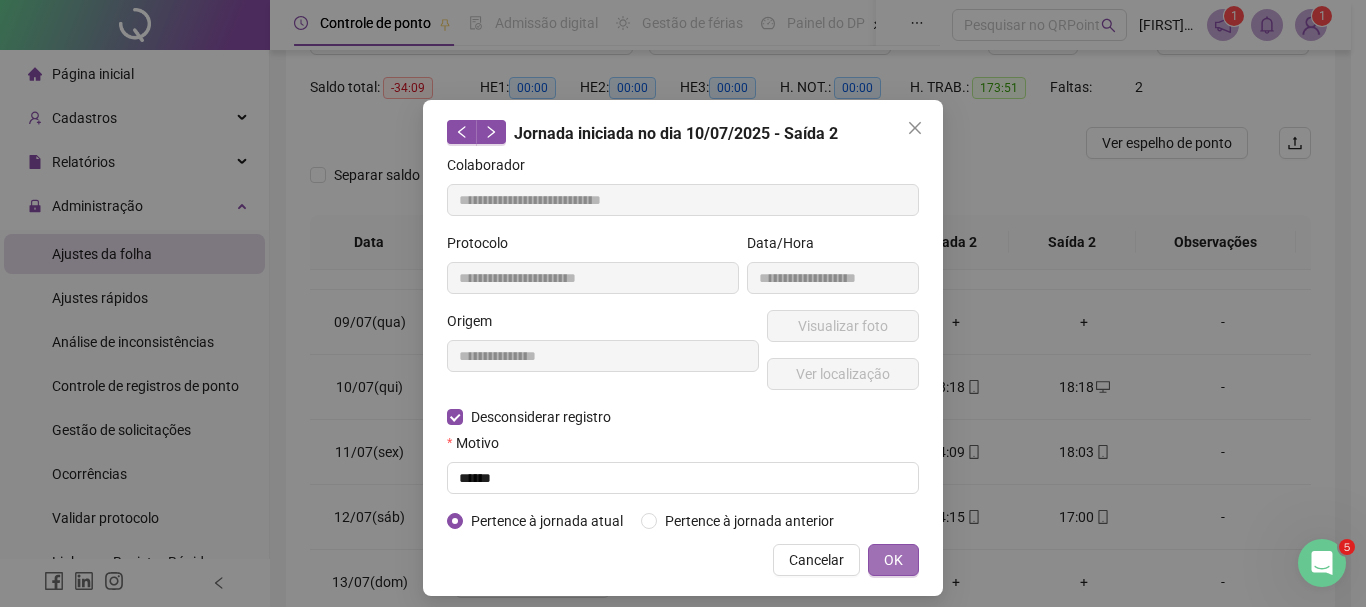 click on "OK" at bounding box center (893, 560) 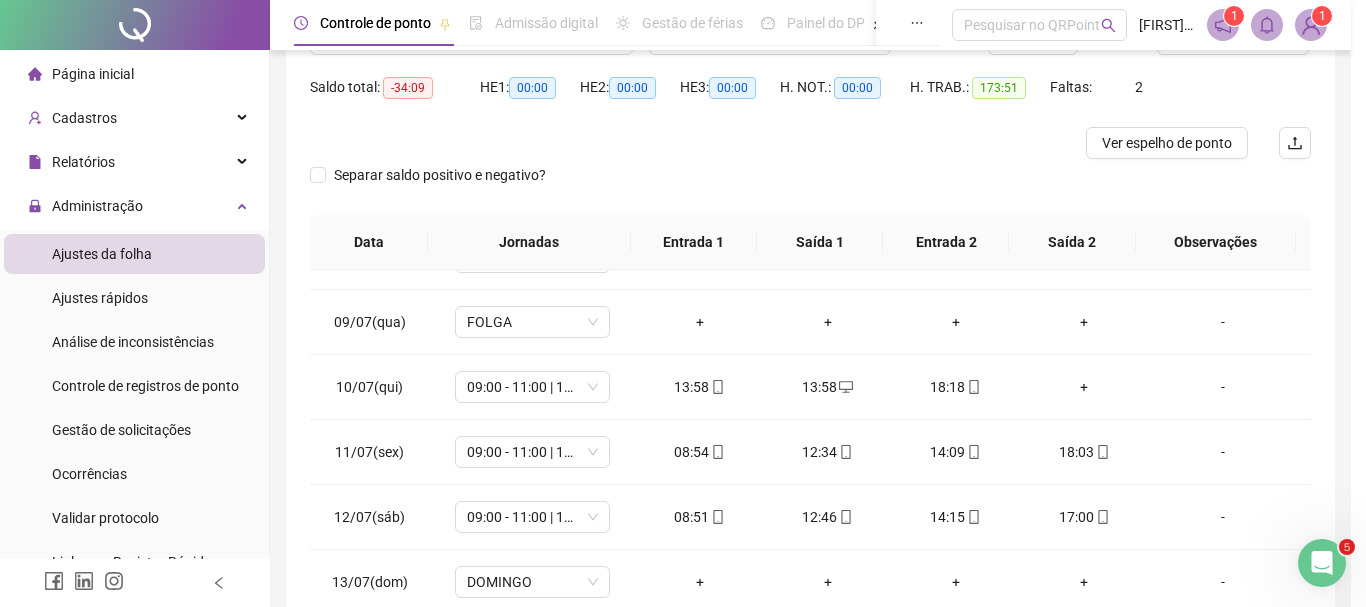click on "**********" at bounding box center [683, 303] 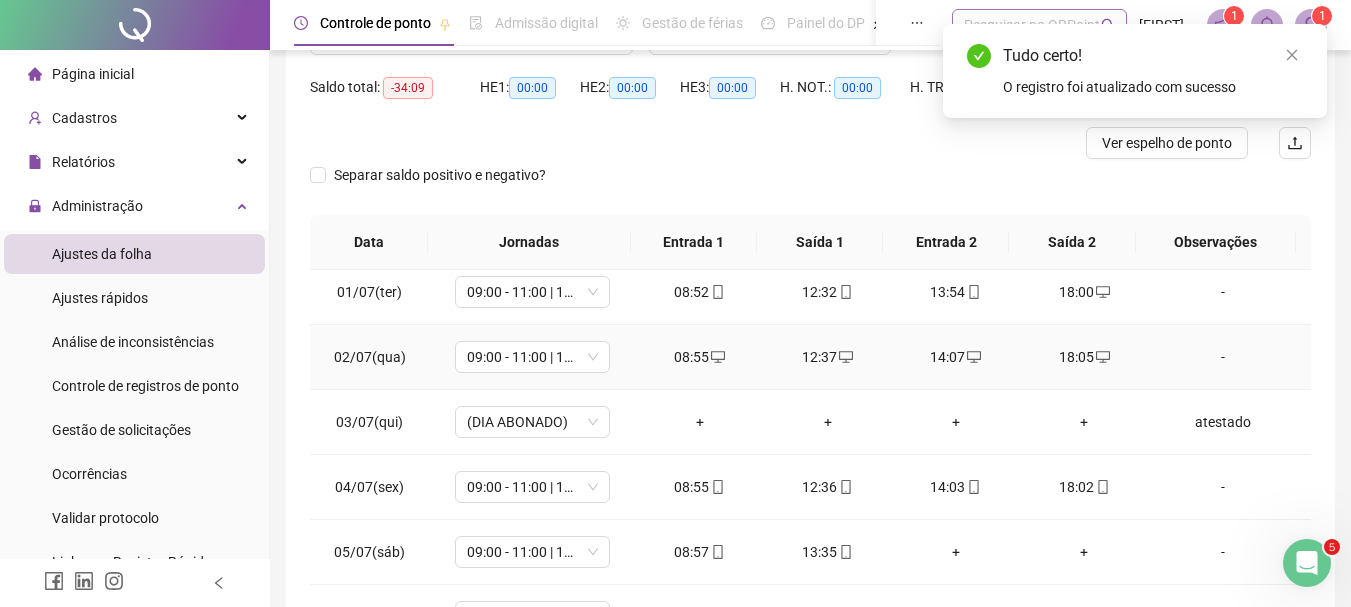 scroll, scrollTop: 0, scrollLeft: 0, axis: both 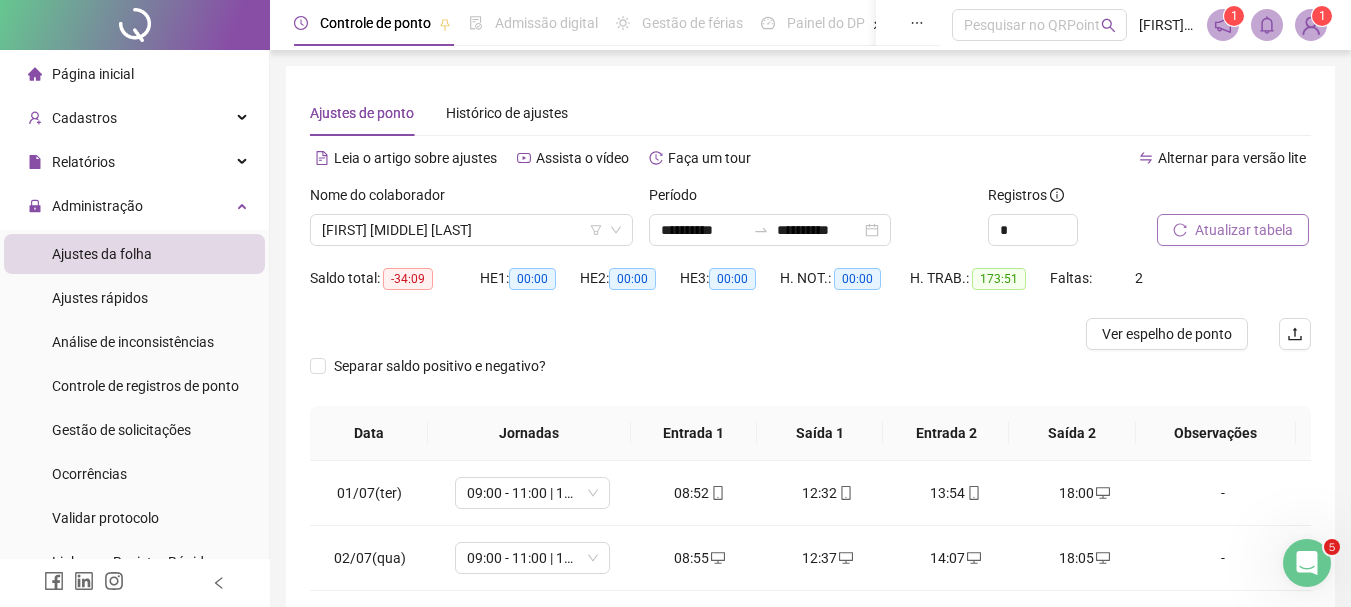 click on "Atualizar tabela" at bounding box center [1244, 230] 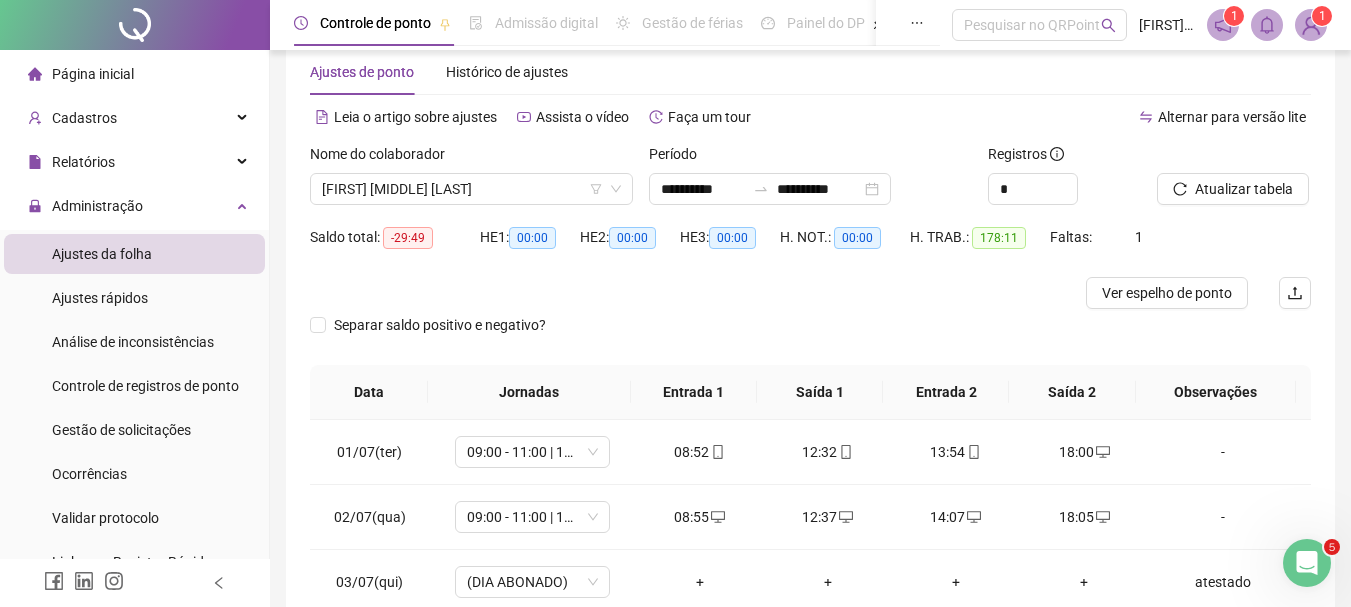 scroll, scrollTop: 100, scrollLeft: 0, axis: vertical 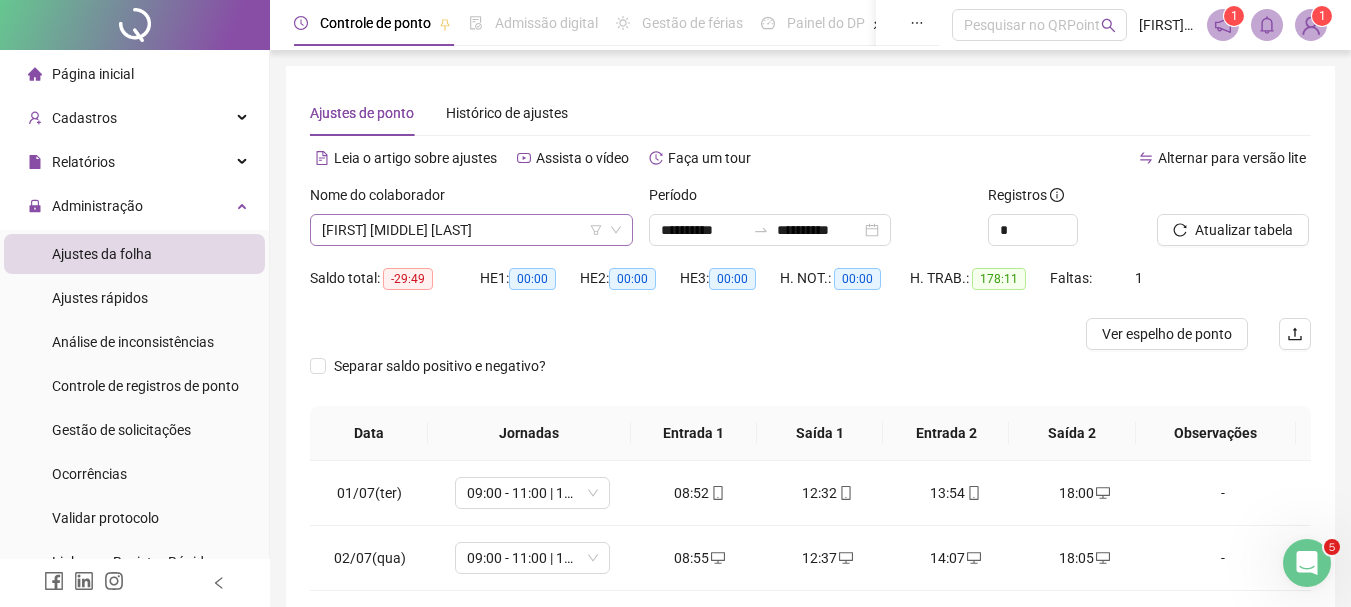 click on "[FIRST] [MIDDLE] [LAST]" at bounding box center [471, 230] 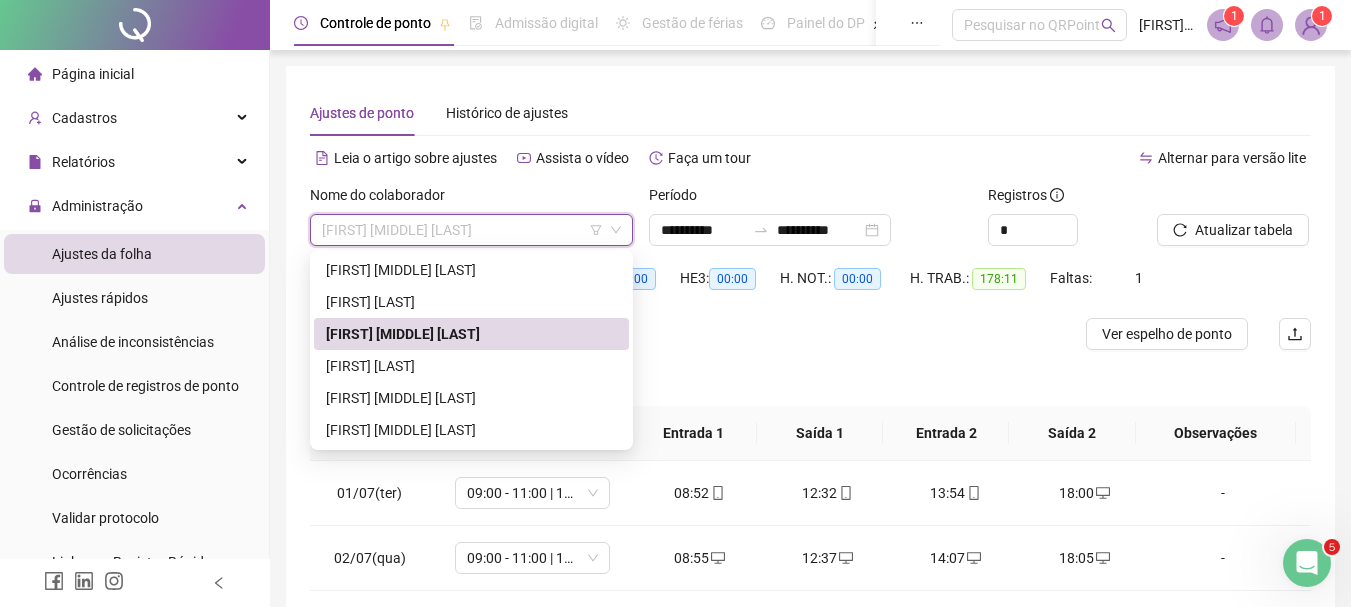 click on "[FIRST] [LAST]" at bounding box center [471, 302] 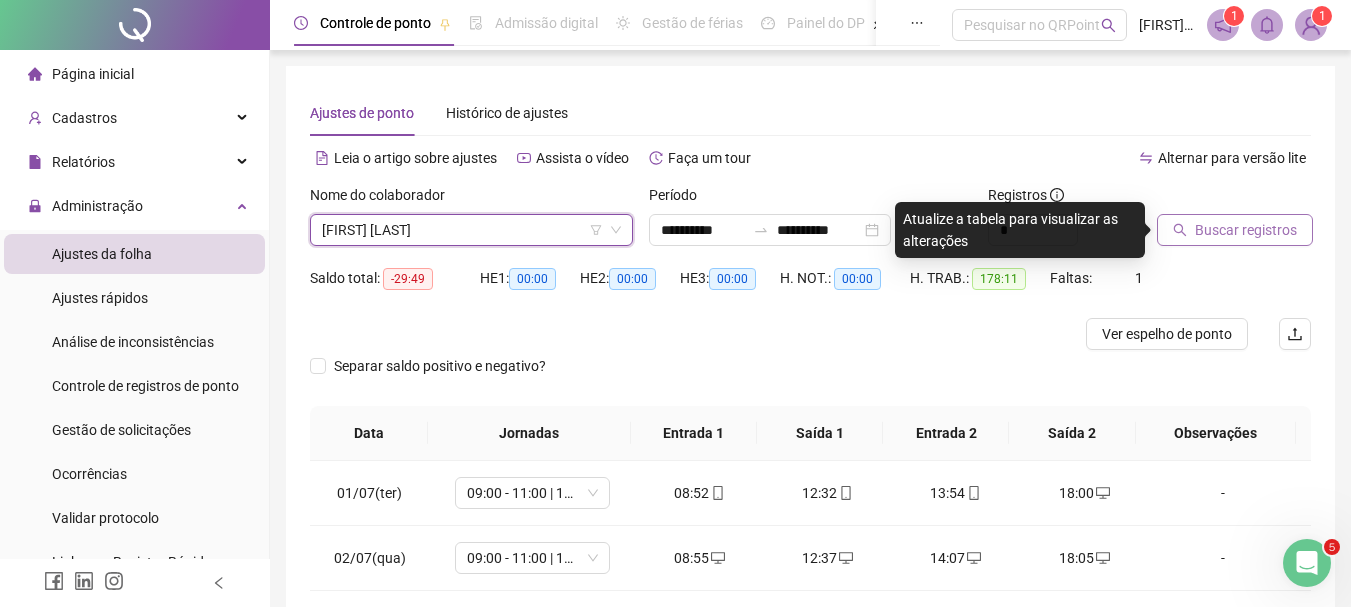 click on "Buscar registros" at bounding box center [1246, 230] 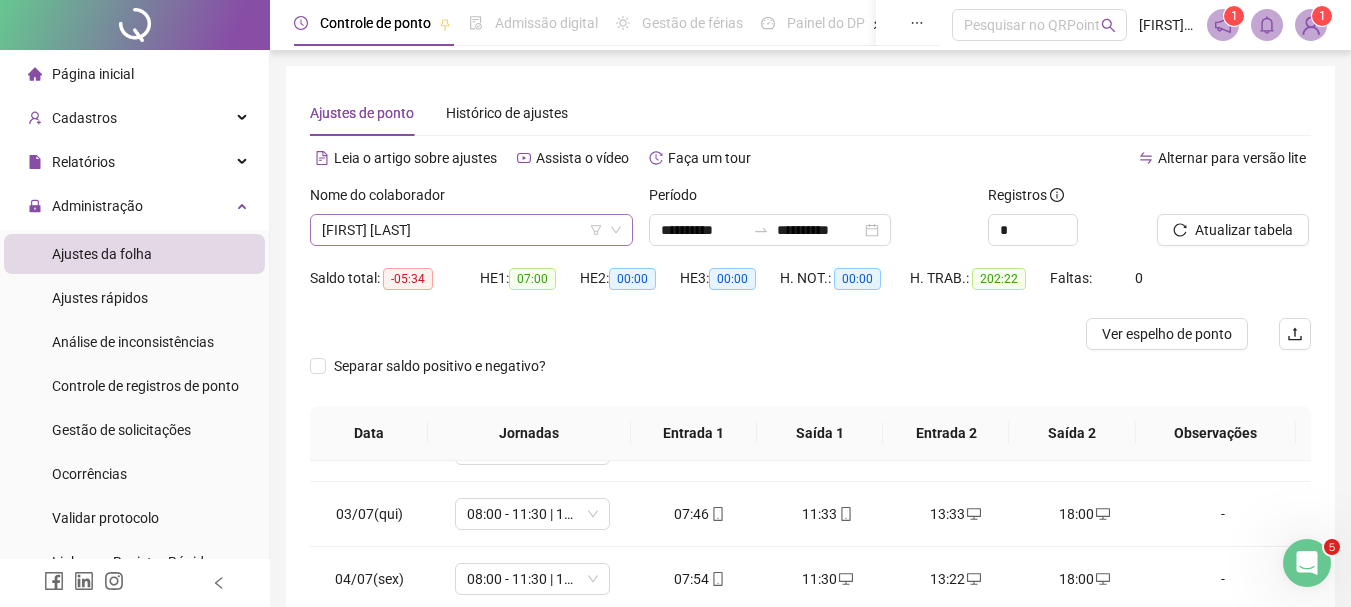 scroll, scrollTop: 0, scrollLeft: 0, axis: both 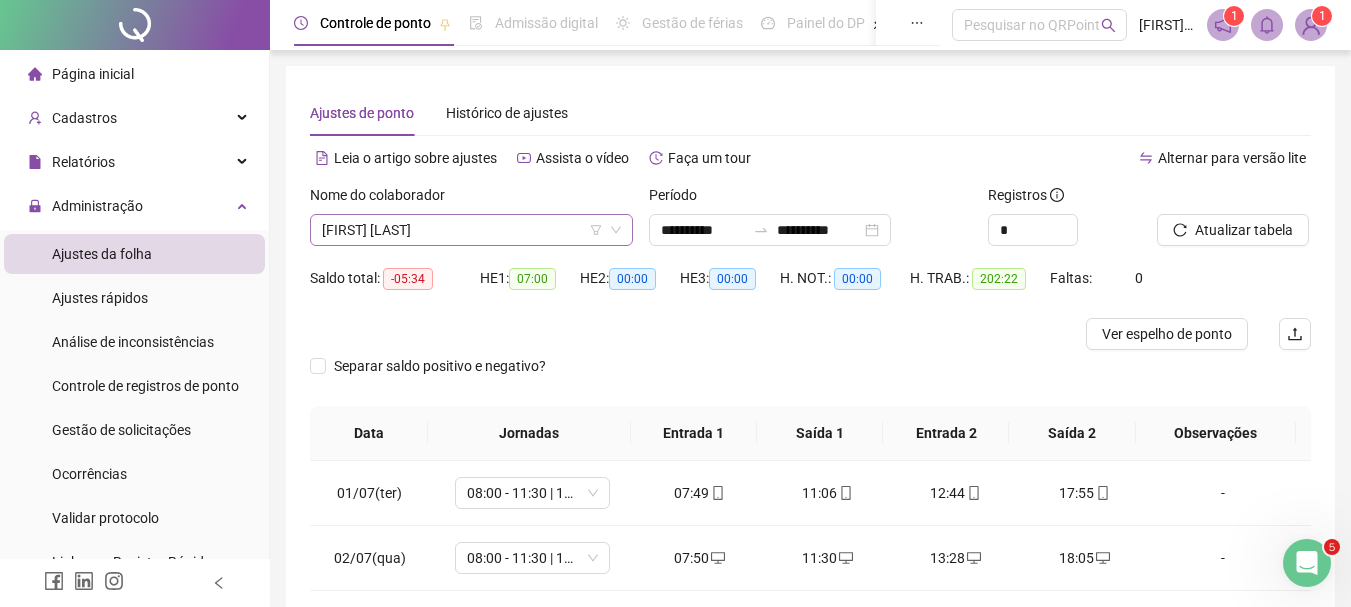 click on "[FIRST] [LAST]" at bounding box center [471, 230] 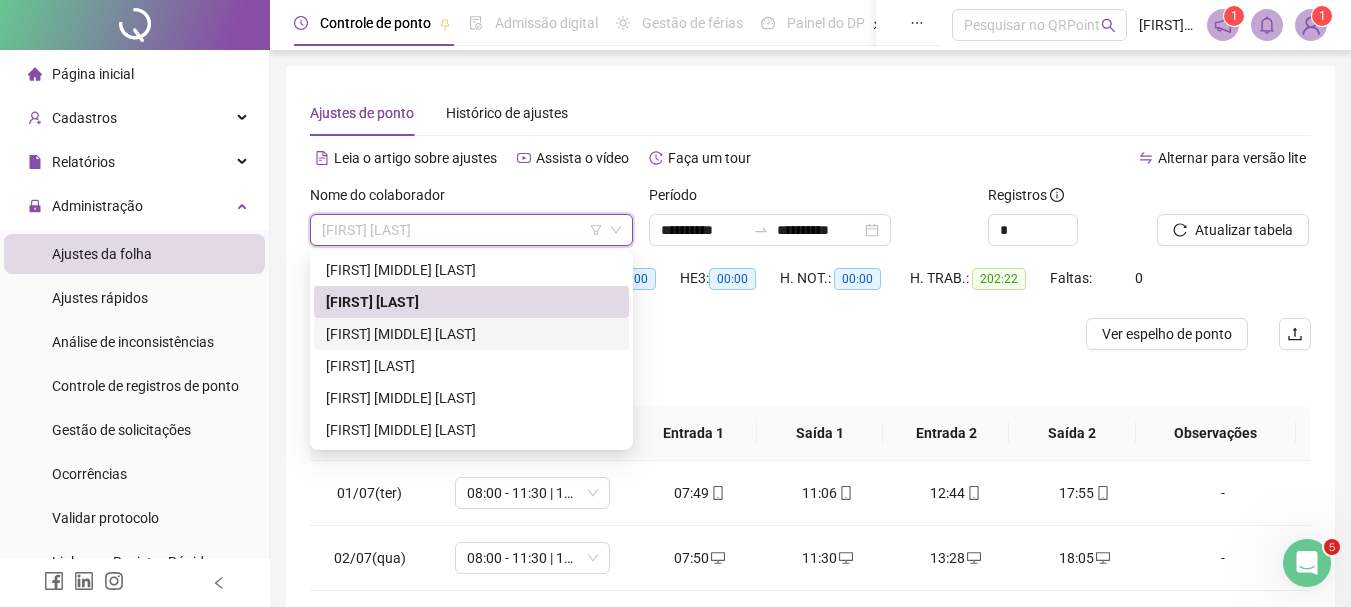click on "[FIRST] [MIDDLE] [LAST]" at bounding box center (471, 334) 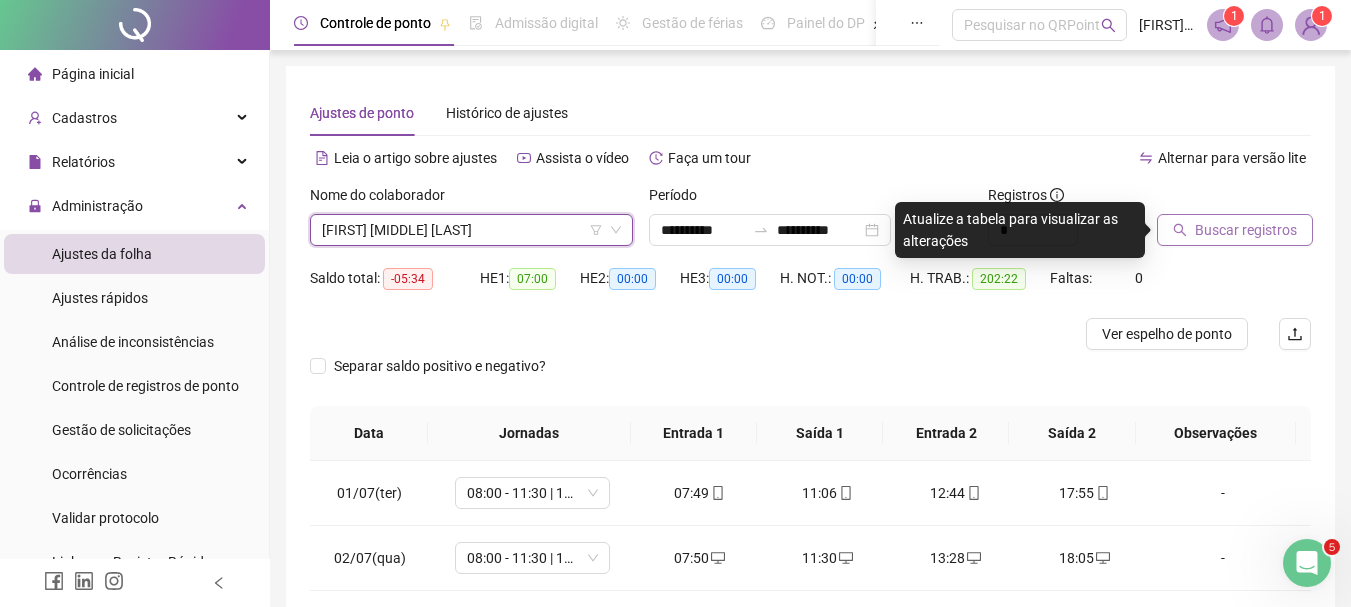 click on "Buscar registros" at bounding box center (1246, 230) 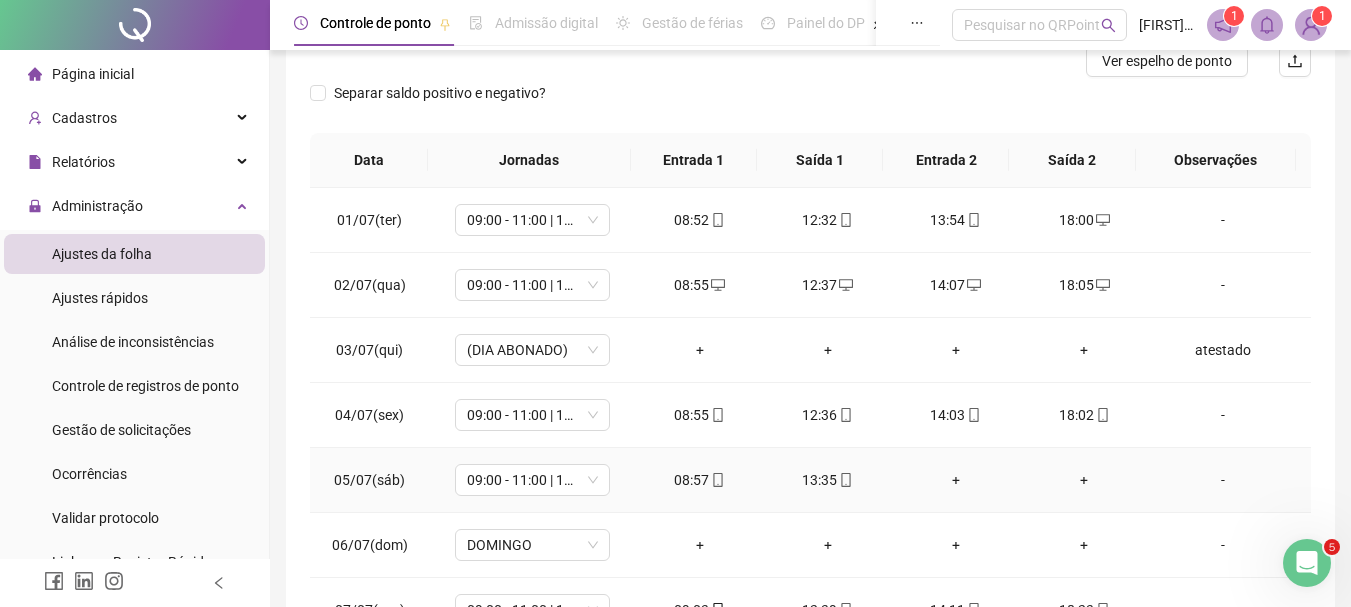 scroll, scrollTop: 300, scrollLeft: 0, axis: vertical 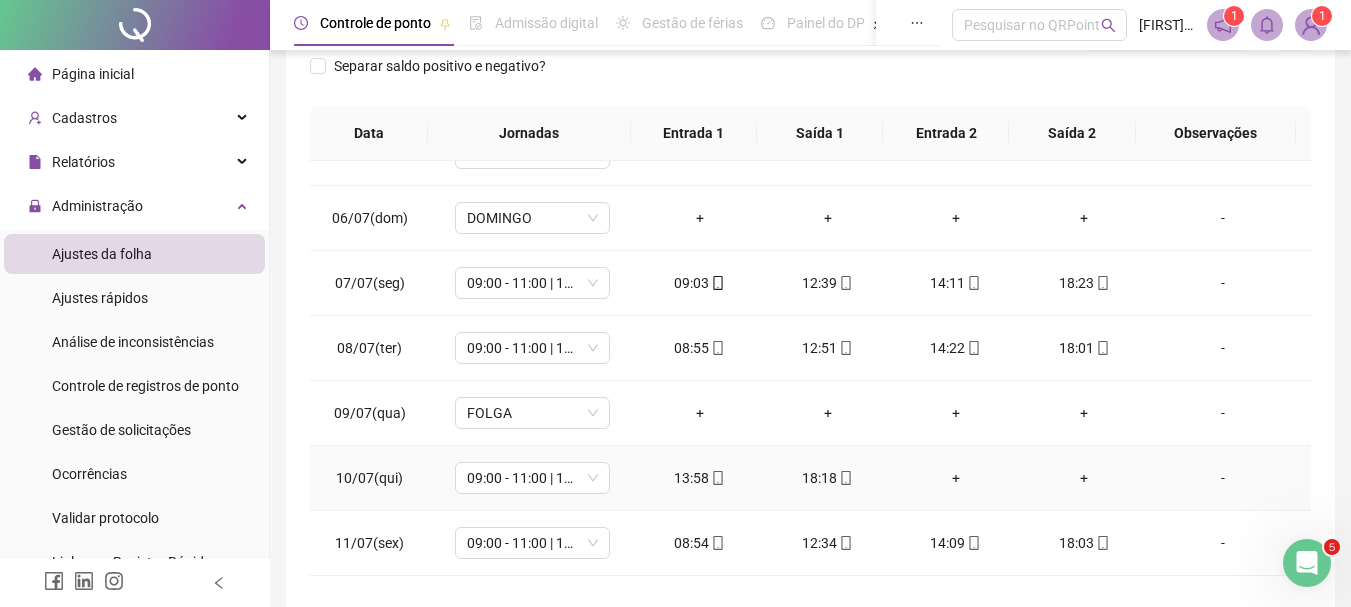 click on "-" at bounding box center (1223, 478) 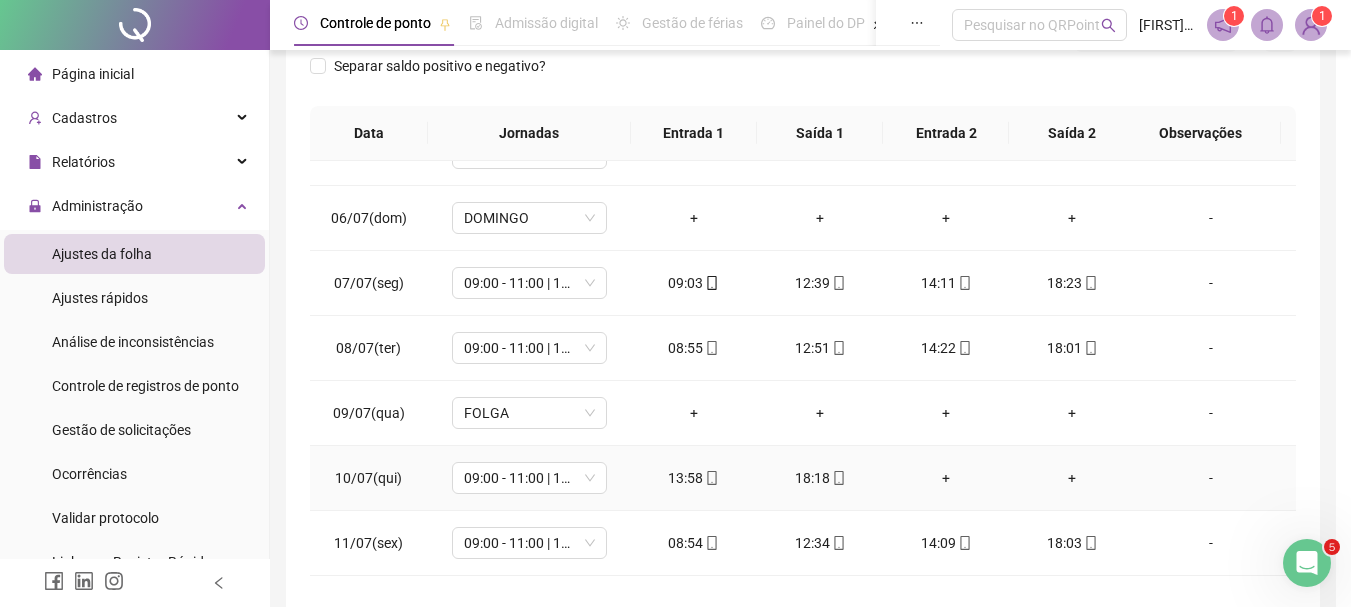 type 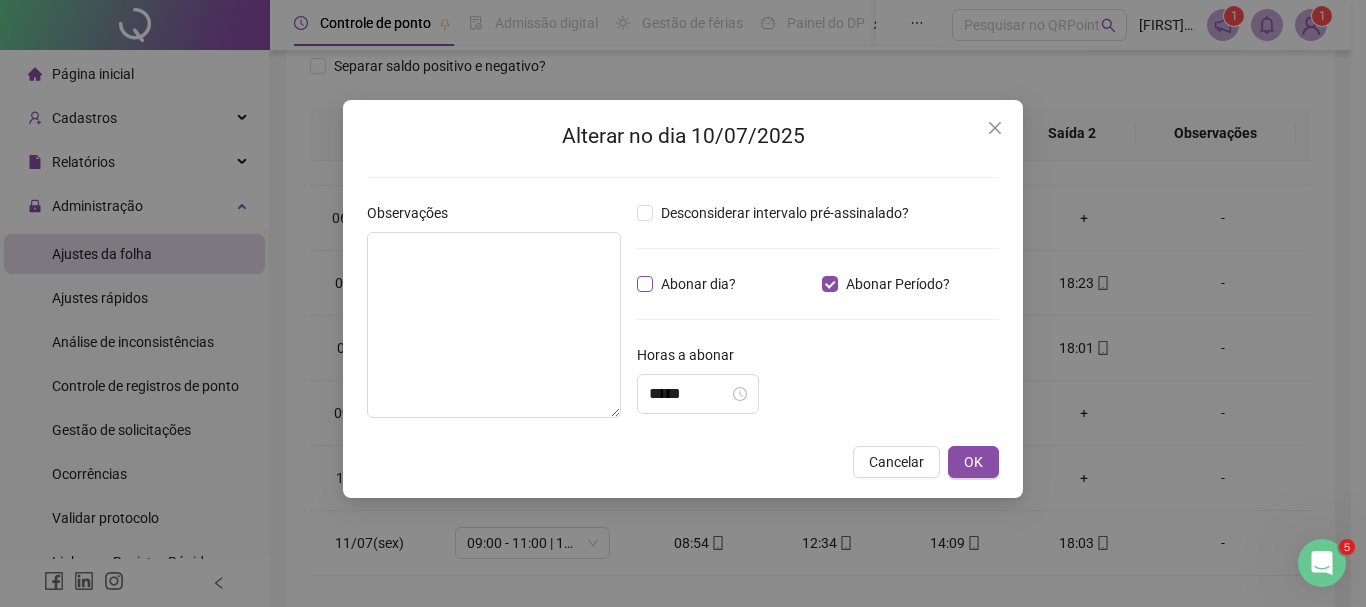 click on "Abonar dia?" at bounding box center [690, 284] 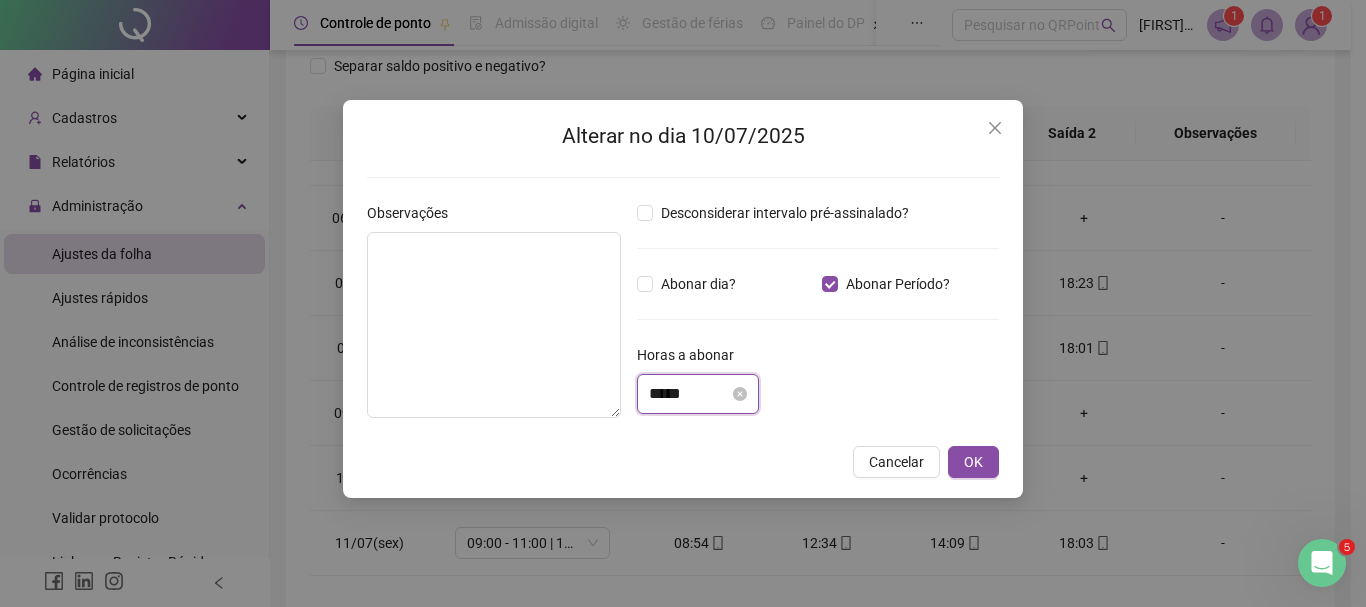 click on "*****" at bounding box center (689, 394) 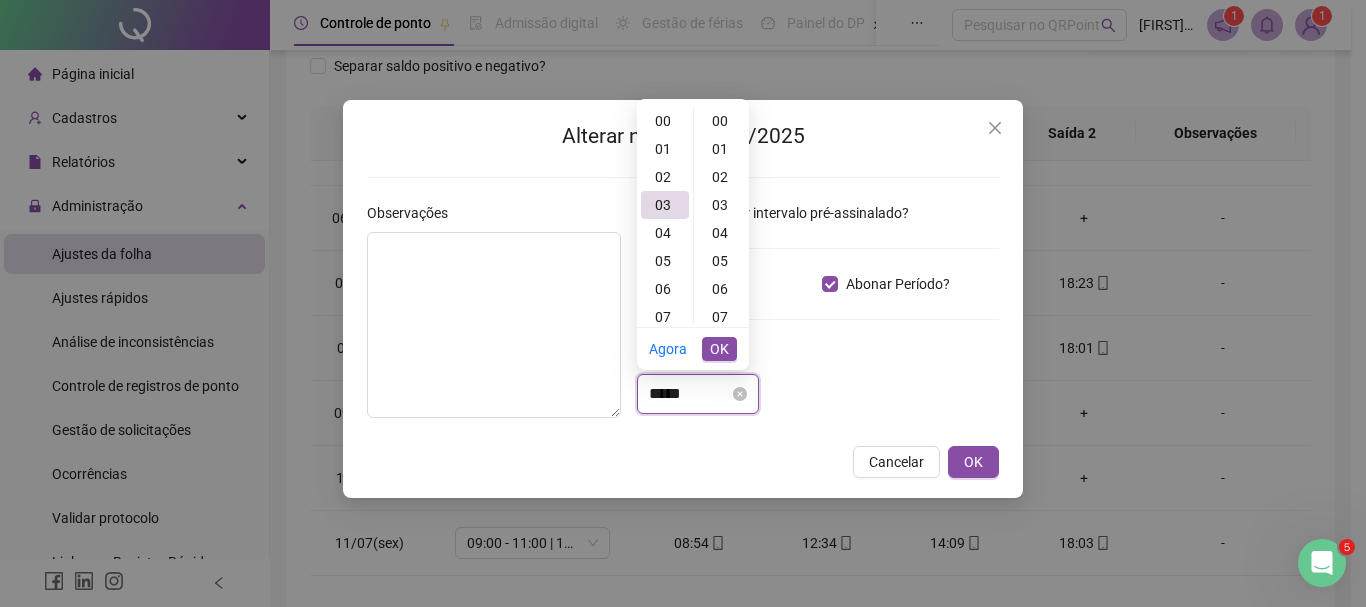 scroll, scrollTop: 84, scrollLeft: 0, axis: vertical 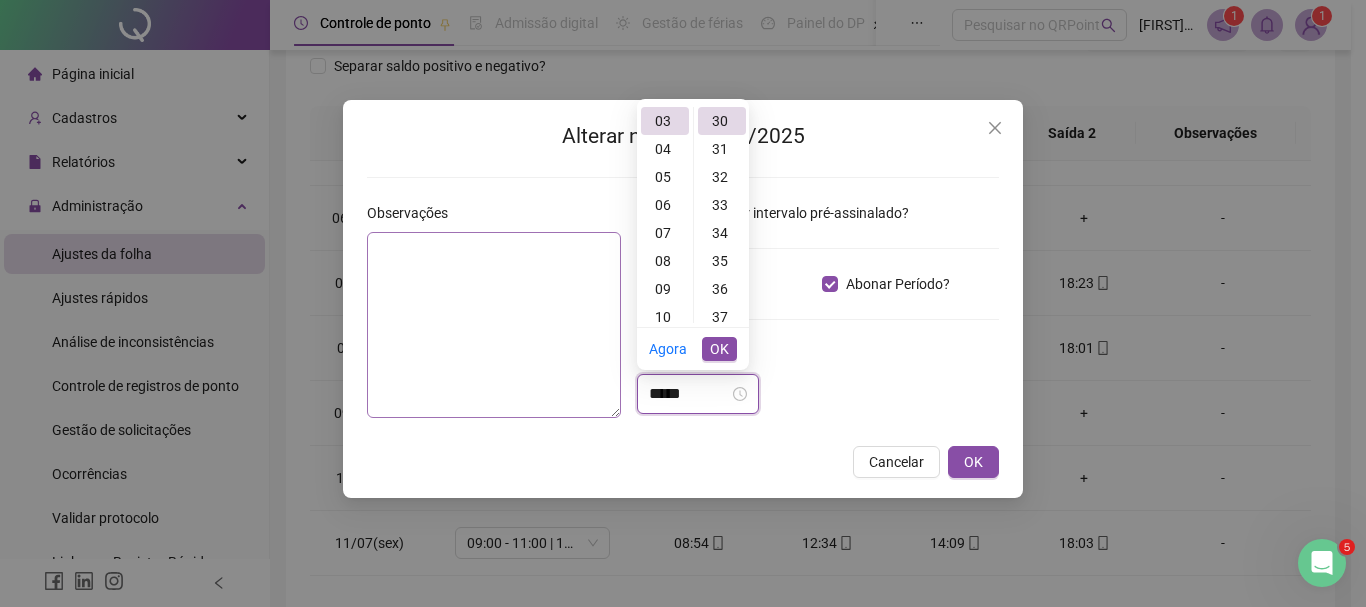 drag, startPoint x: 691, startPoint y: 393, endPoint x: 586, endPoint y: 384, distance: 105.38501 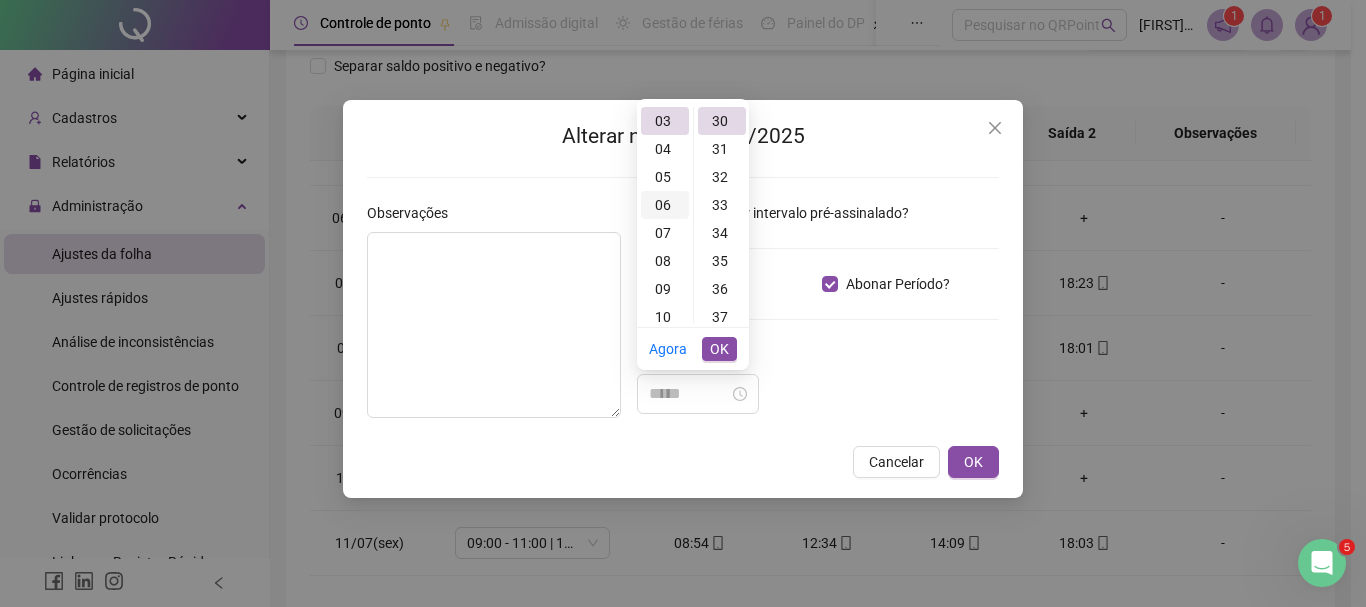 click on "05" at bounding box center (665, 177) 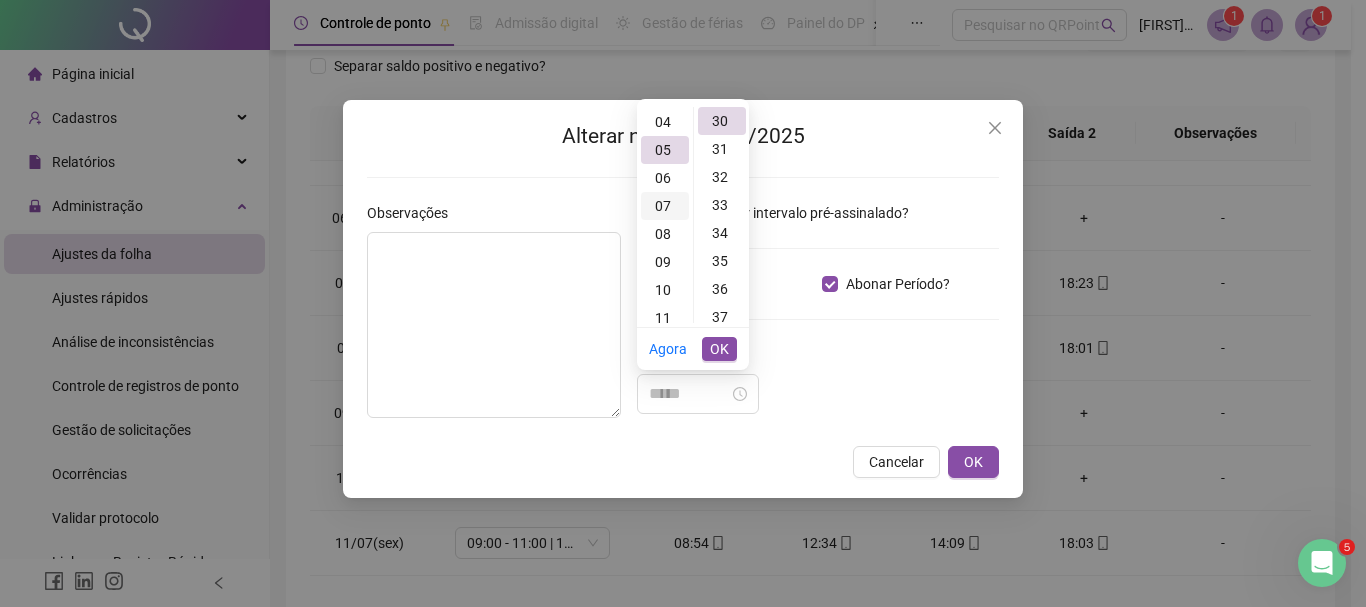 scroll, scrollTop: 0, scrollLeft: 0, axis: both 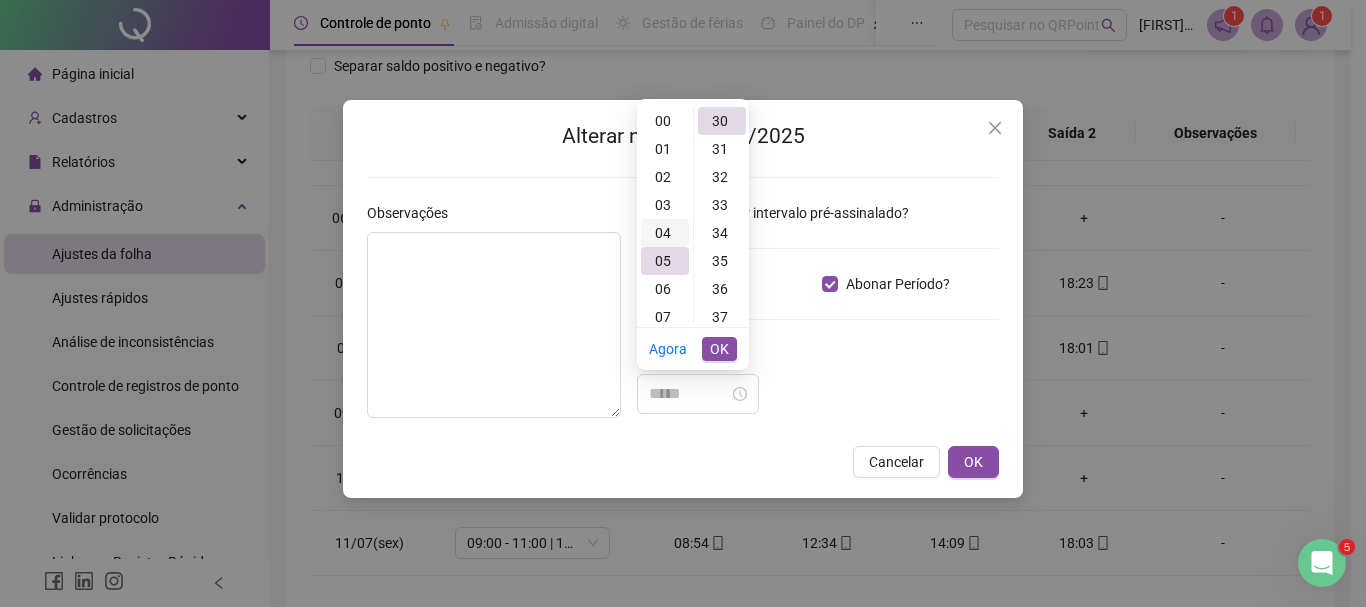 click on "04" at bounding box center [665, 233] 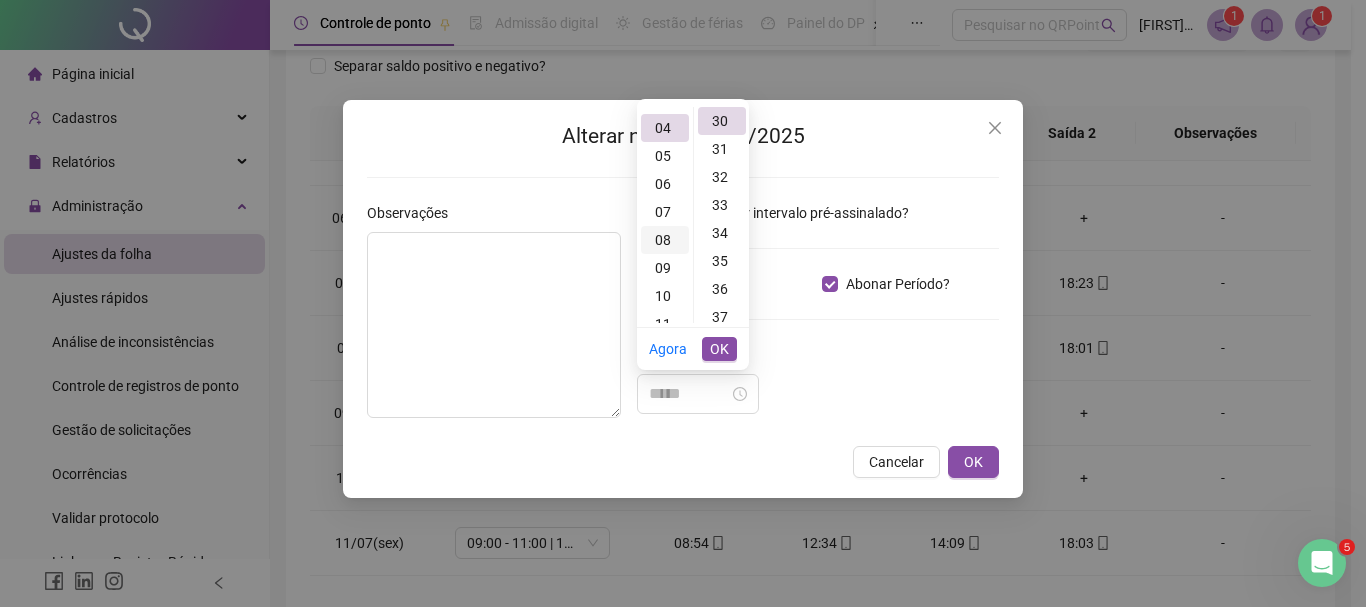 scroll, scrollTop: 112, scrollLeft: 0, axis: vertical 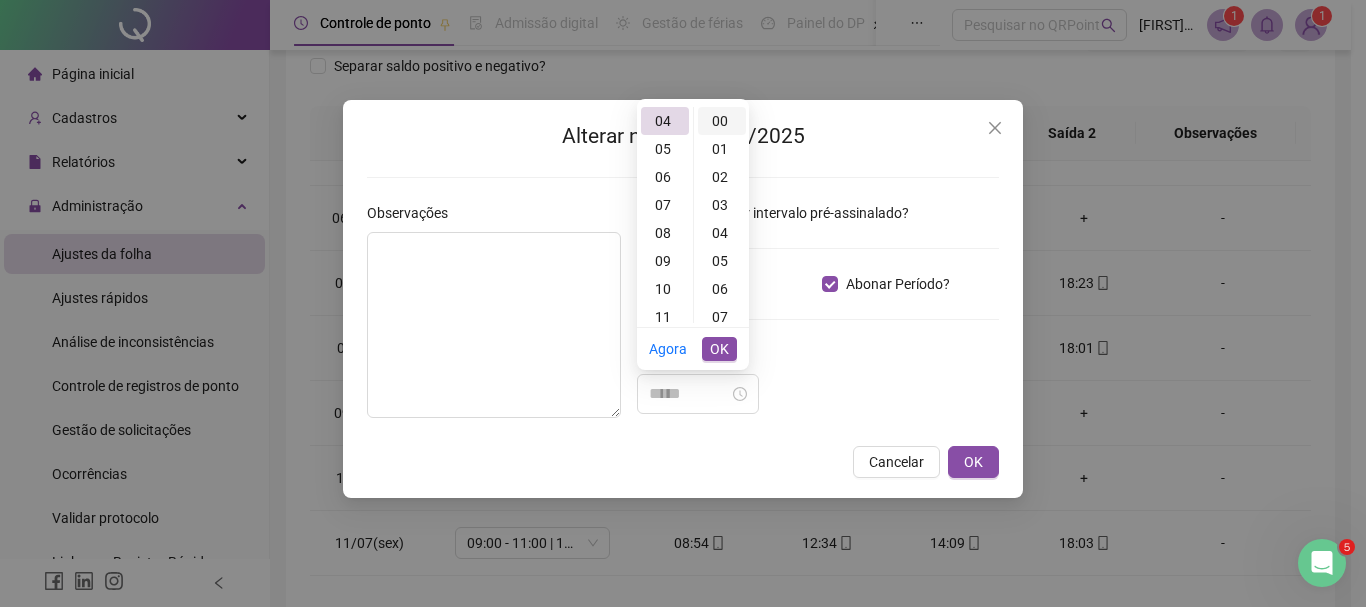 click on "00" at bounding box center (722, 121) 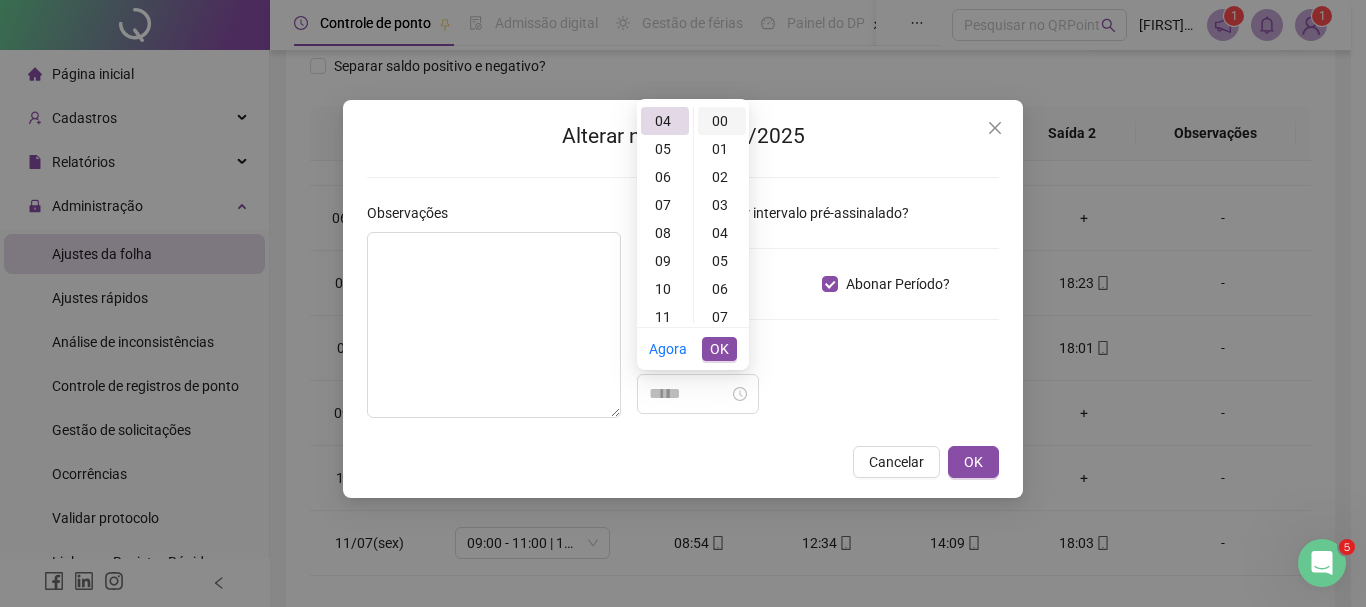 click on "00" at bounding box center [722, 121] 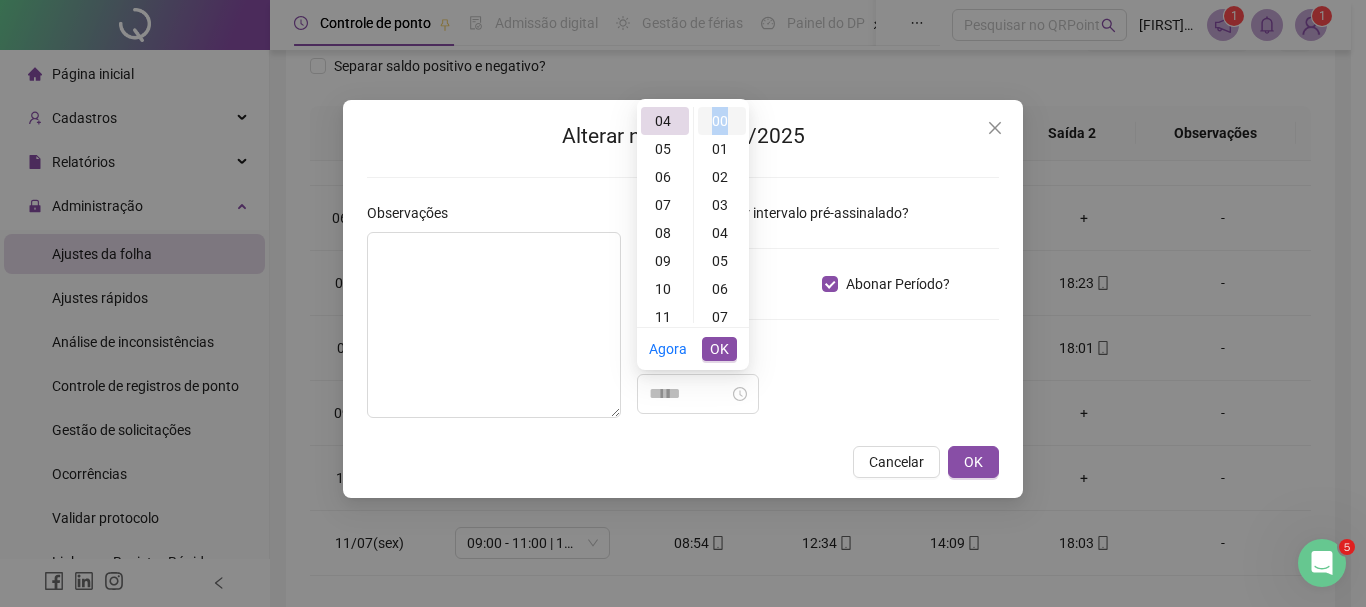 click on "00" at bounding box center (722, 121) 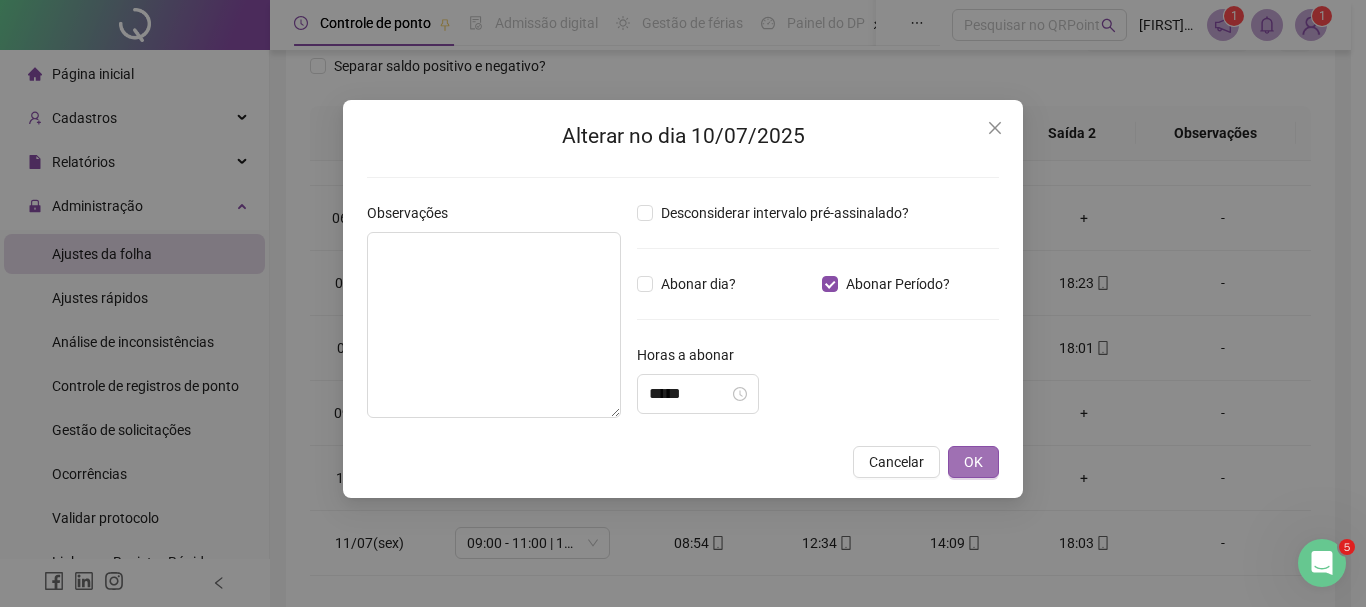 click on "OK" at bounding box center (973, 462) 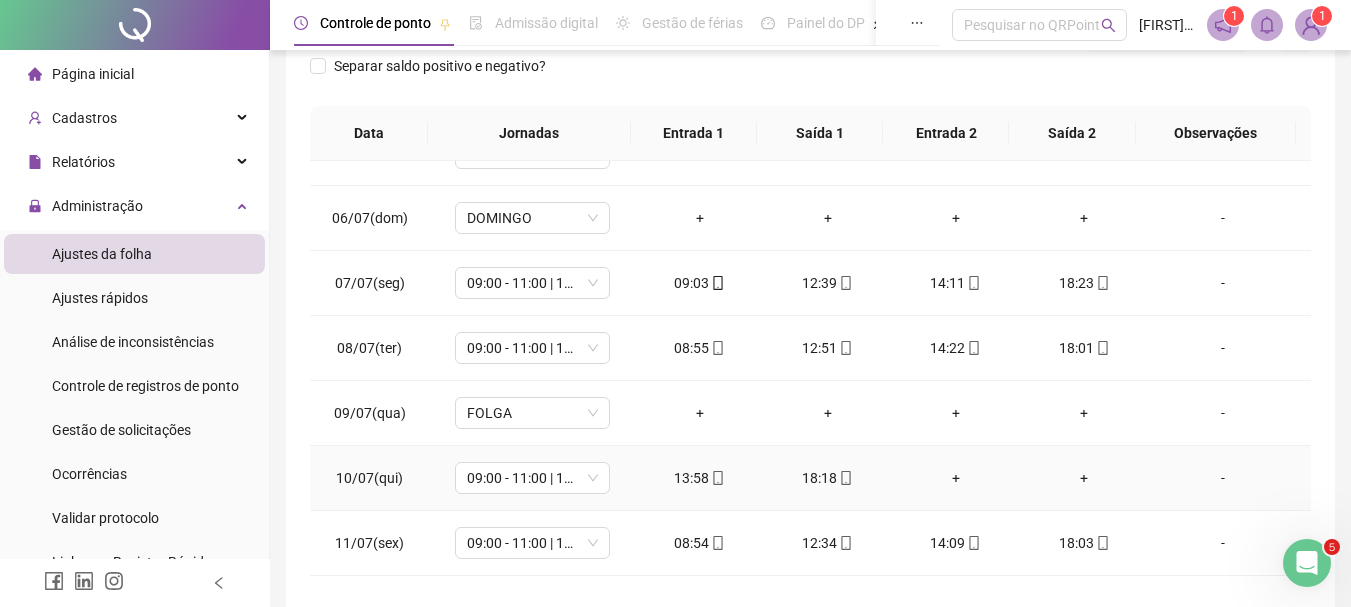 scroll, scrollTop: 0, scrollLeft: 0, axis: both 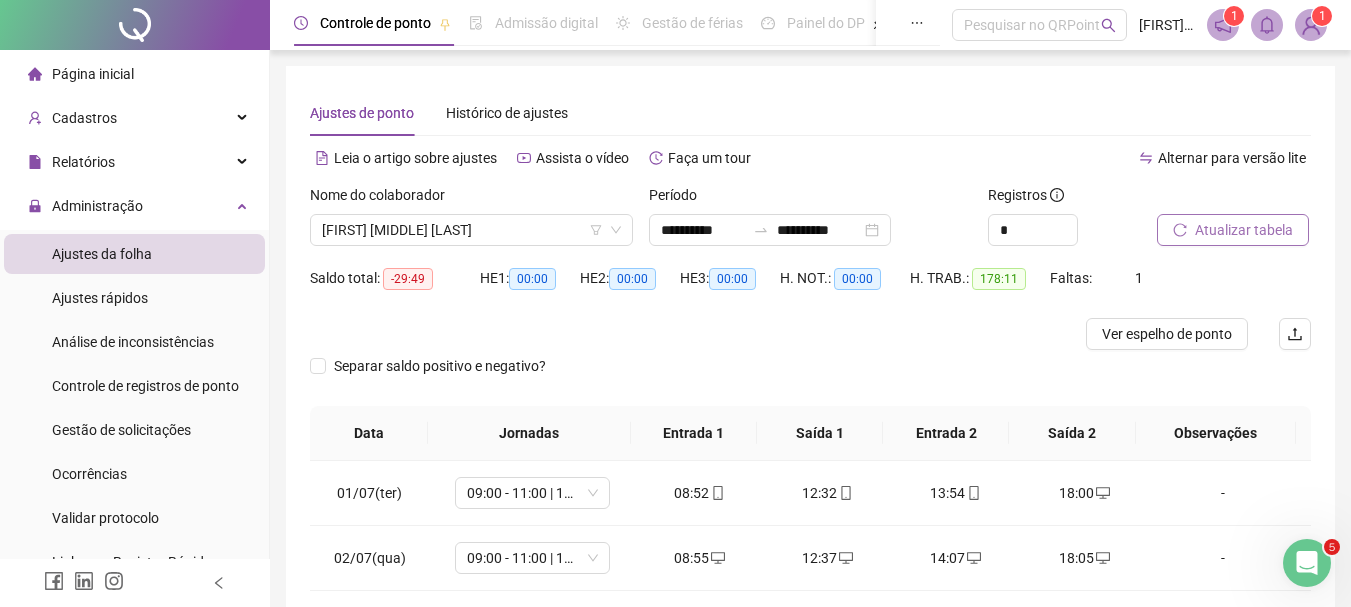 click on "Atualizar tabela" at bounding box center (1233, 230) 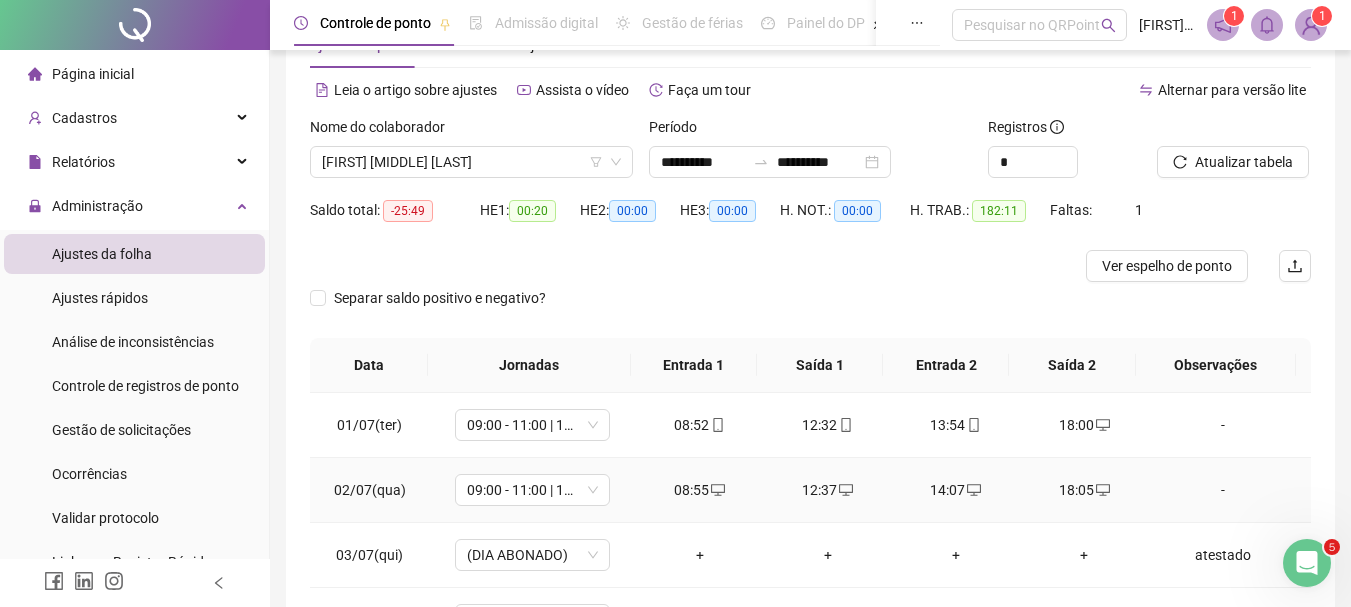 scroll, scrollTop: 100, scrollLeft: 0, axis: vertical 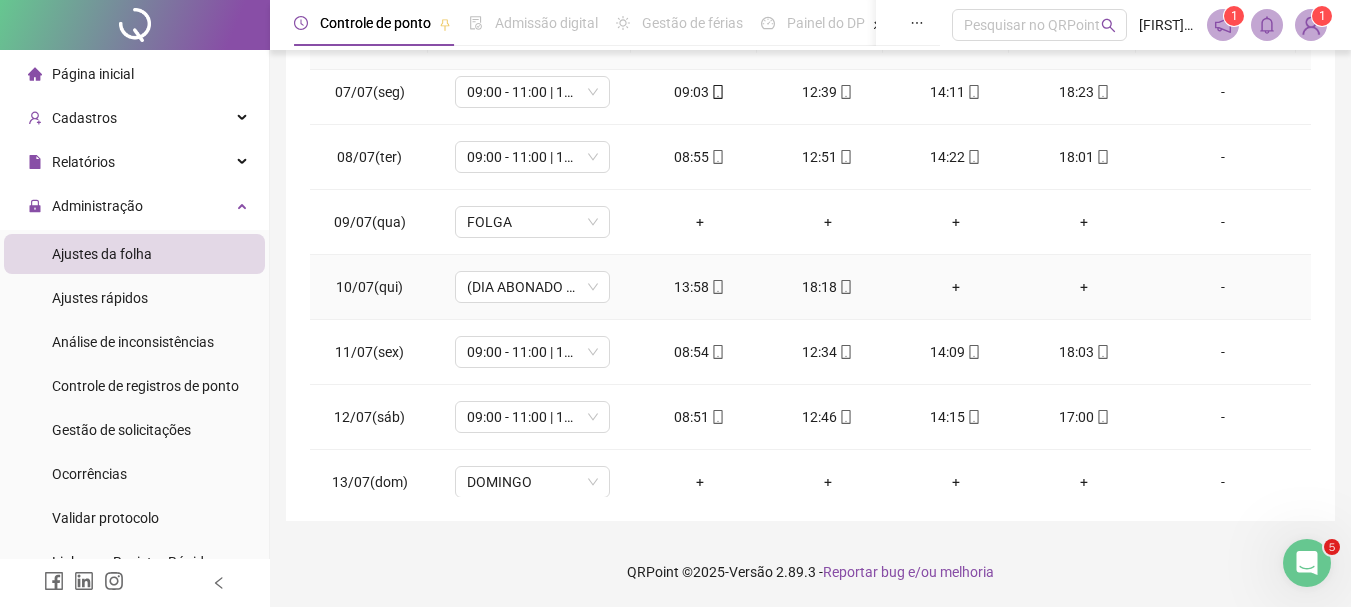 click on "-" at bounding box center [1223, 287] 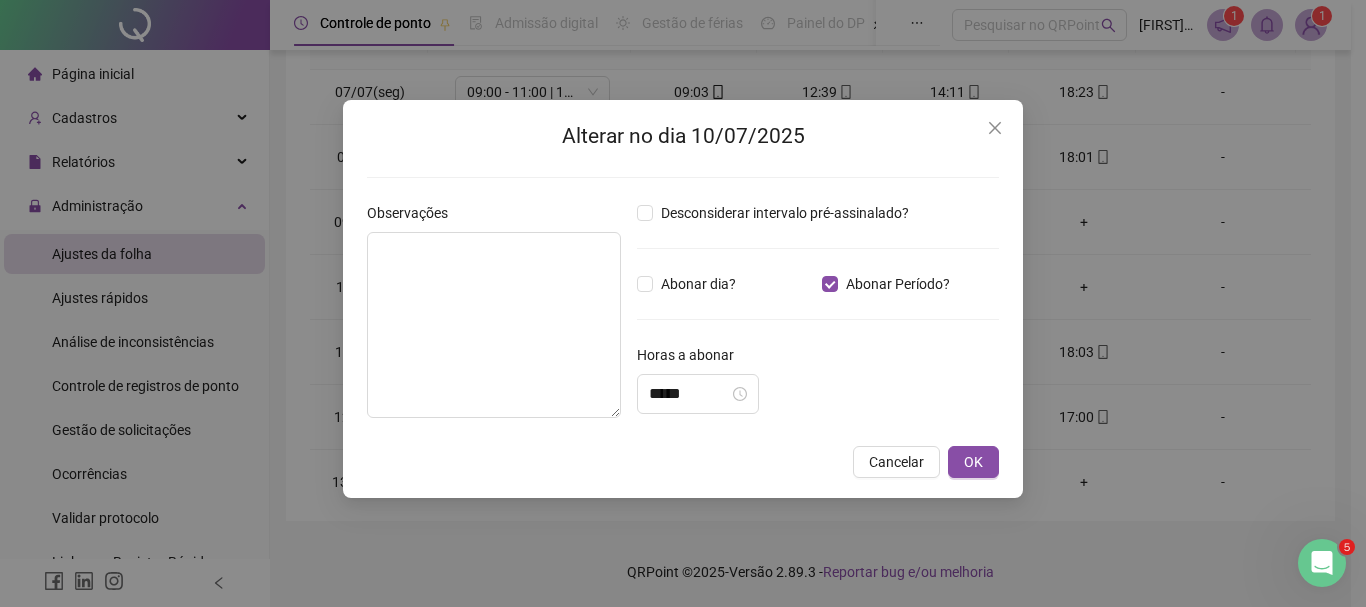 type on "*****" 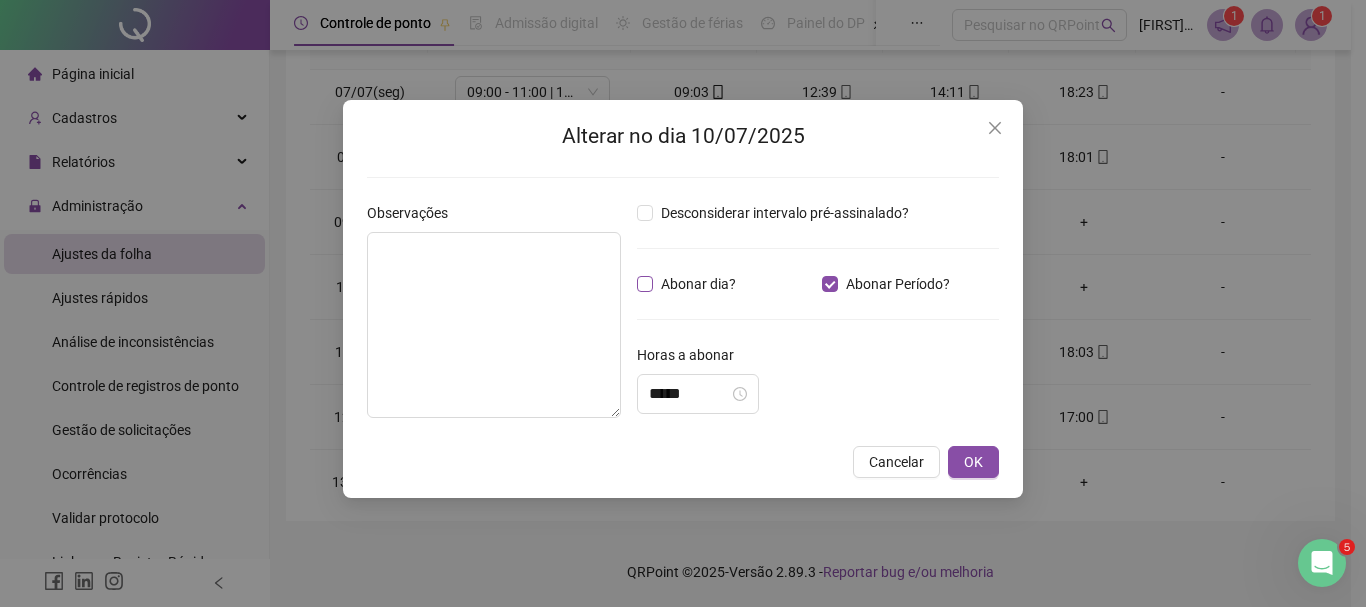 click on "Abonar dia?" at bounding box center (698, 284) 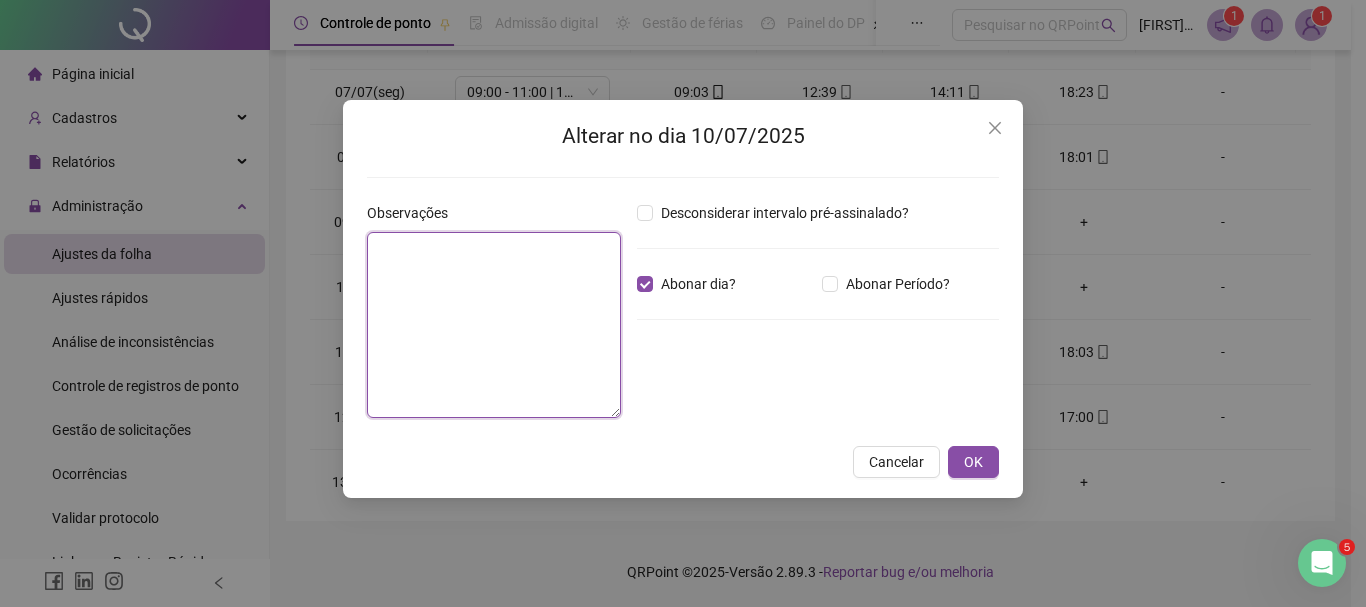 click at bounding box center [494, 325] 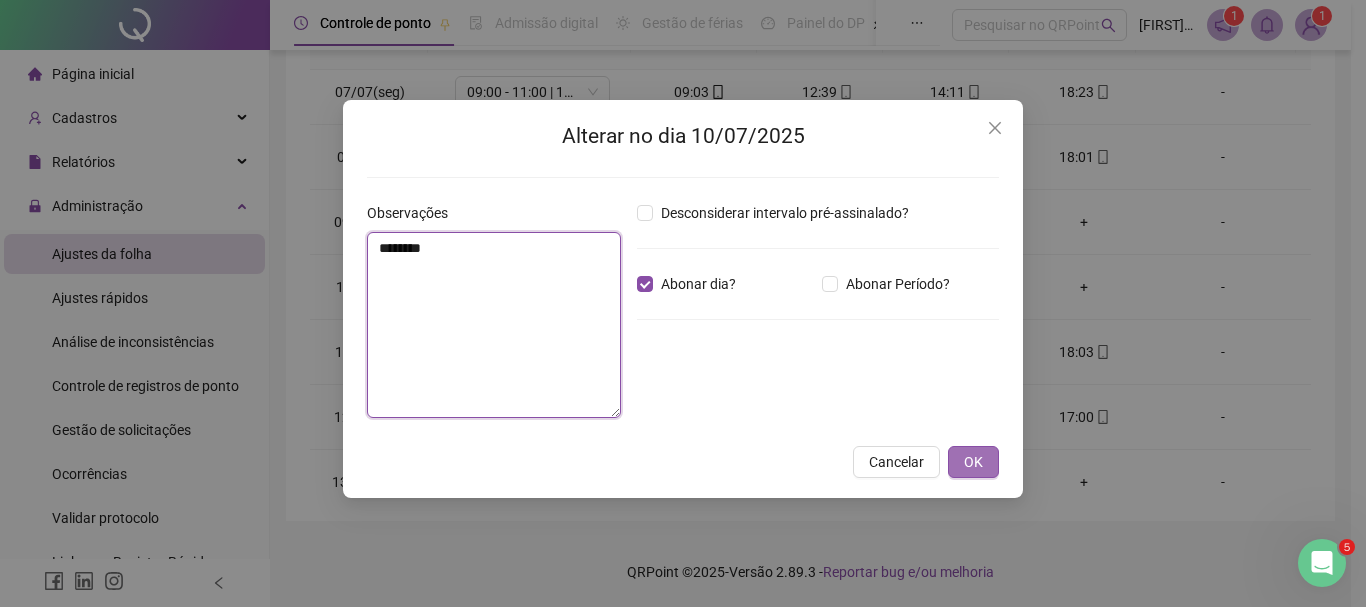 type on "********" 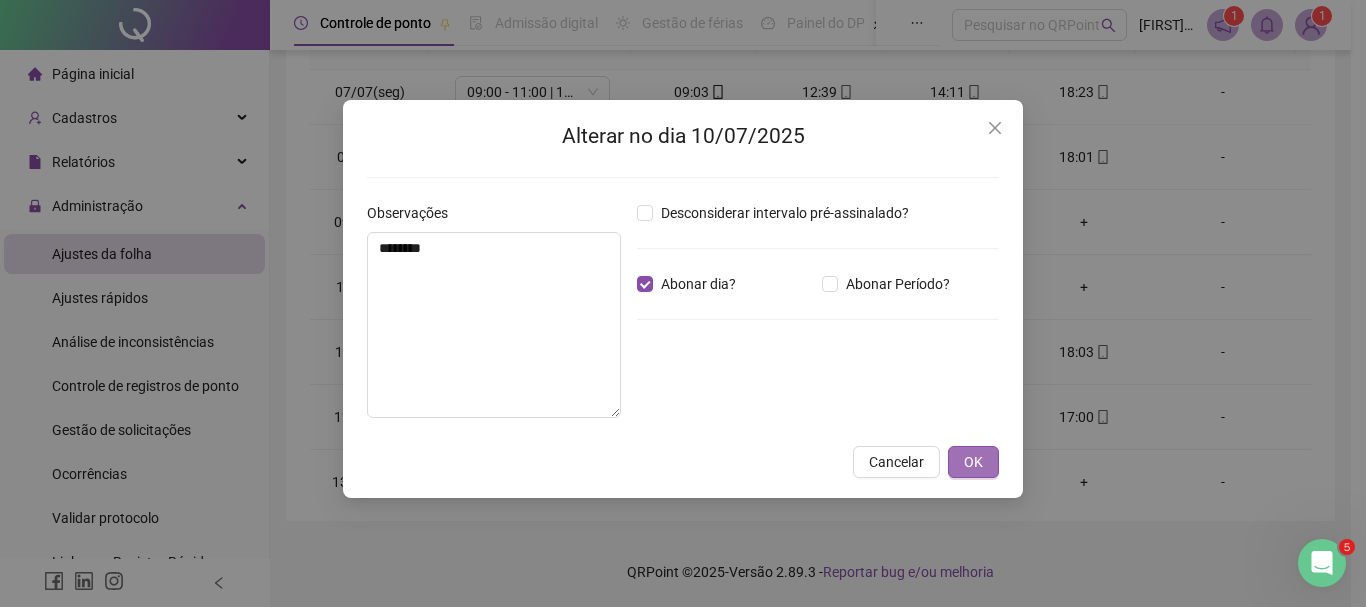 click on "OK" at bounding box center [973, 462] 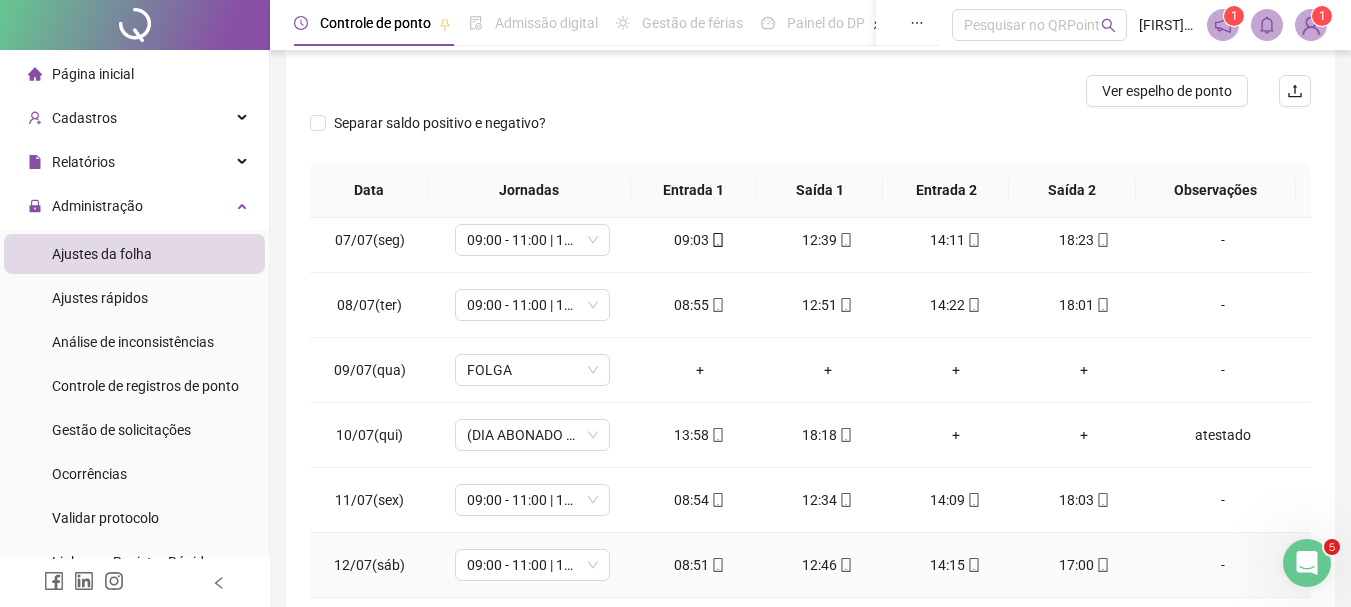 scroll, scrollTop: 91, scrollLeft: 0, axis: vertical 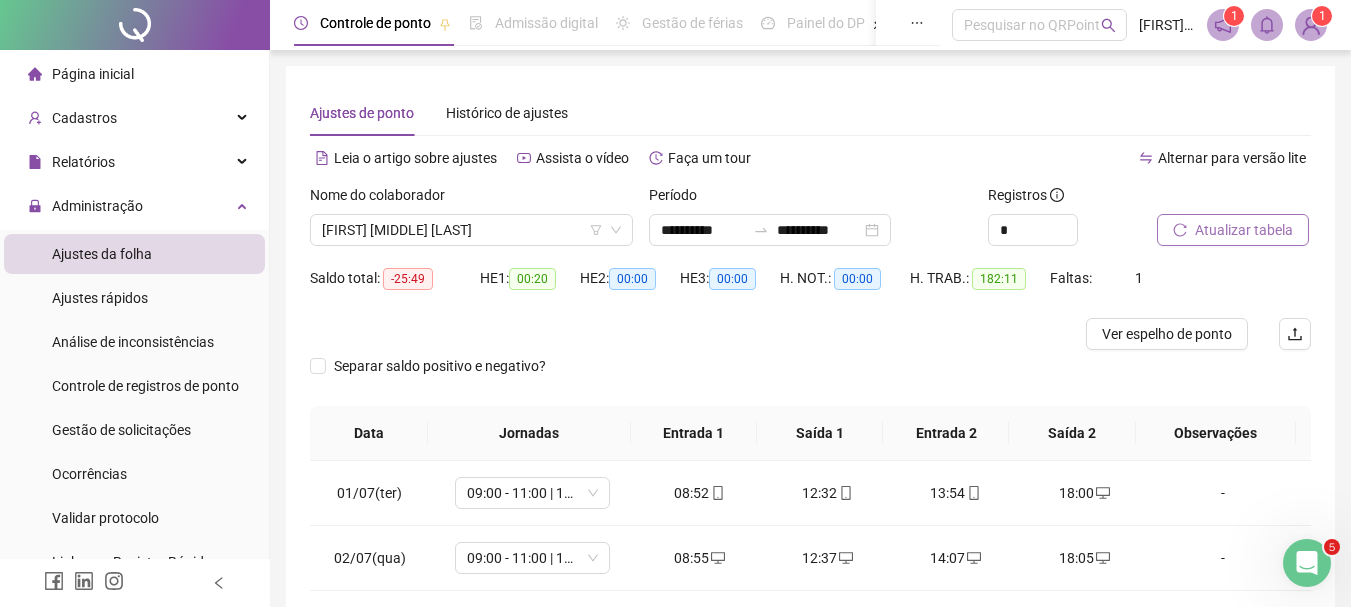 click on "Atualizar tabela" at bounding box center (1244, 230) 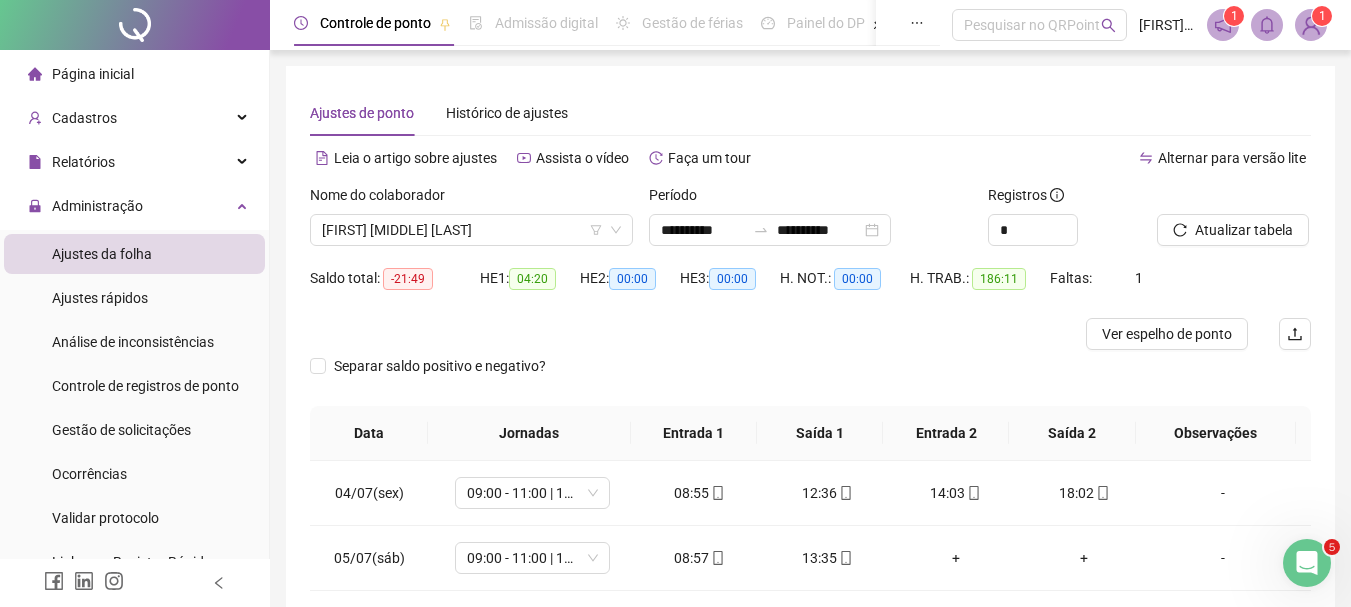 scroll, scrollTop: 0, scrollLeft: 0, axis: both 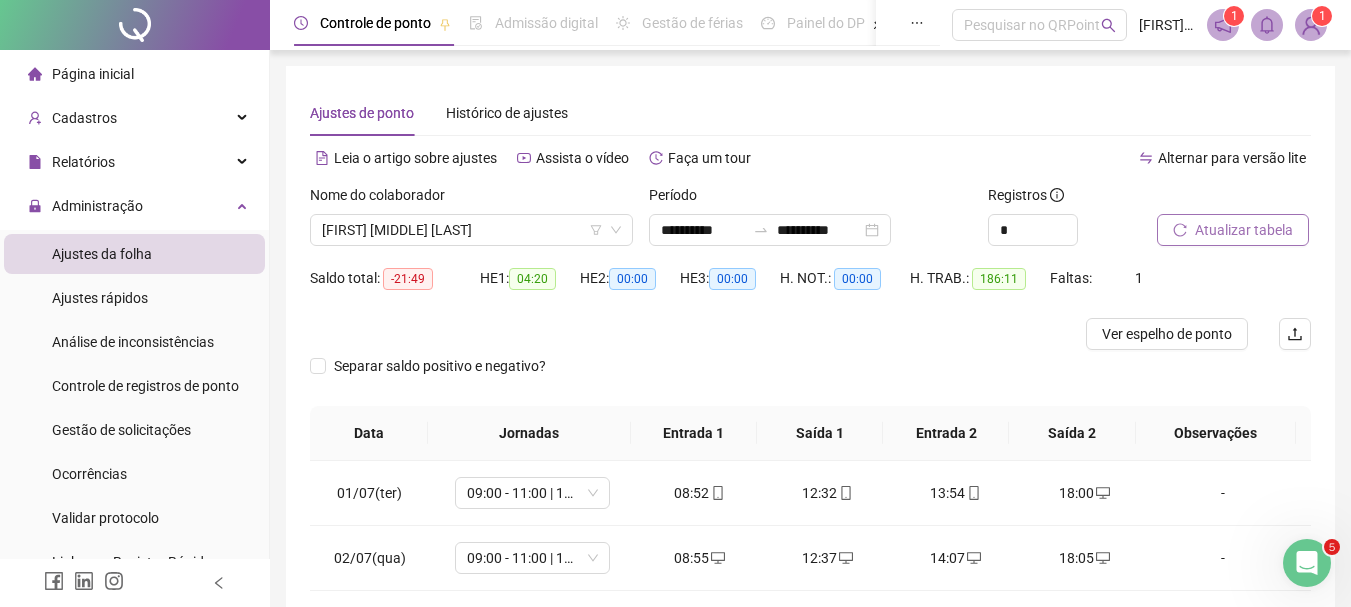 click on "Atualizar tabela" at bounding box center [1244, 230] 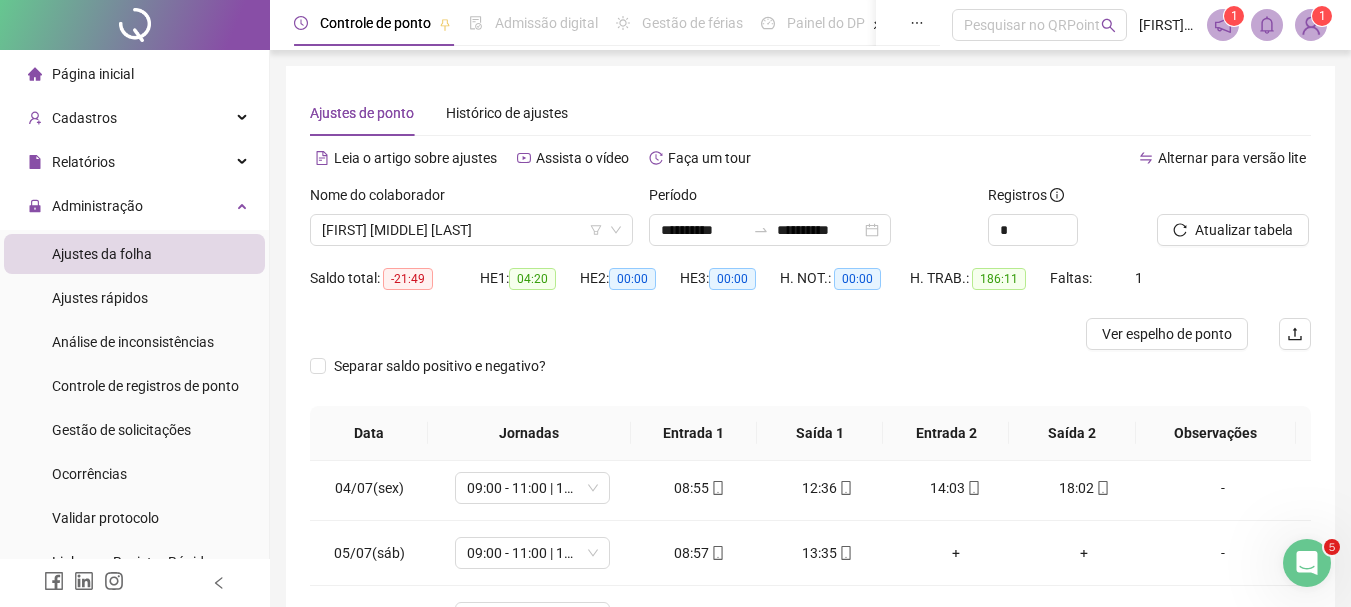 scroll, scrollTop: 0, scrollLeft: 0, axis: both 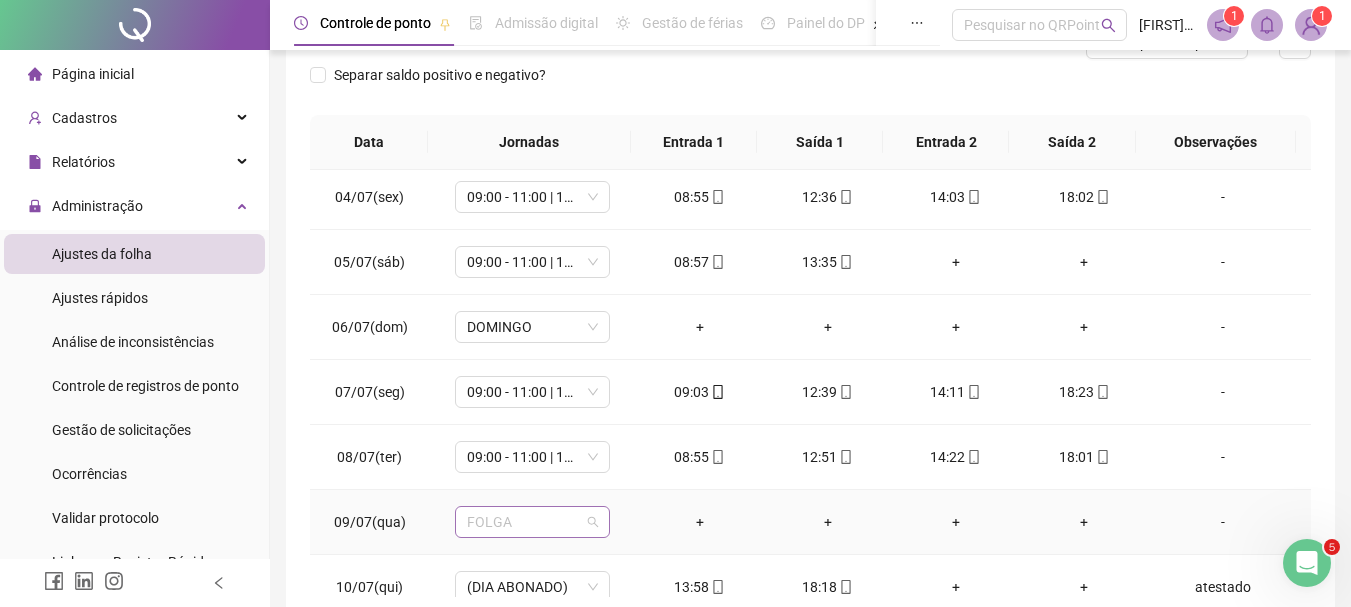 click on "FOLGA" at bounding box center (532, 522) 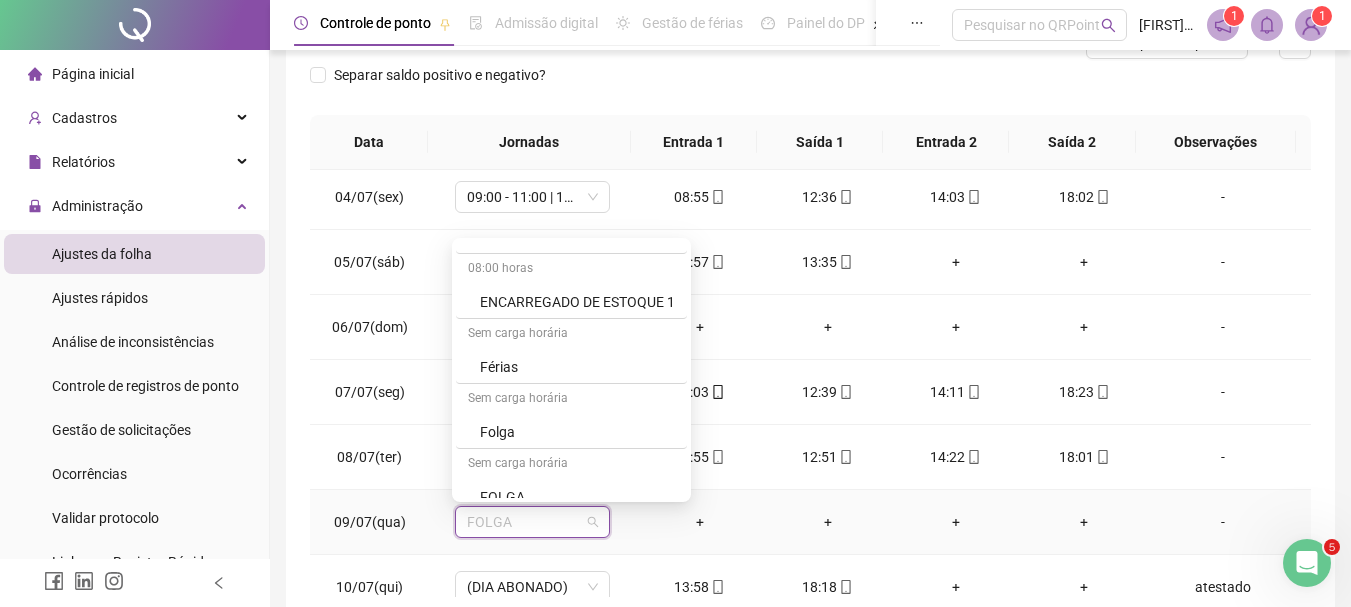 scroll, scrollTop: 520, scrollLeft: 0, axis: vertical 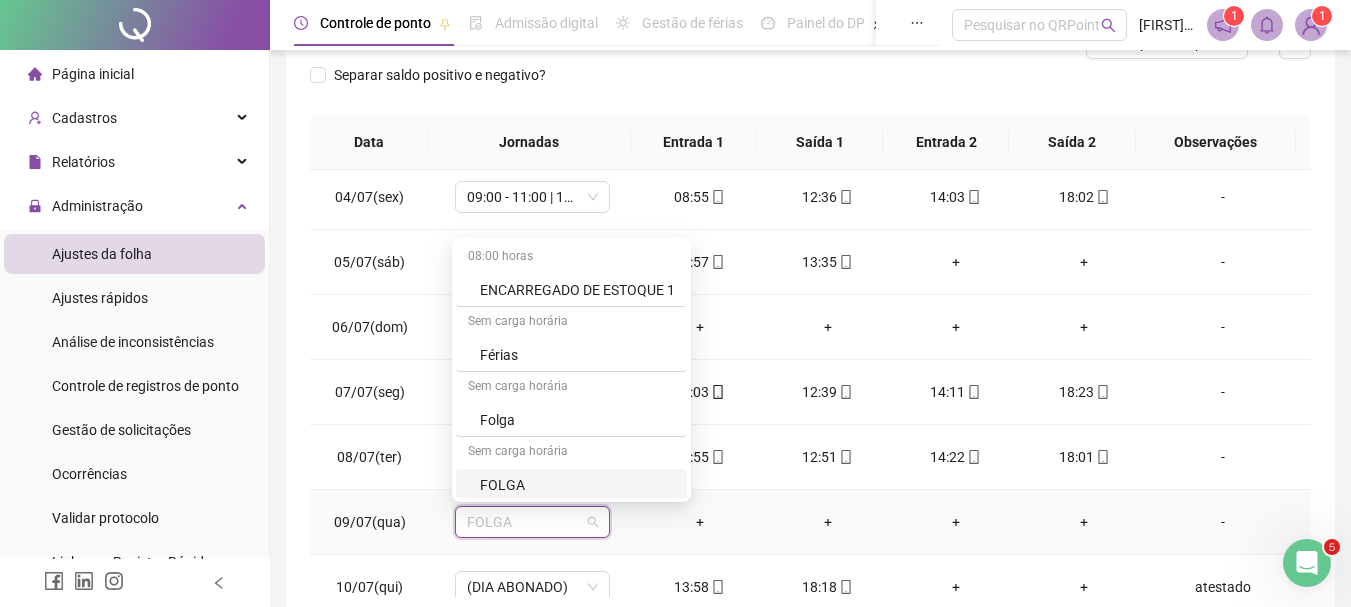 click on "FOLGA" at bounding box center (577, 485) 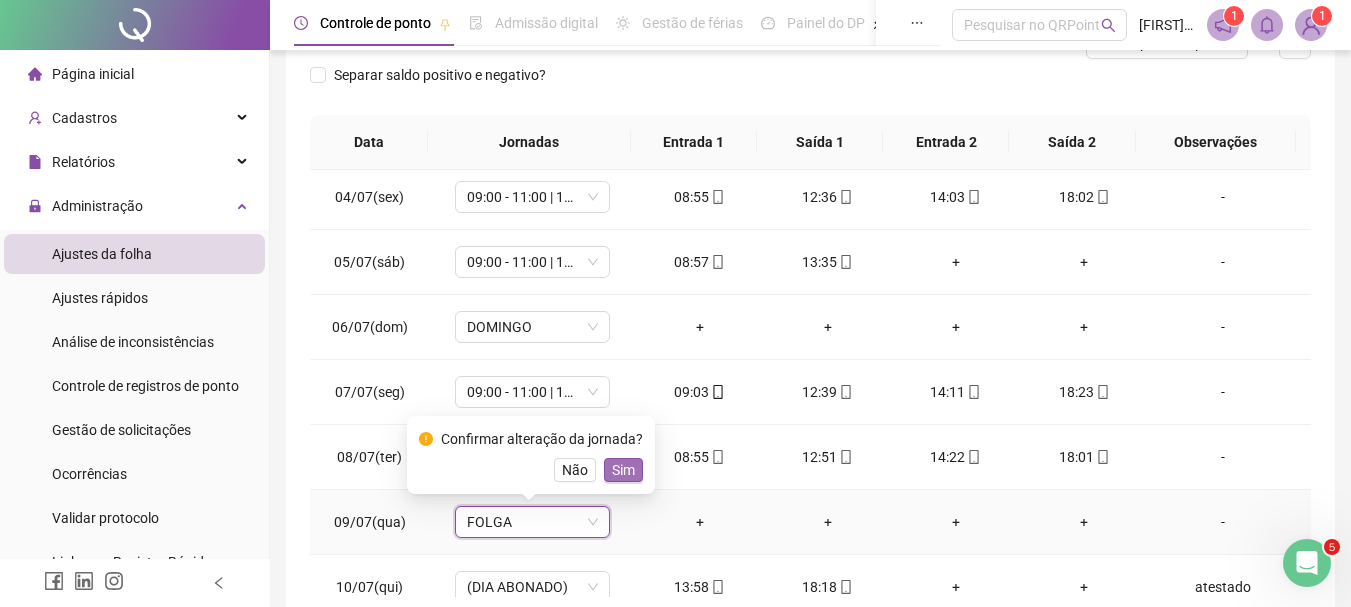 click on "Sim" at bounding box center (623, 470) 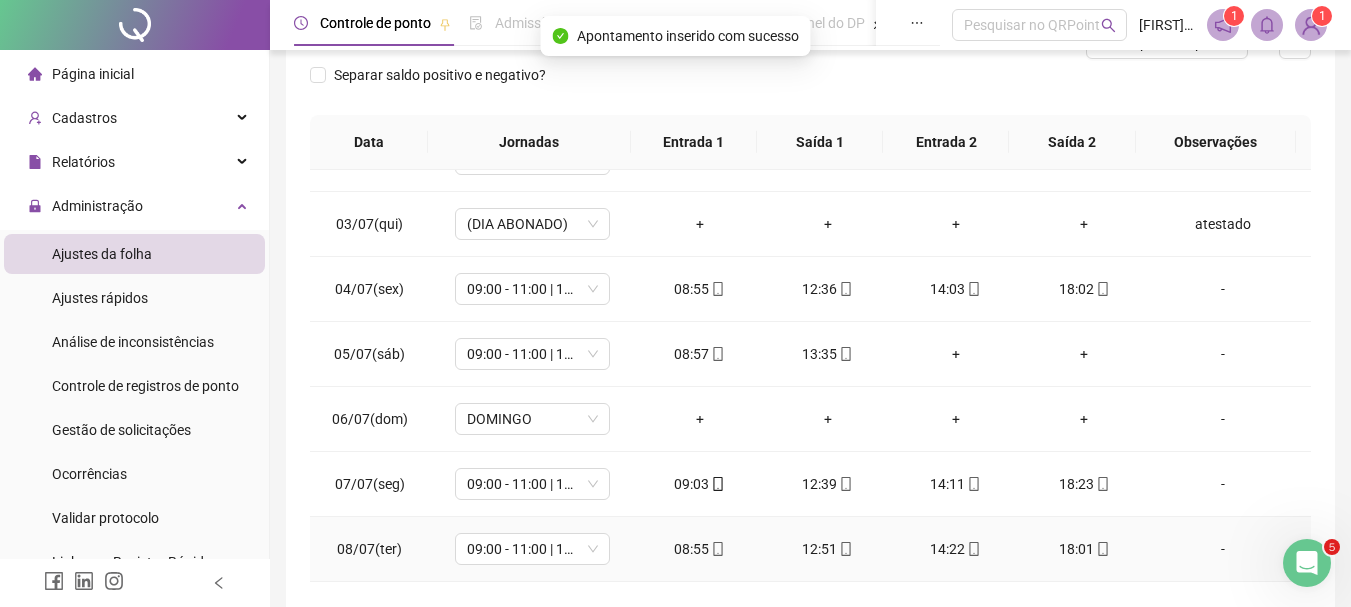 scroll, scrollTop: 0, scrollLeft: 0, axis: both 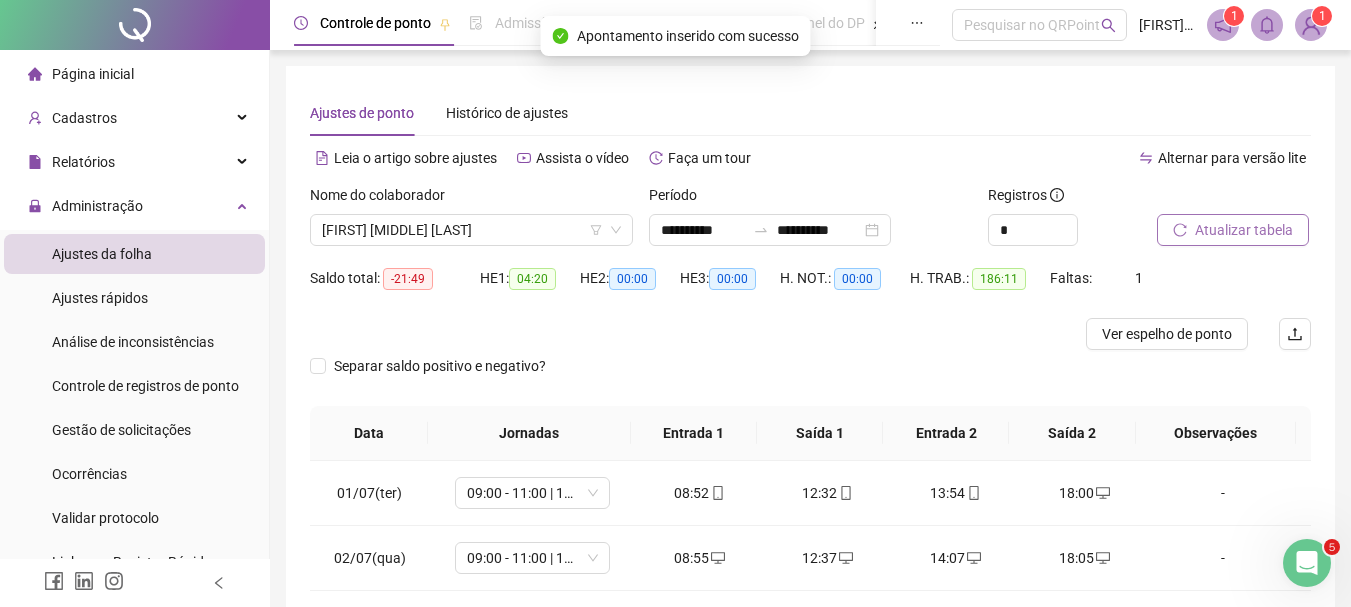 click on "Atualizar tabela" at bounding box center (1244, 230) 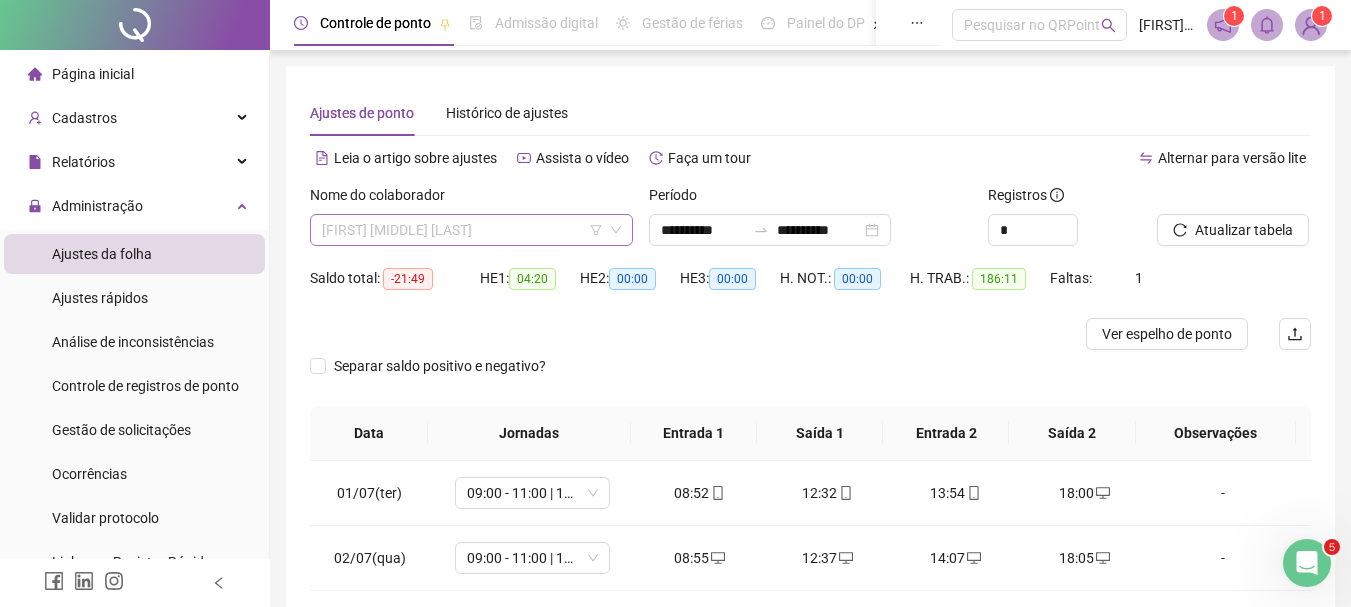 click on "[FIRST] [MIDDLE] [LAST]" at bounding box center [471, 230] 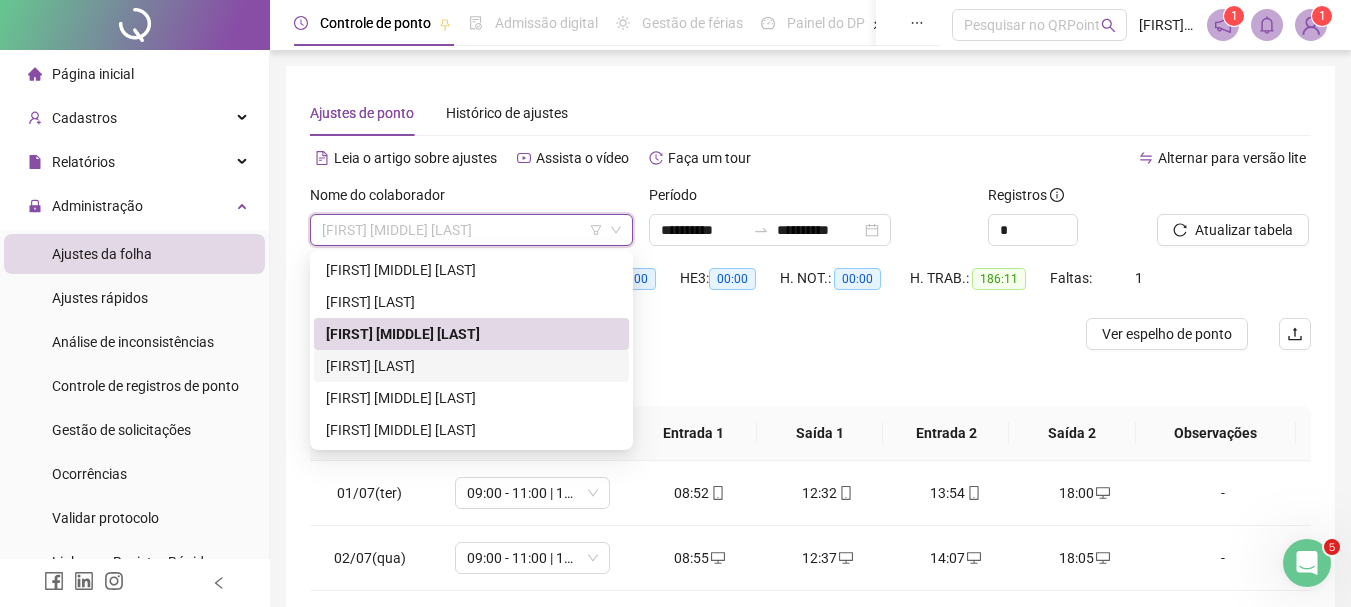 click on "[FIRST] [LAST]" at bounding box center [471, 366] 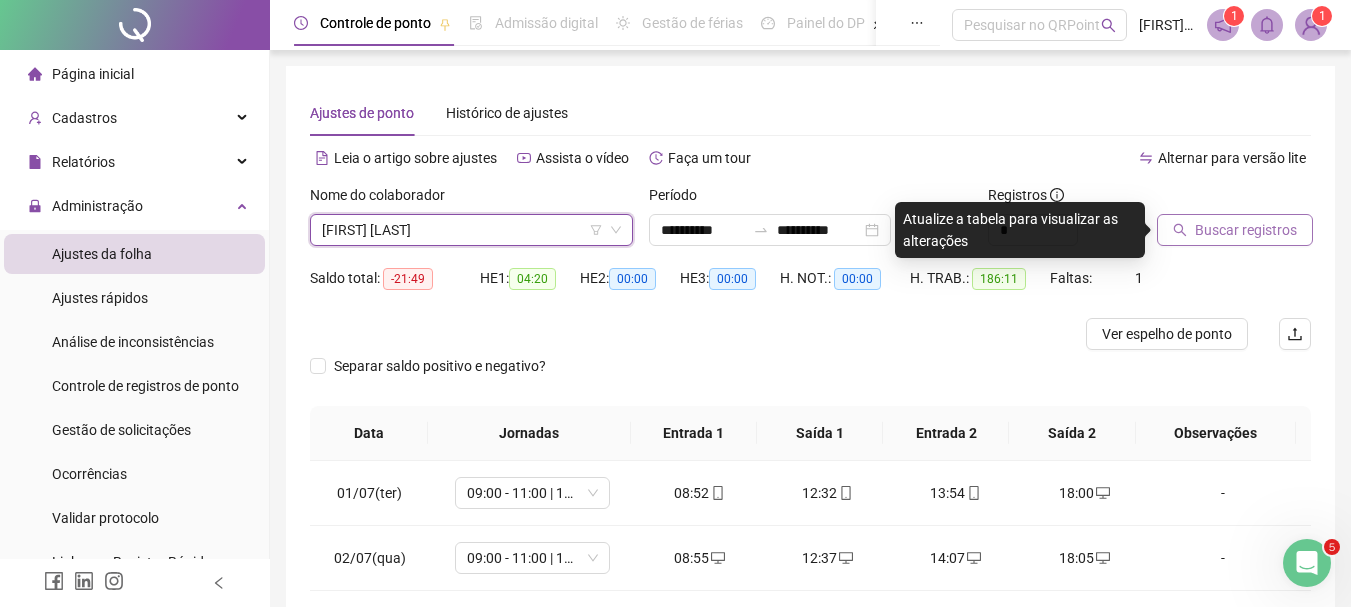 click on "Buscar registros" at bounding box center [1246, 230] 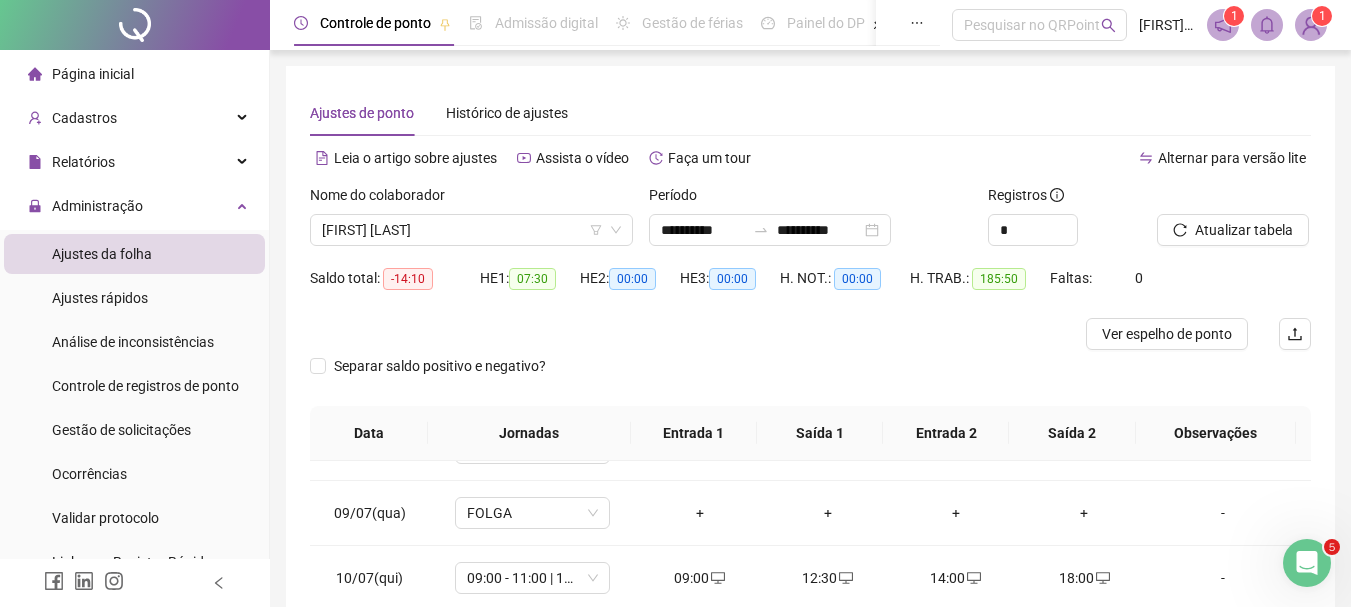 scroll, scrollTop: 800, scrollLeft: 0, axis: vertical 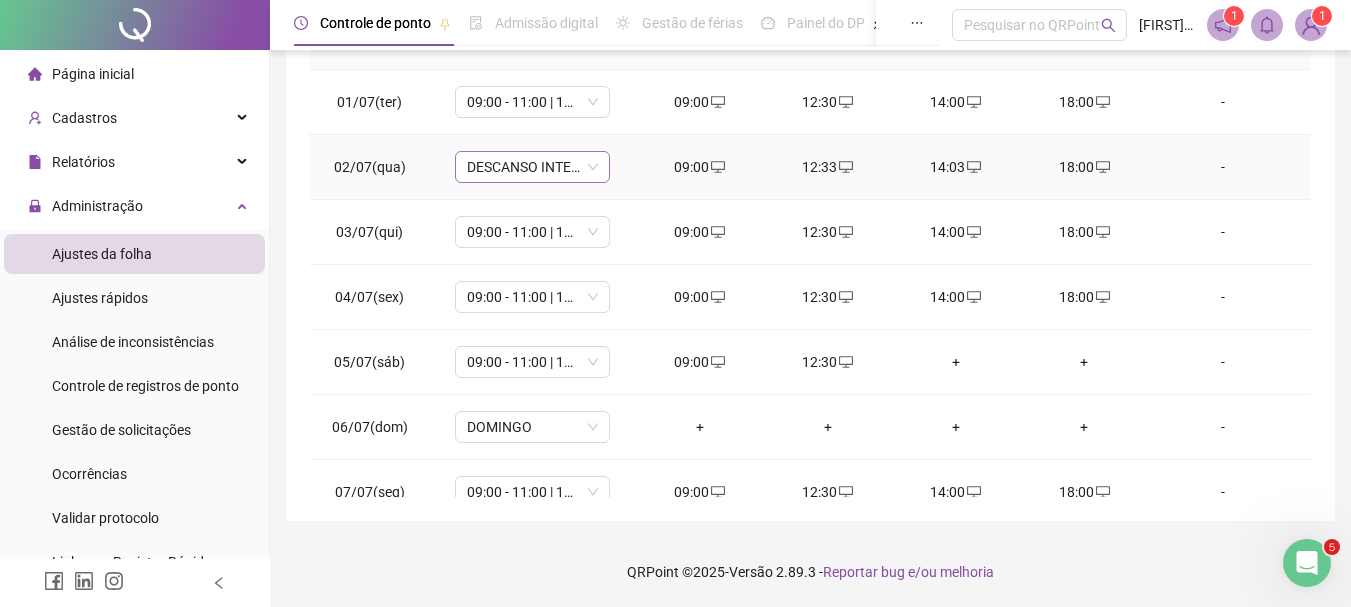 click on "DESCANSO INTER-JORNADA" at bounding box center (532, 167) 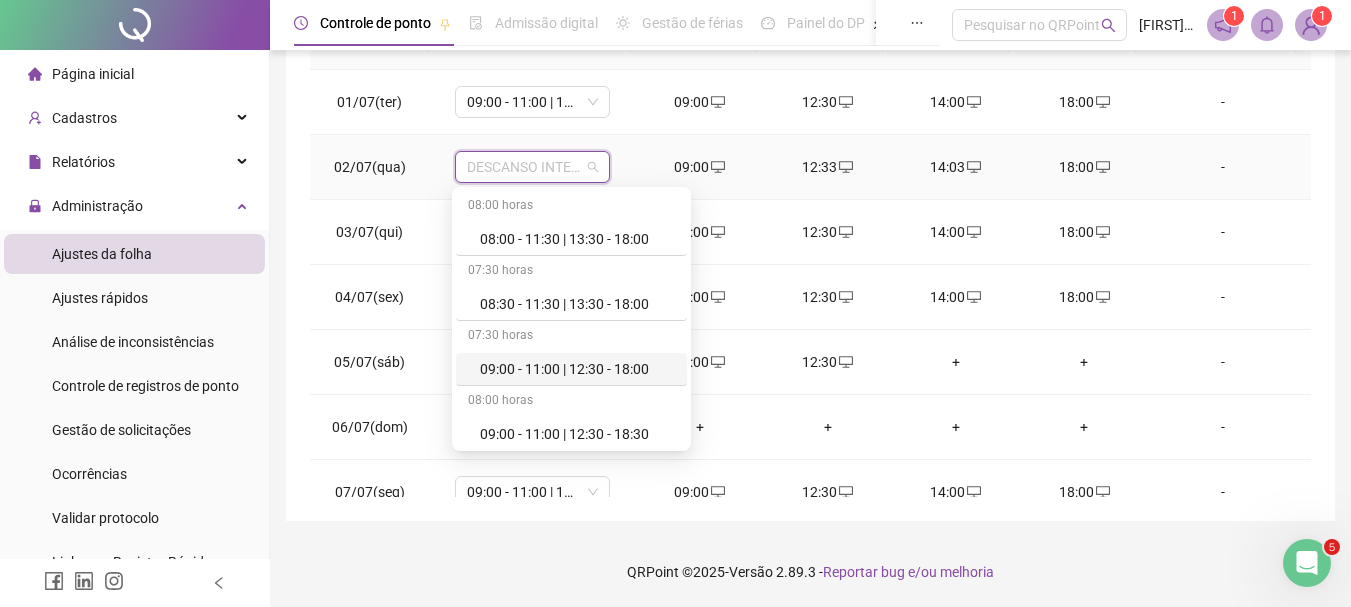 click on "09:00 - 11:00 | 12:30 - 18:00" at bounding box center (577, 369) 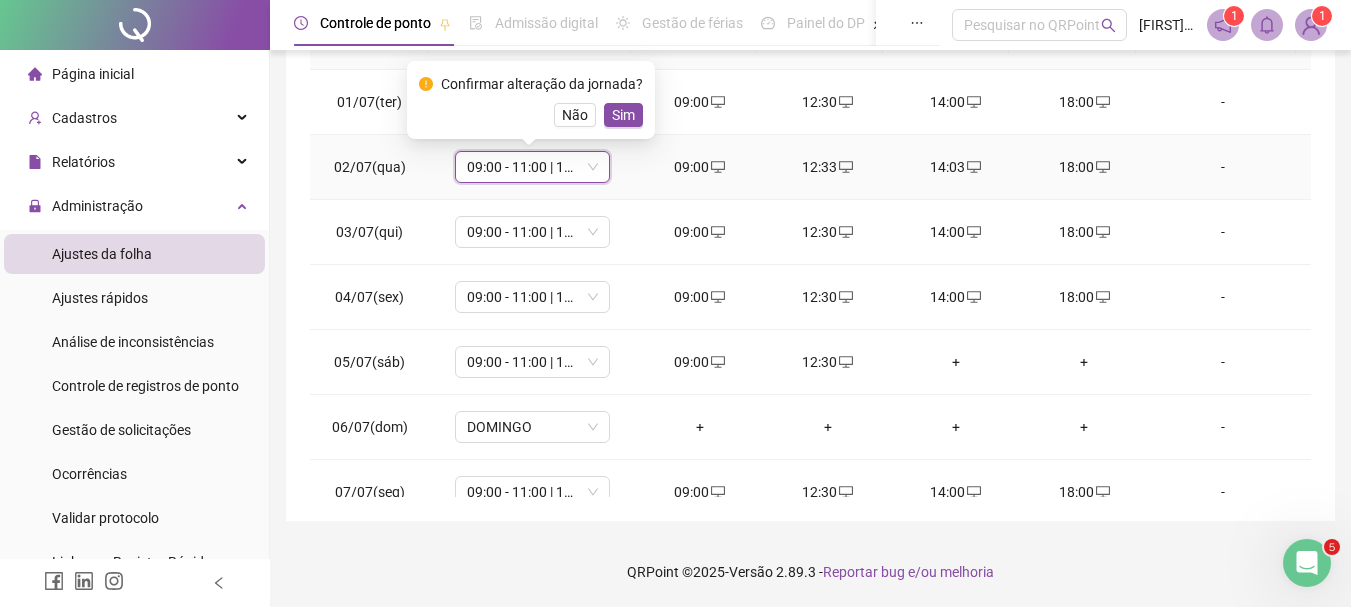 click on "Confirmar alteração da jornada? Não Sim" at bounding box center (531, 100) 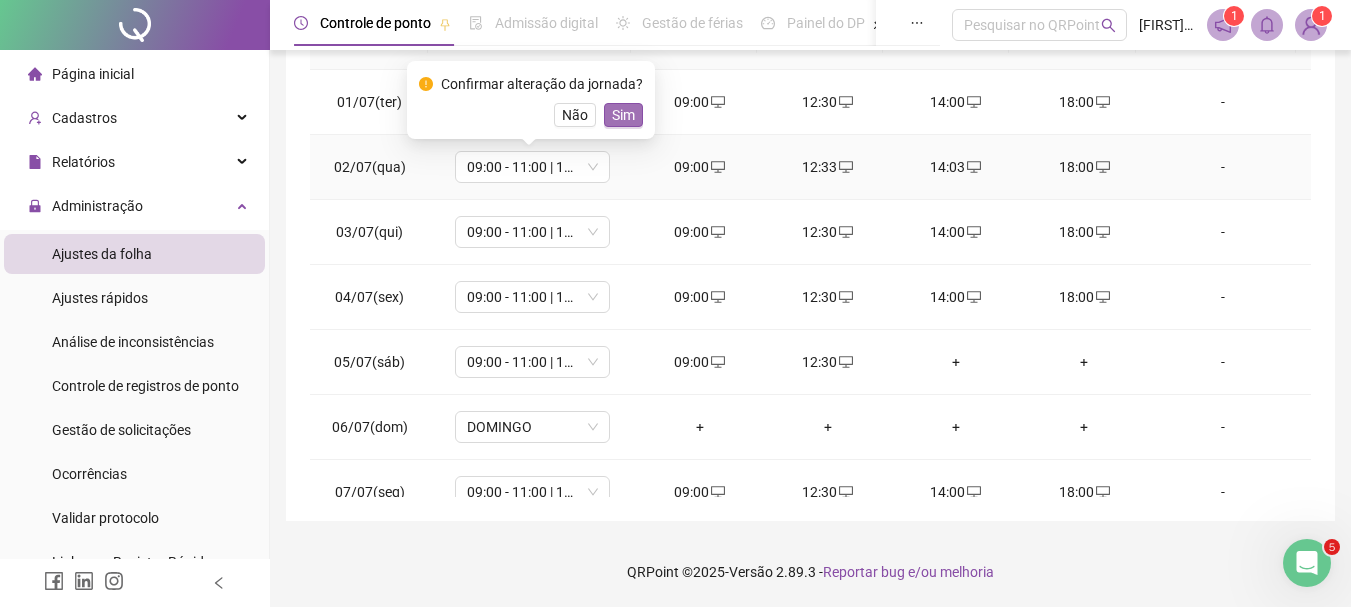 click on "Sim" at bounding box center (623, 115) 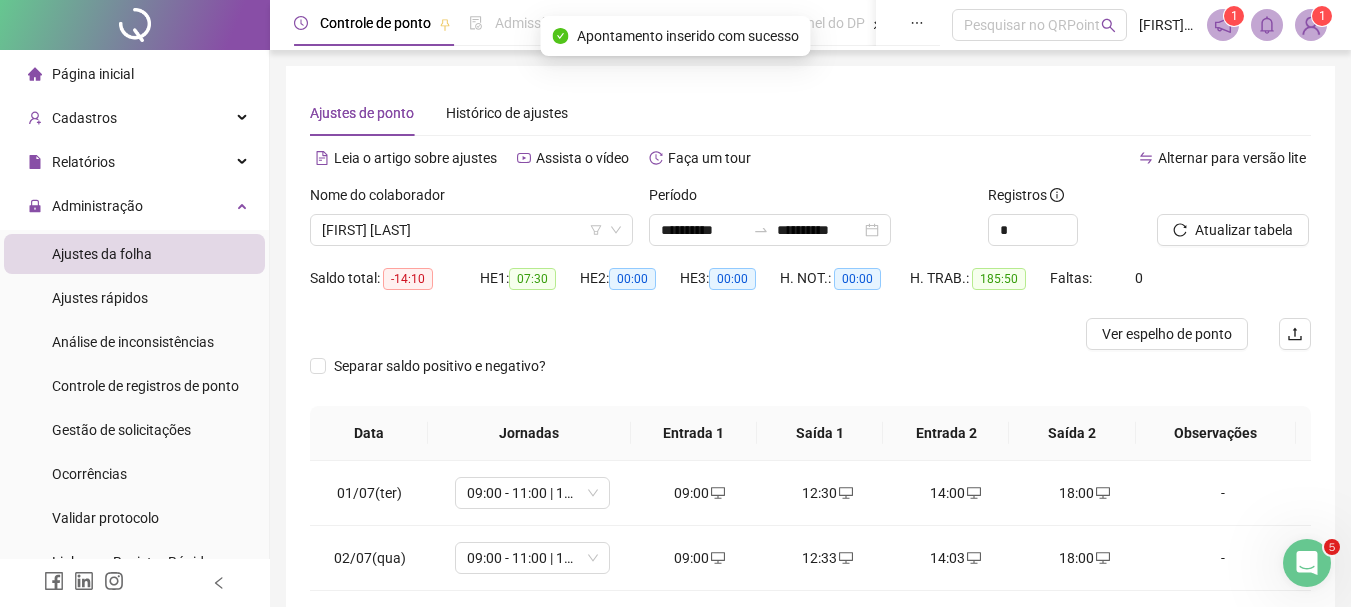 scroll, scrollTop: 100, scrollLeft: 0, axis: vertical 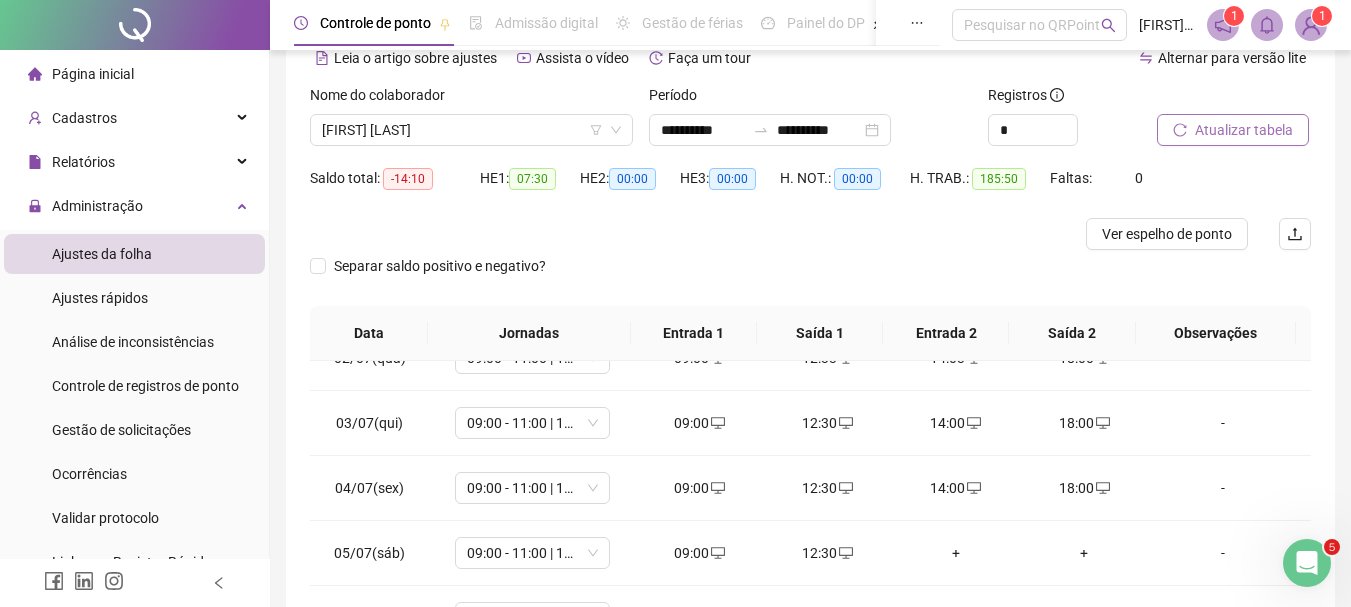 click on "Atualizar tabela" at bounding box center (1244, 130) 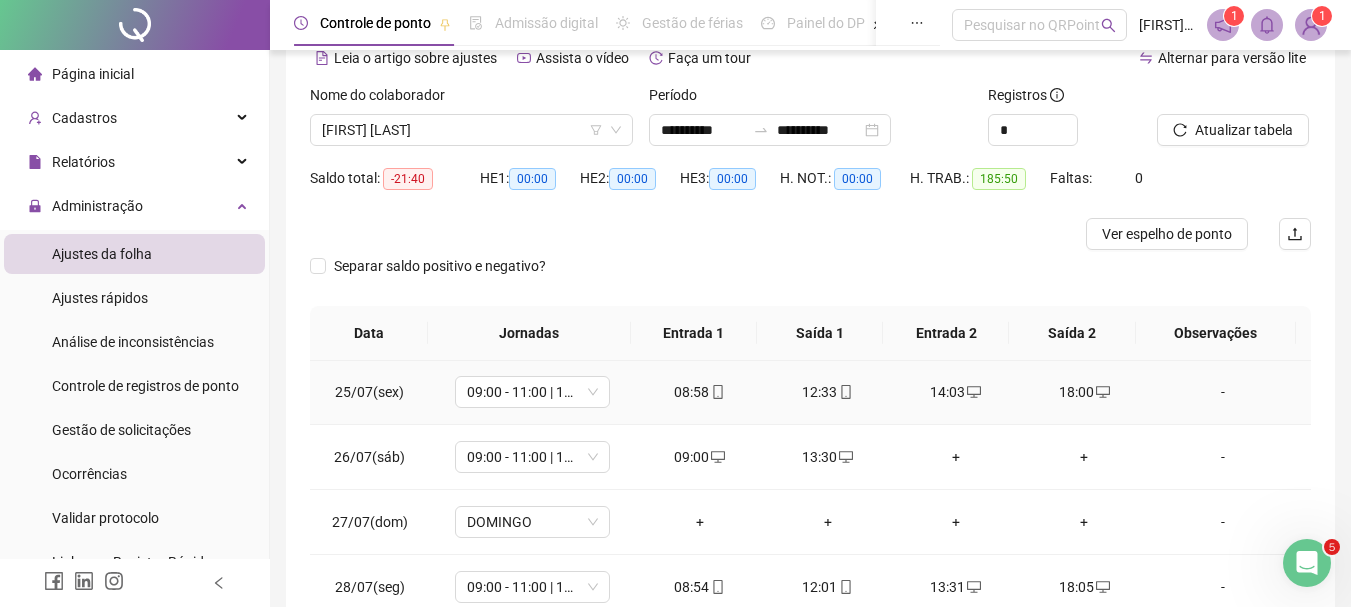 scroll, scrollTop: 1588, scrollLeft: 0, axis: vertical 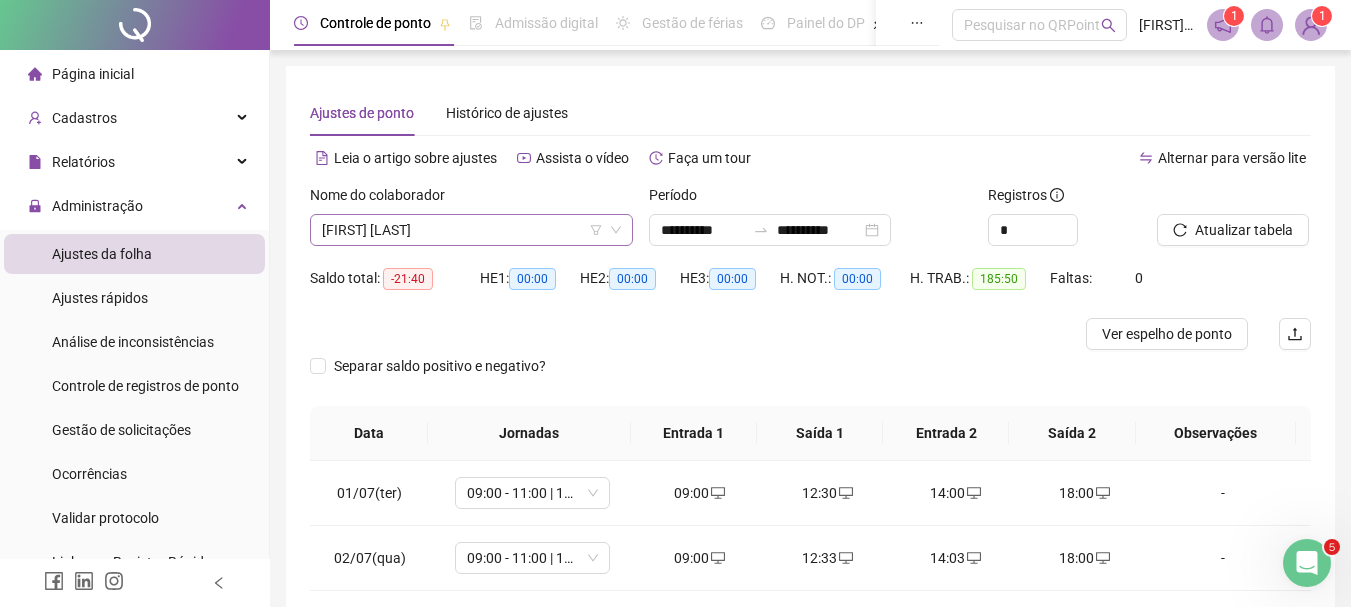click on "[FIRST] [LAST]" at bounding box center (471, 230) 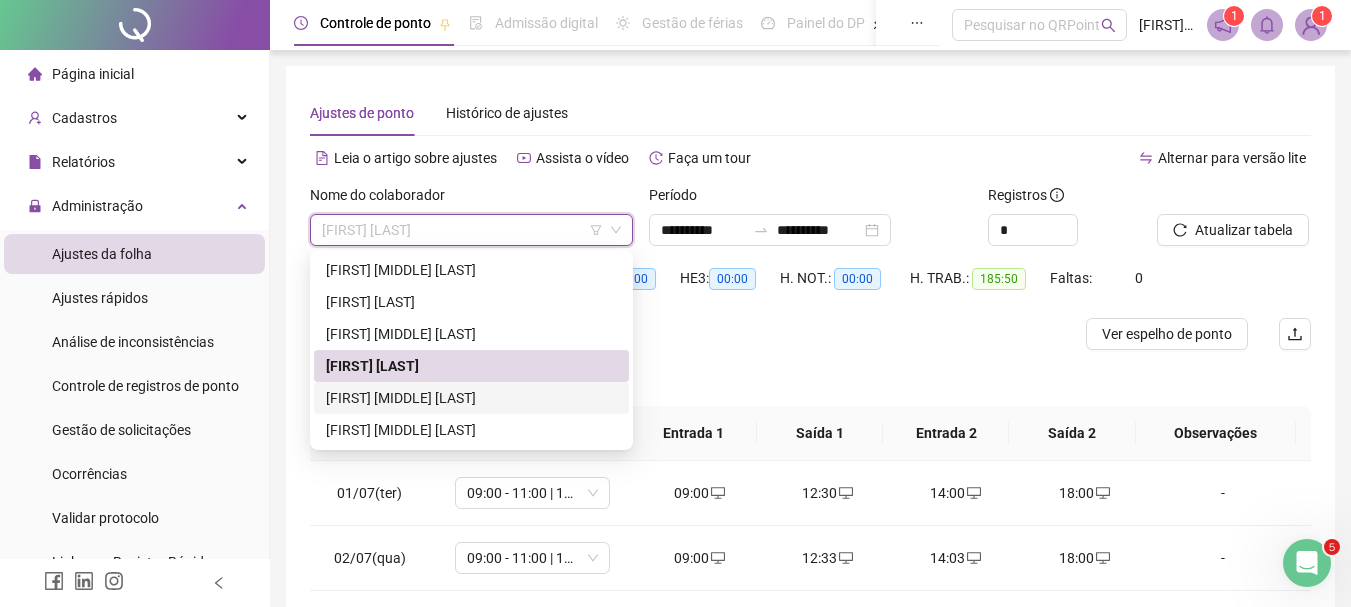 click on "[FIRST] [MIDDLE] [LAST]" at bounding box center [471, 398] 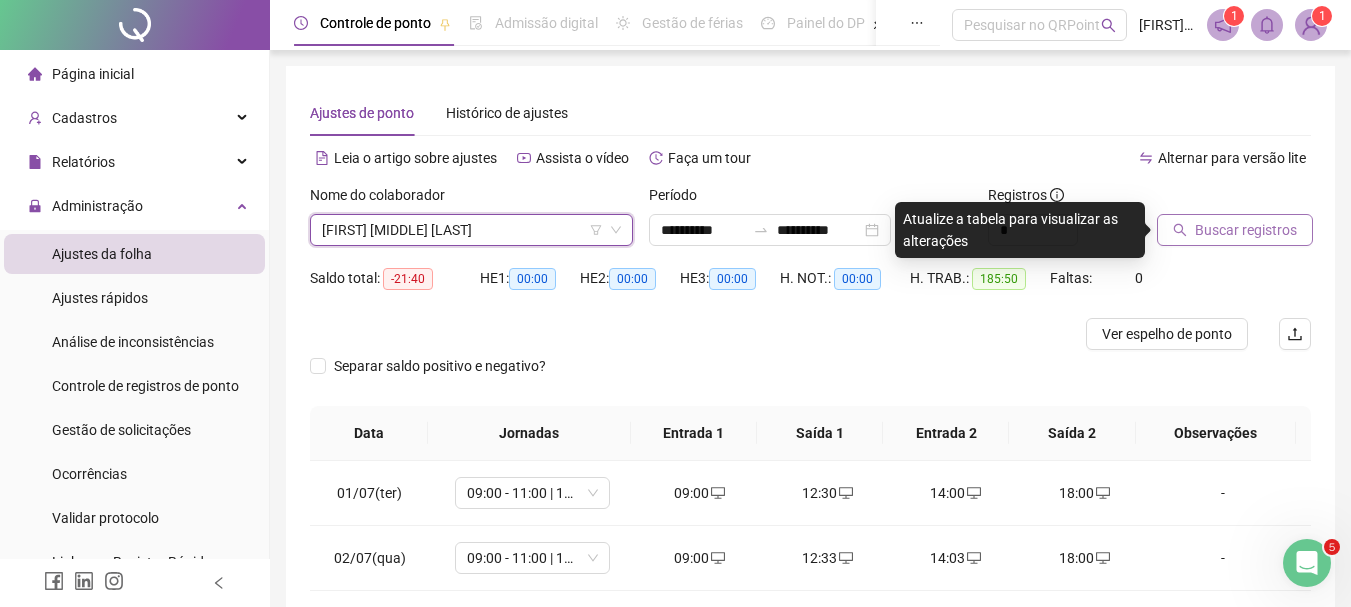 click on "Buscar registros" at bounding box center [1246, 230] 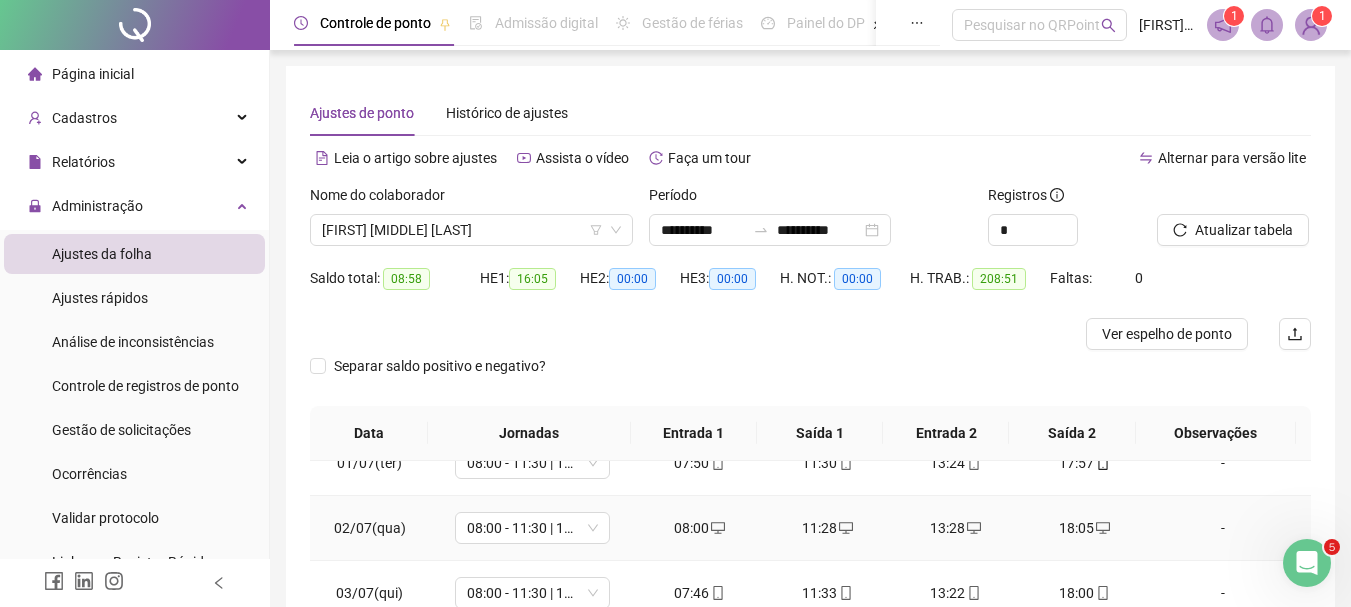 scroll, scrollTop: 0, scrollLeft: 0, axis: both 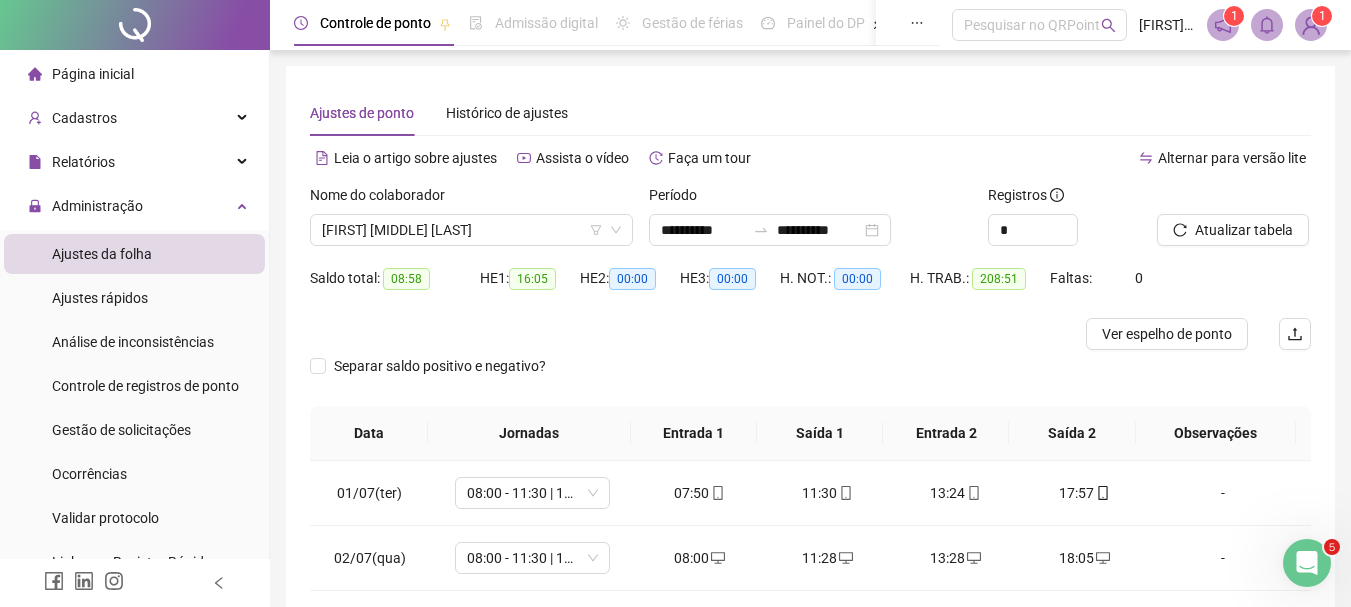 click on "**********" at bounding box center [810, 499] 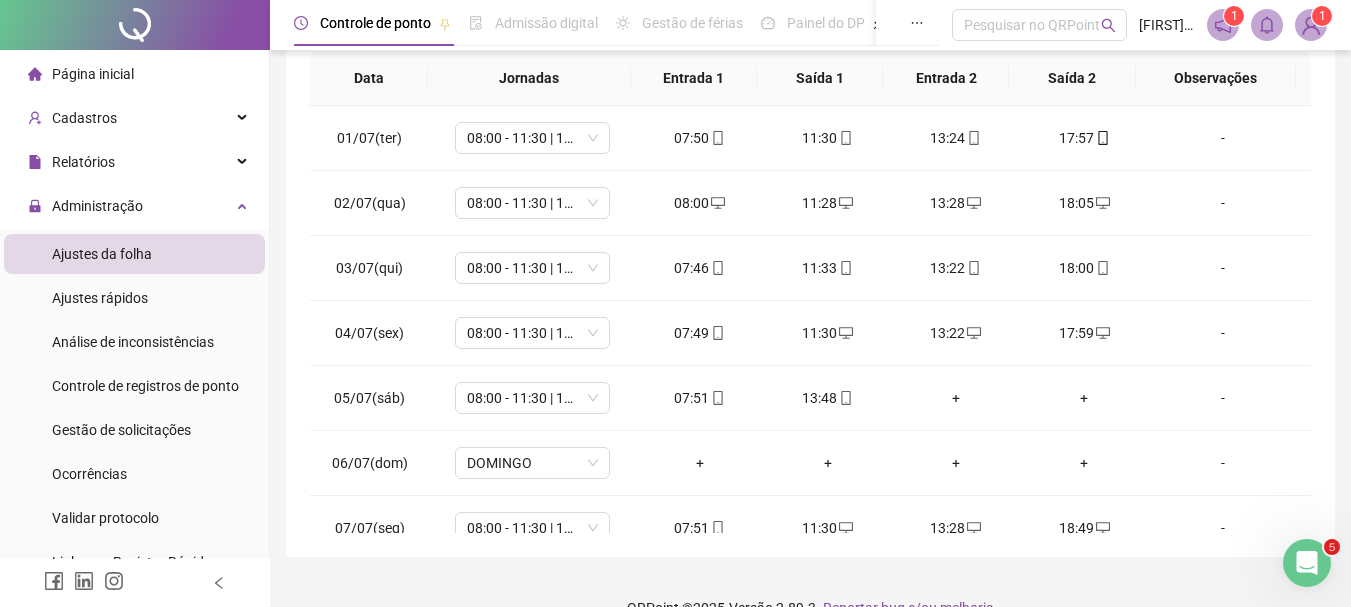 scroll, scrollTop: 361, scrollLeft: 0, axis: vertical 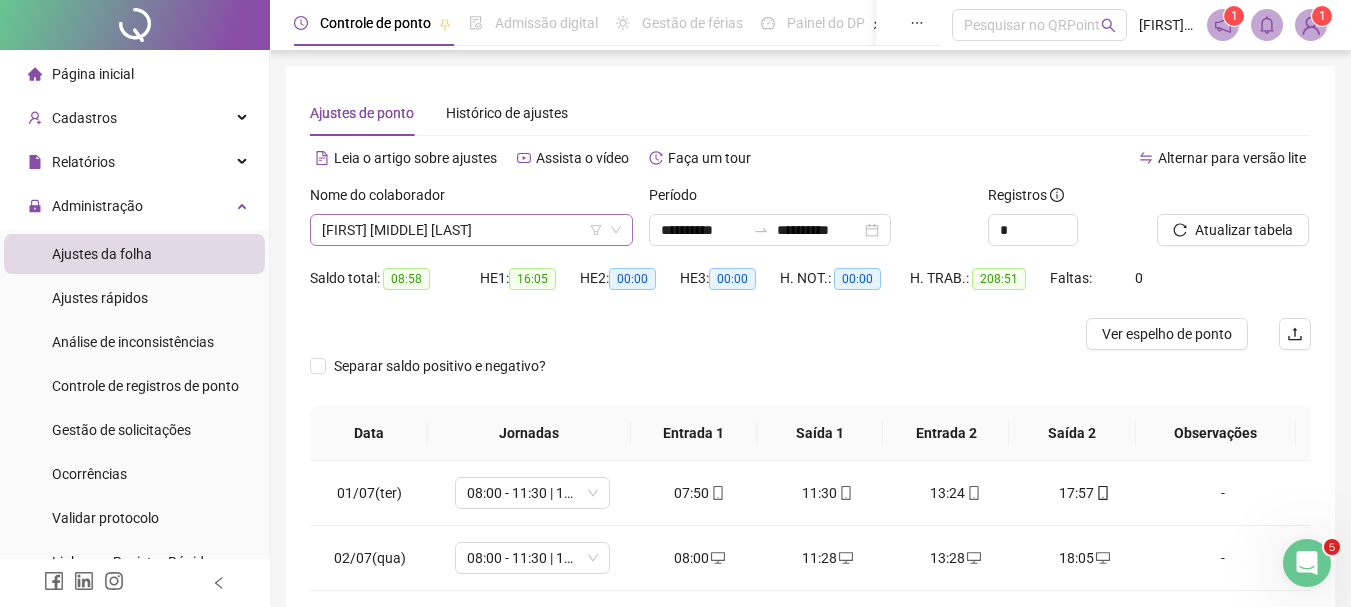 click on "[FIRST] [MIDDLE] [LAST]" at bounding box center (471, 230) 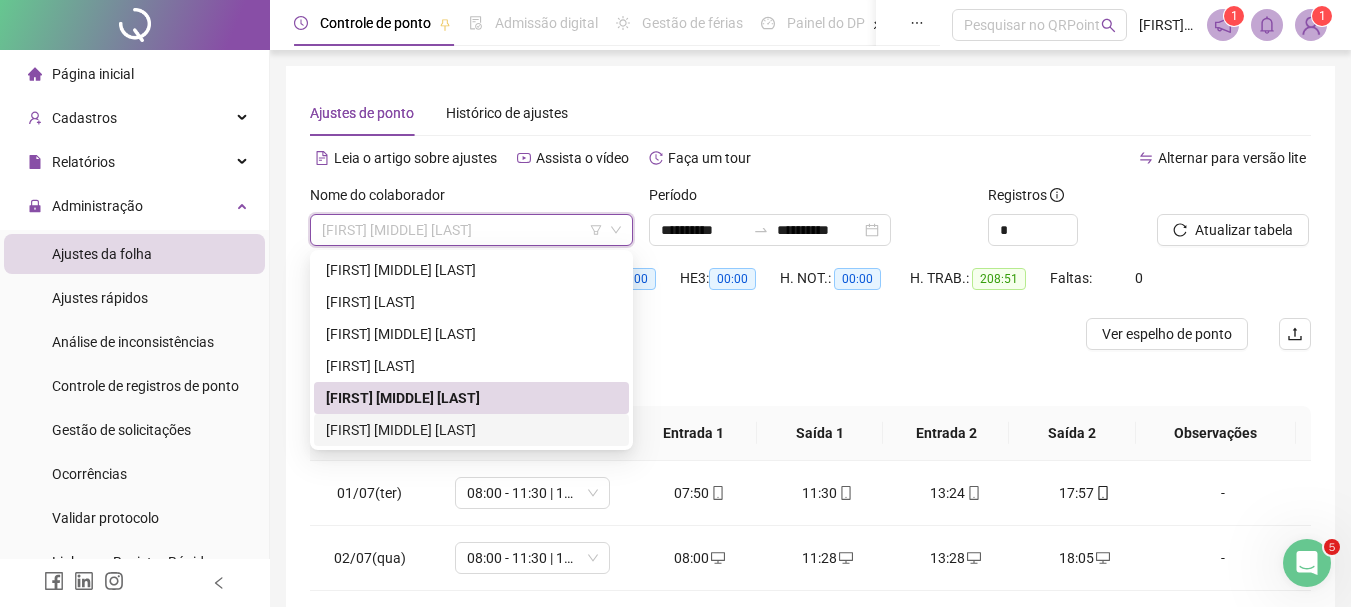 click on "[FIRST] [MIDDLE] [LAST]" at bounding box center (471, 430) 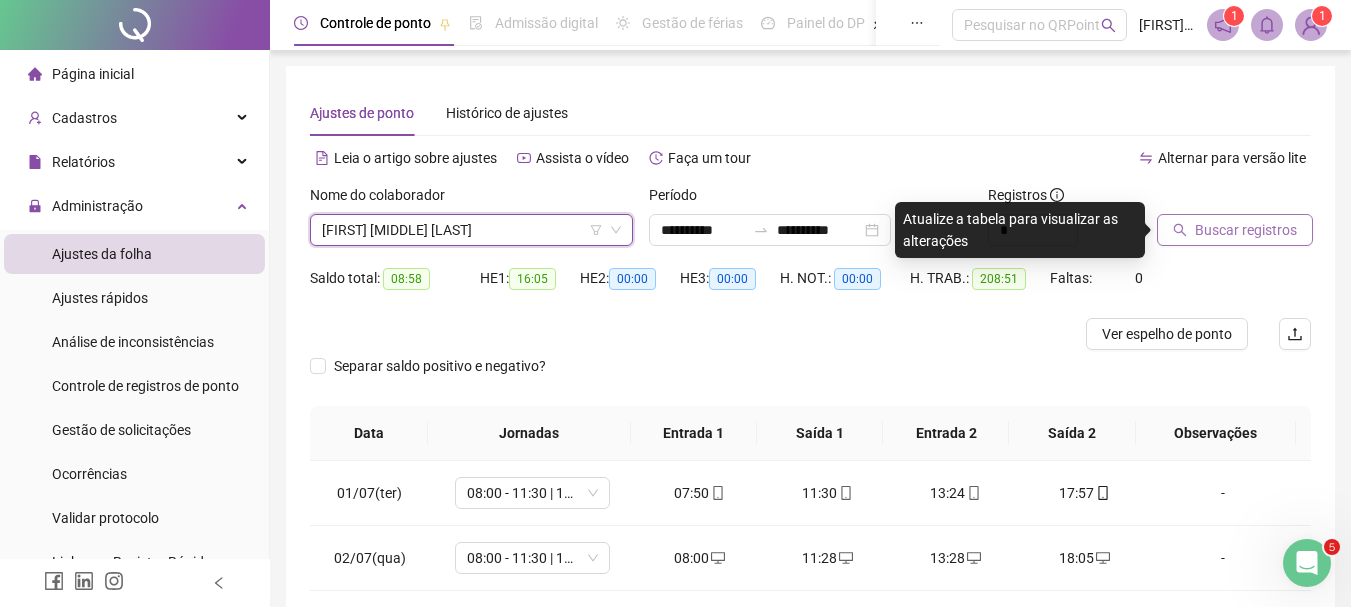 click on "Buscar registros" at bounding box center [1246, 230] 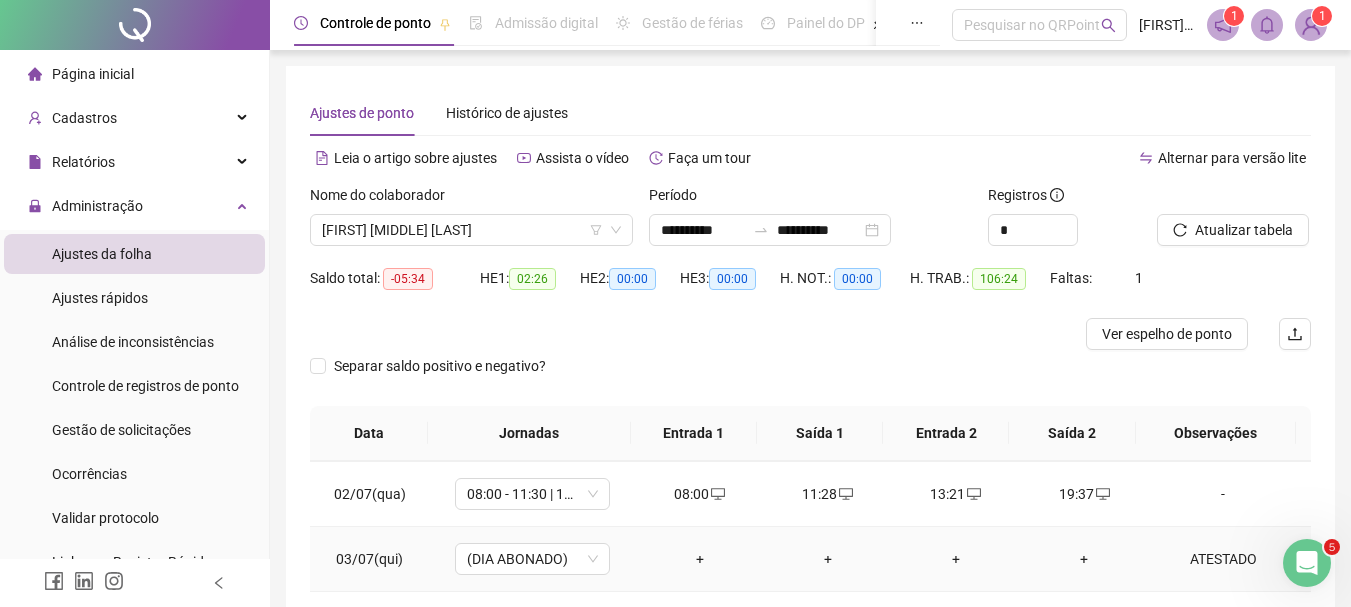 scroll, scrollTop: 100, scrollLeft: 0, axis: vertical 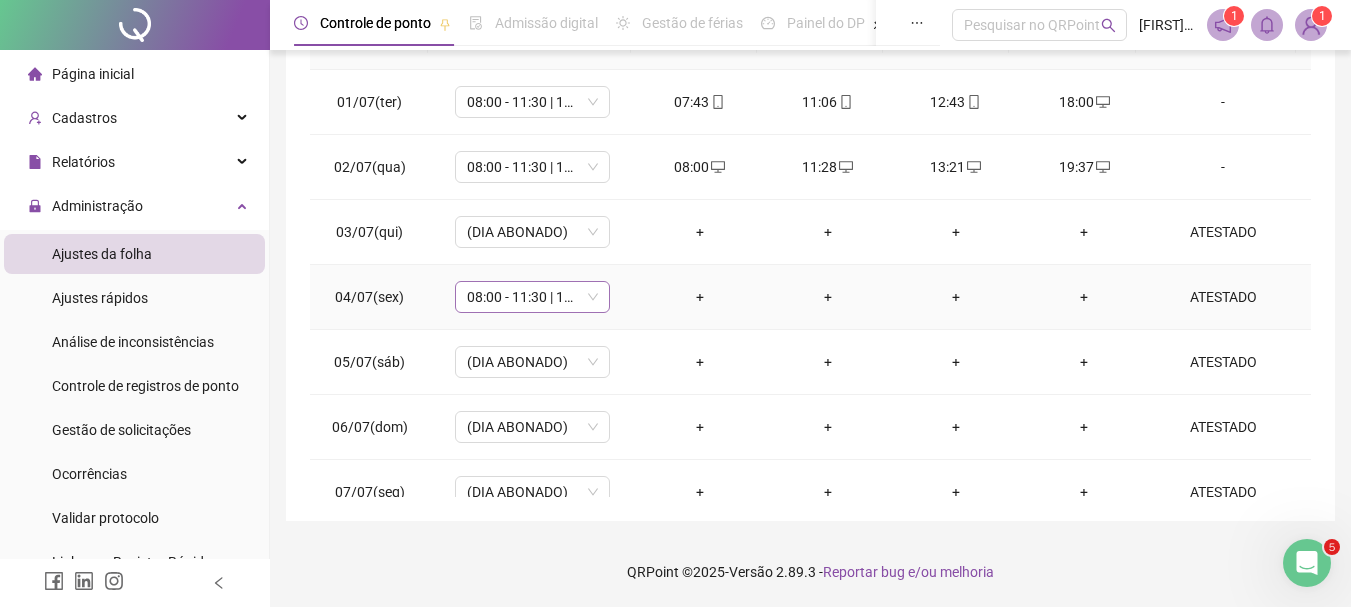 click on "08:00 - 11:30 | 13:30 - 18:00" at bounding box center (532, 297) 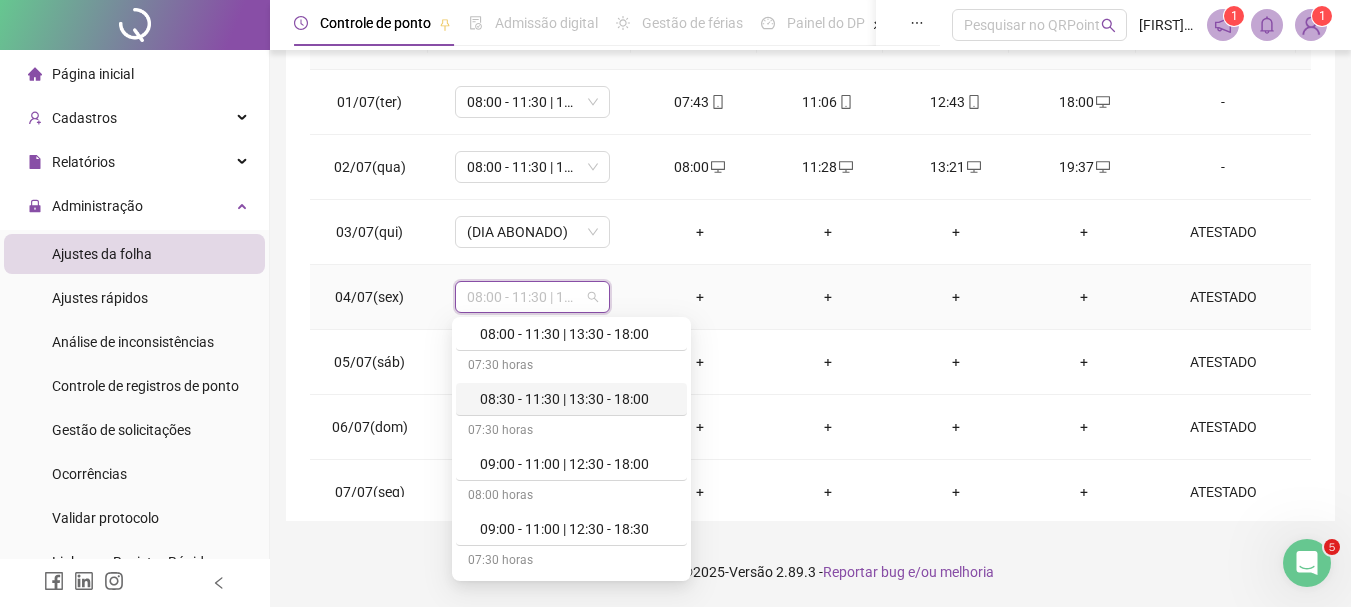 scroll, scrollTop: 0, scrollLeft: 0, axis: both 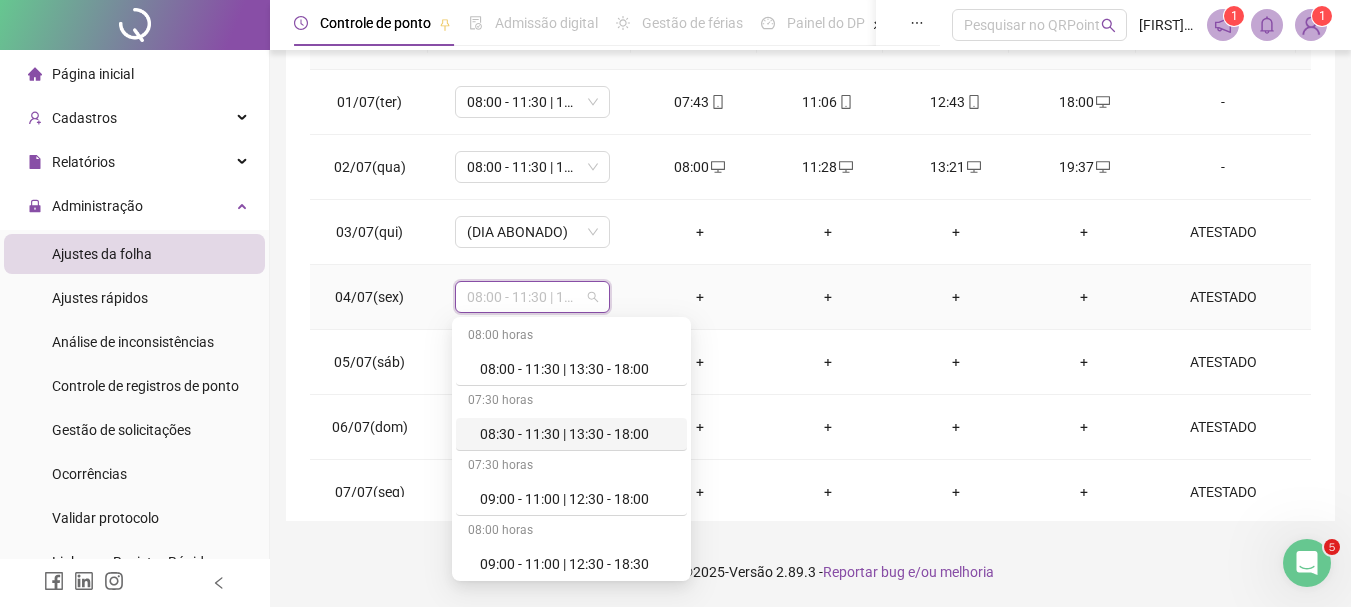click on "ATESTADO" at bounding box center [1223, 297] 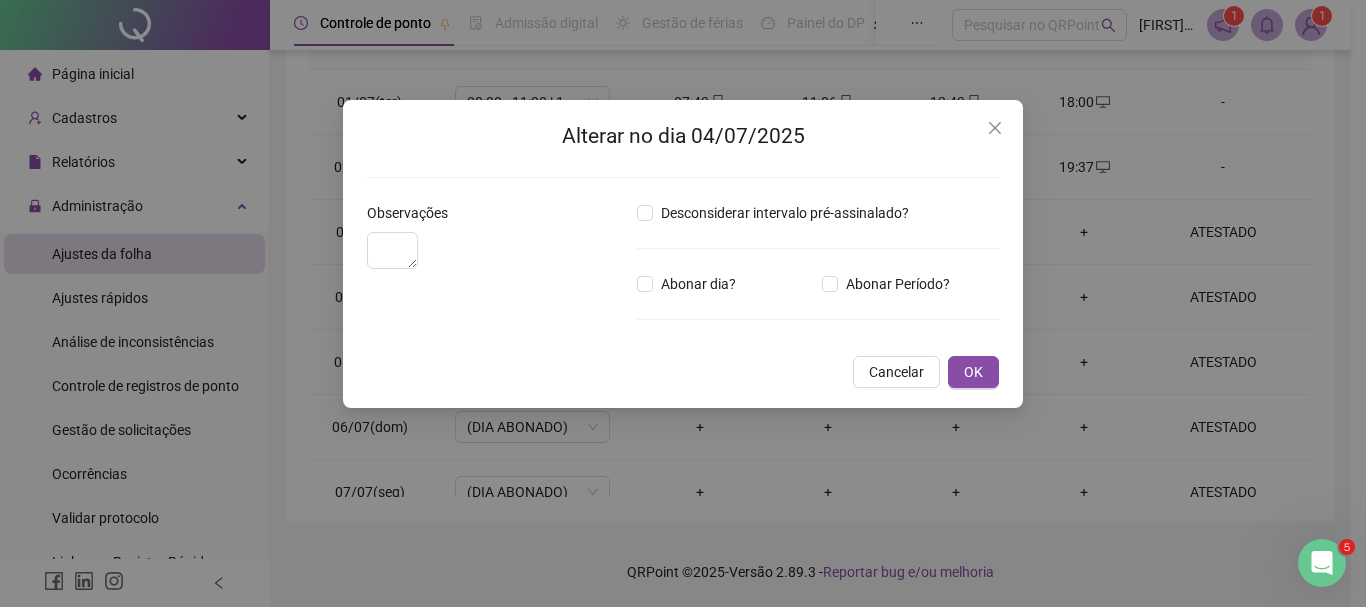 type on "********" 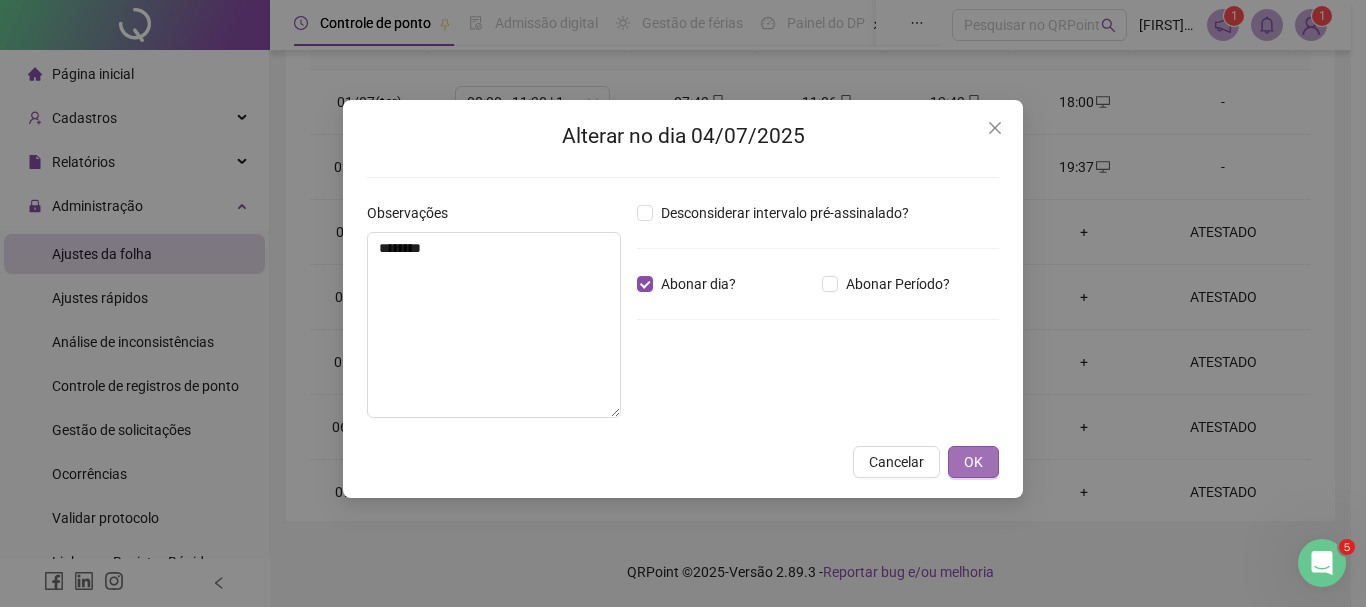 click on "OK" at bounding box center (973, 462) 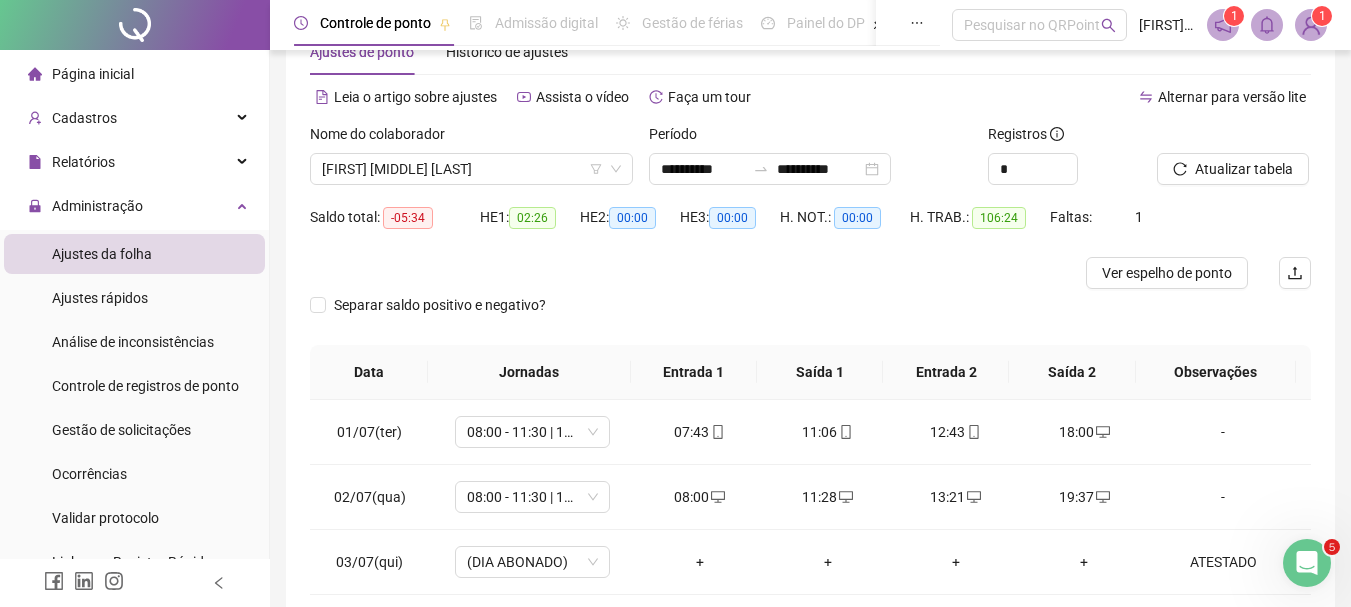 scroll, scrollTop: 0, scrollLeft: 0, axis: both 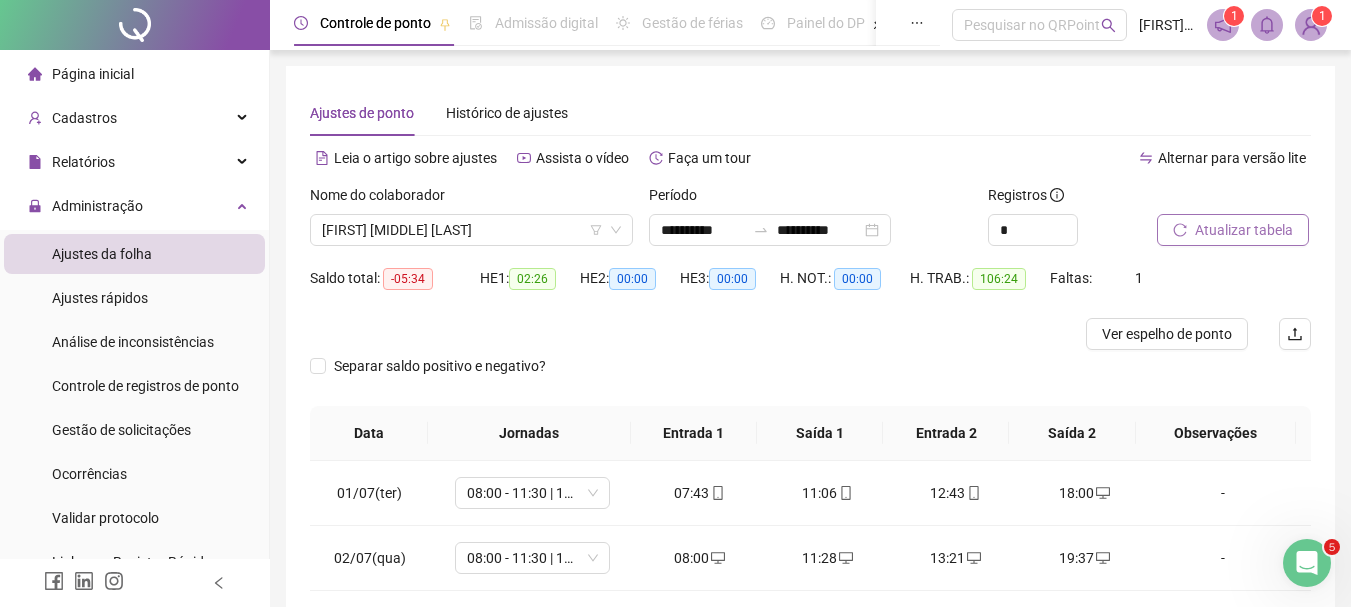click on "Atualizar tabela" at bounding box center (1244, 230) 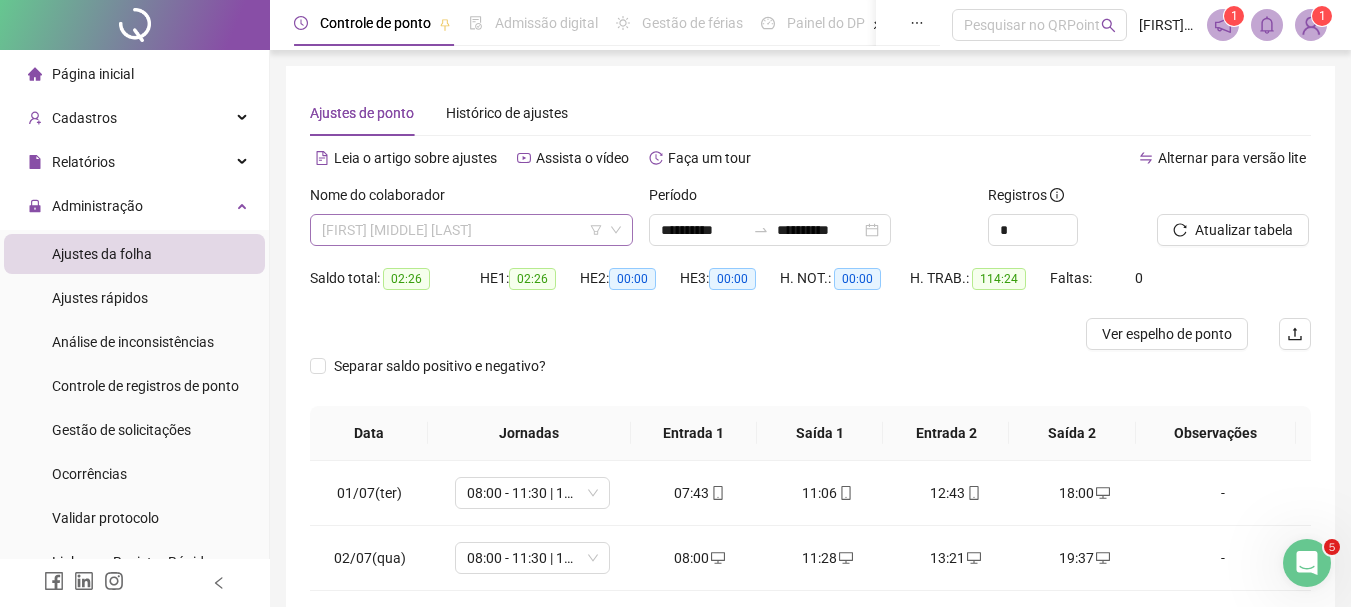 click on "[FIRST] [MIDDLE] [LAST]" at bounding box center (471, 230) 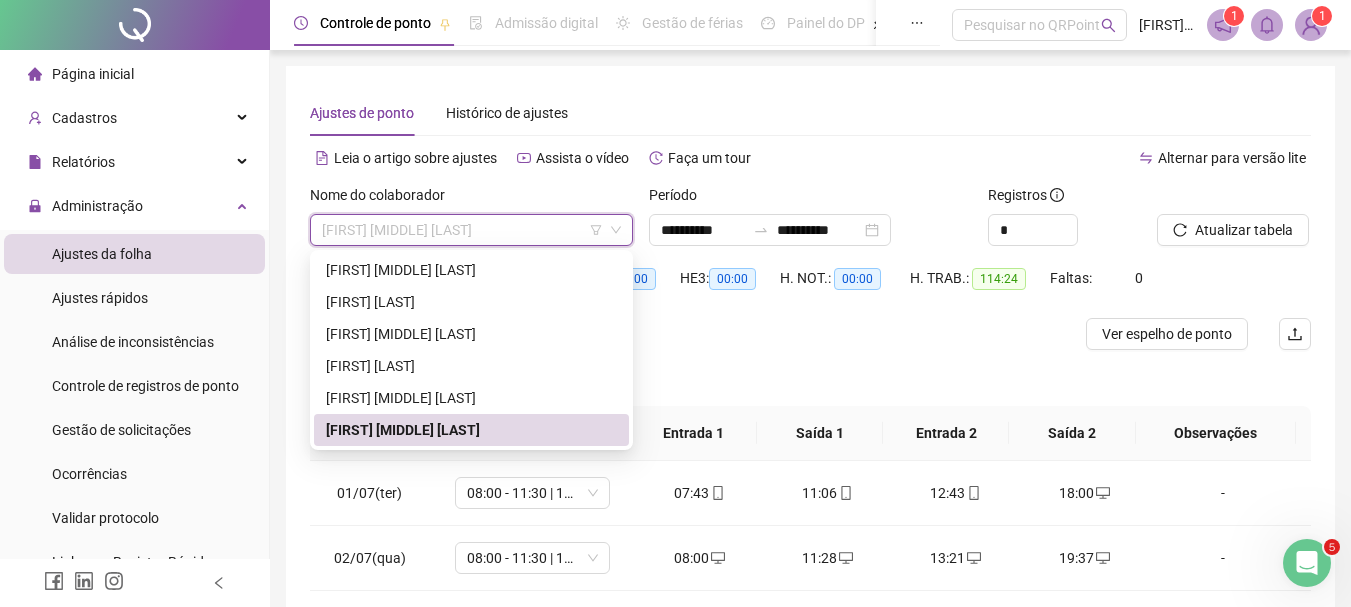 click on "[FIRST] [MIDDLE] [LAST]" at bounding box center [471, 230] 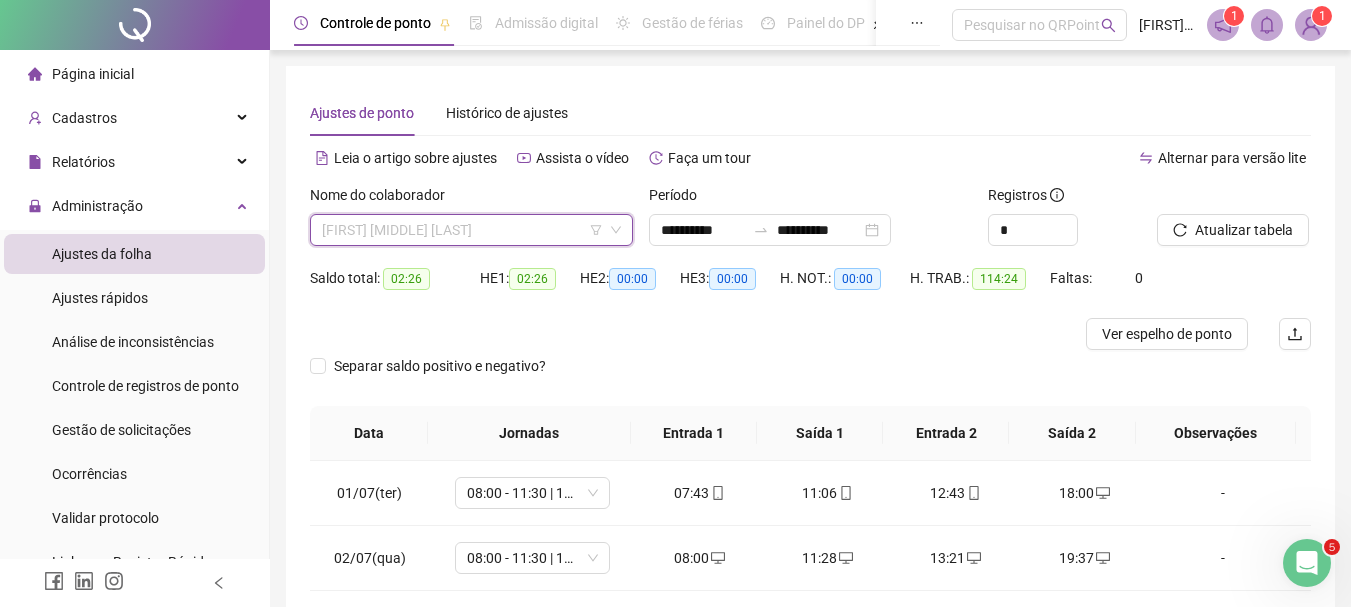 click on "[FIRST] [MIDDLE] [LAST]" at bounding box center (471, 230) 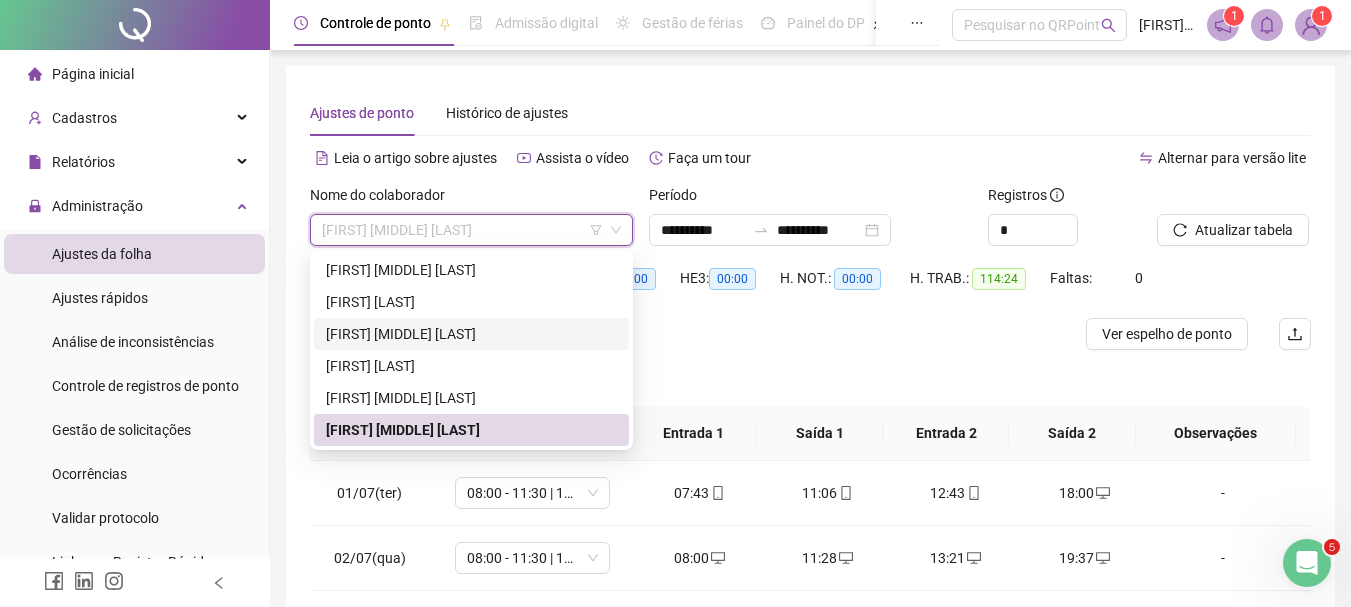 click on "[FIRST] [MIDDLE] [LAST]" at bounding box center [471, 334] 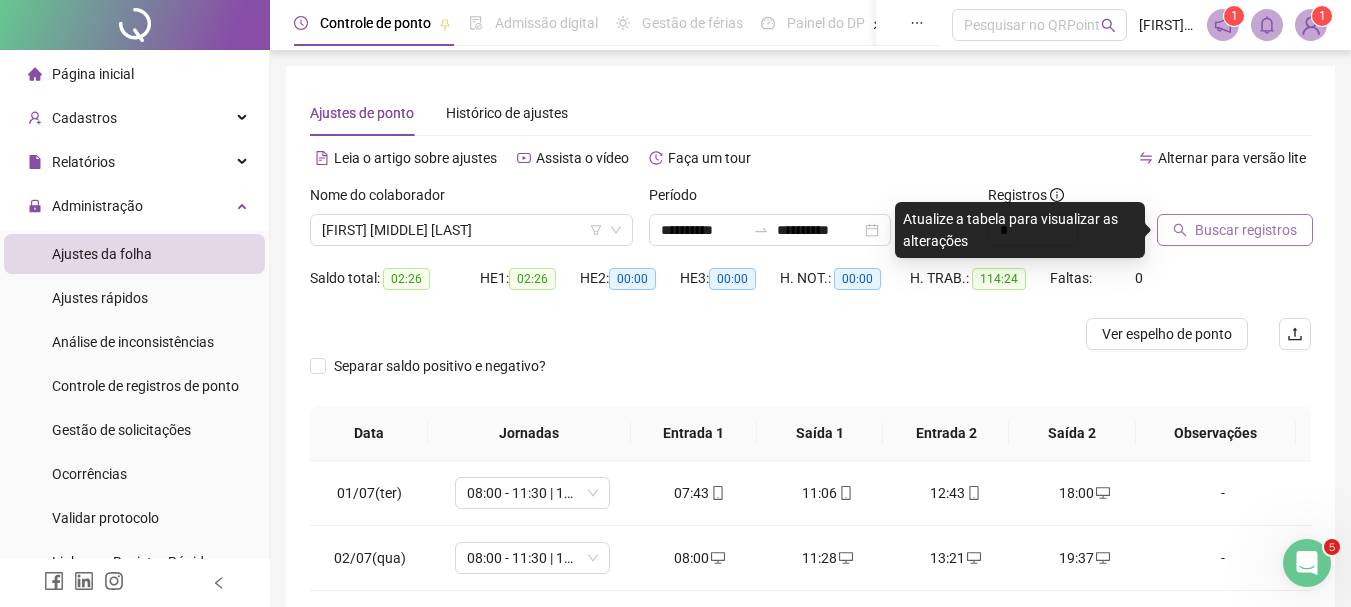 click on "Buscar registros" at bounding box center (1246, 230) 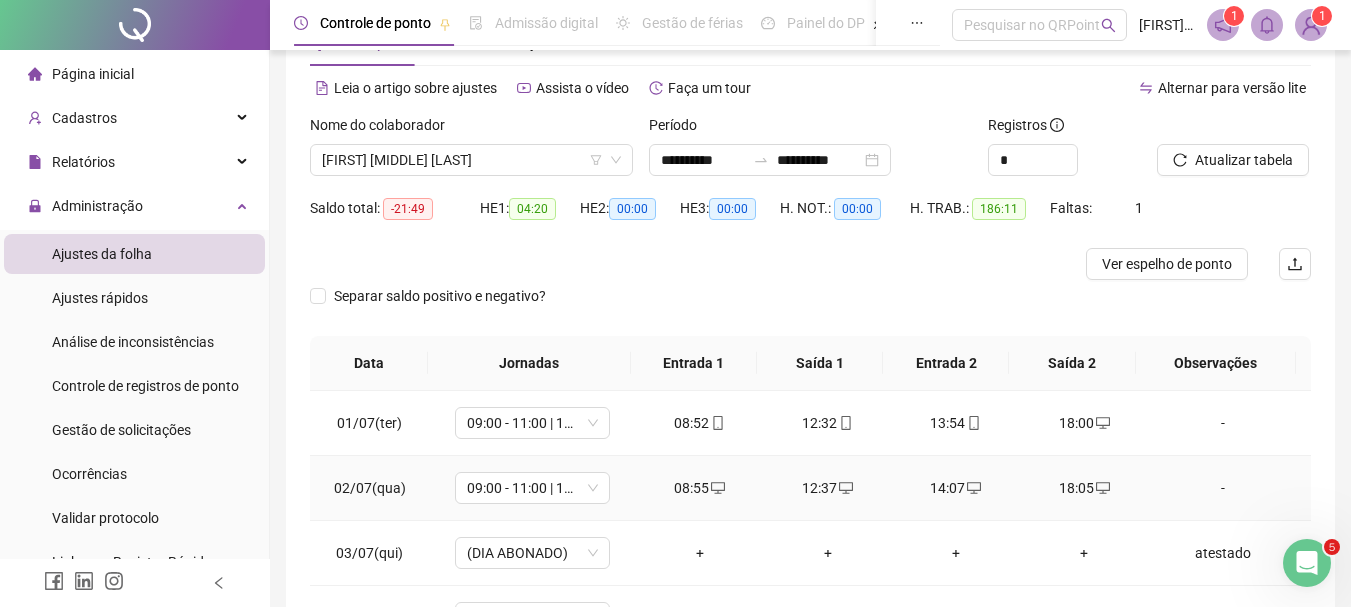 scroll, scrollTop: 100, scrollLeft: 0, axis: vertical 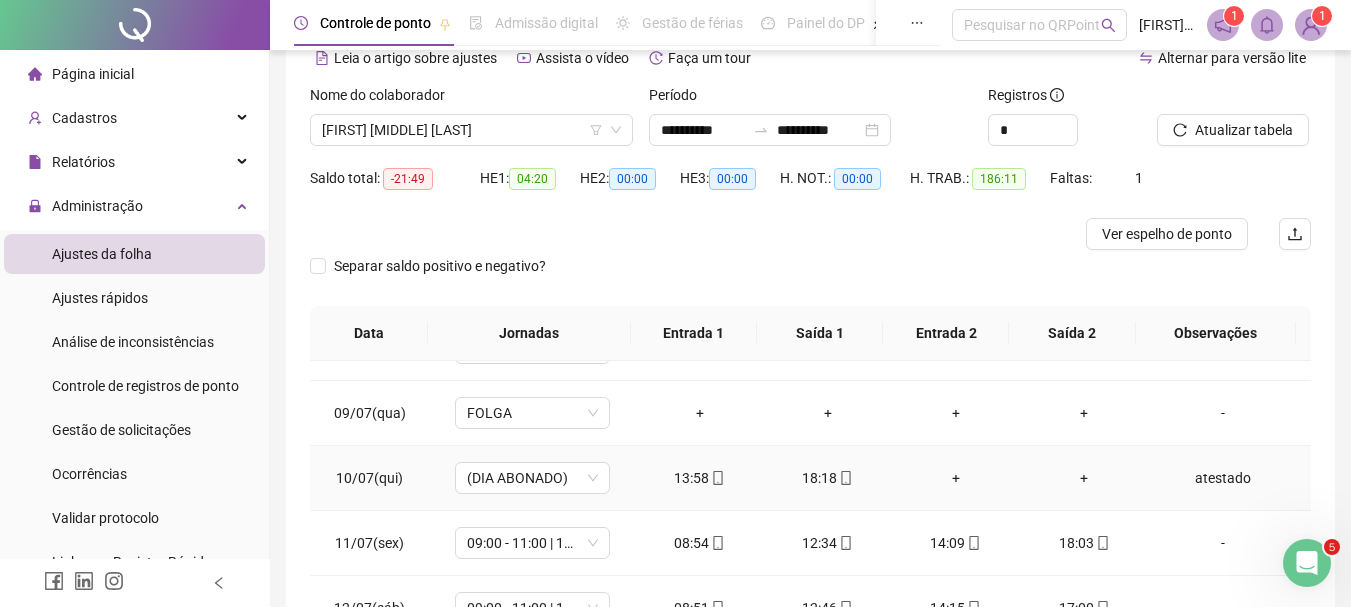 click on "atestado" at bounding box center (1223, 478) 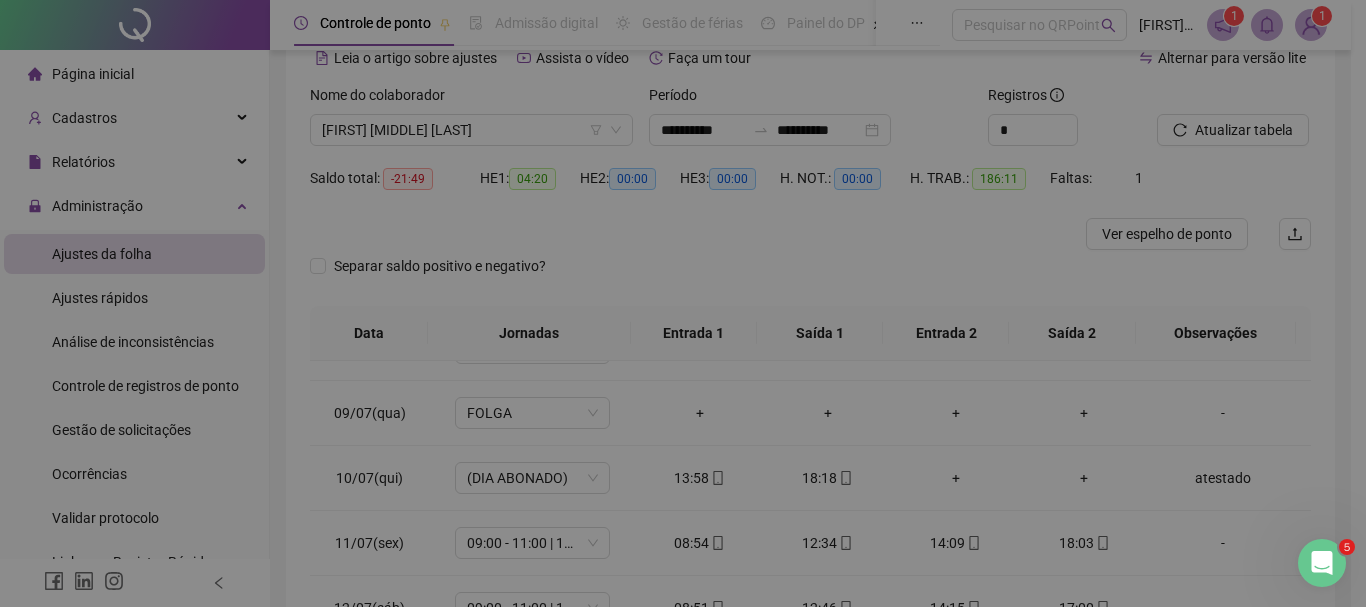 type on "********" 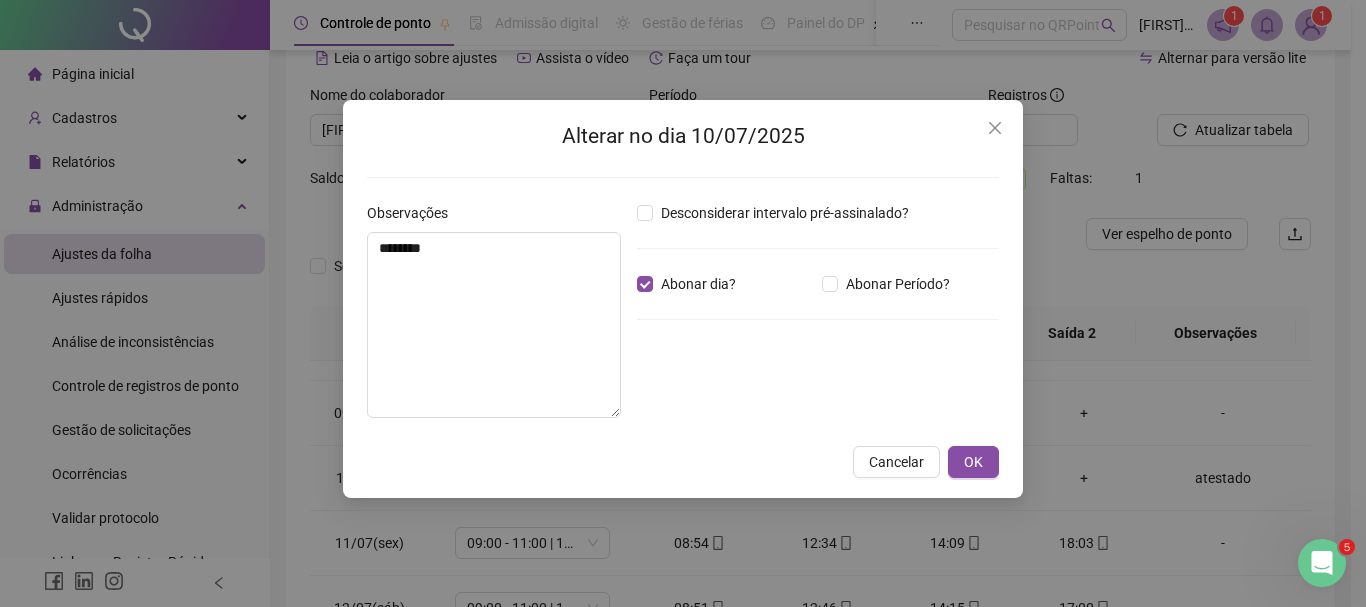 click on "Desconsiderar intervalo pré-assinalado? Abonar dia? Abonar Período? Horas a abonar ***** Aplicar regime de compensação" at bounding box center [818, 318] 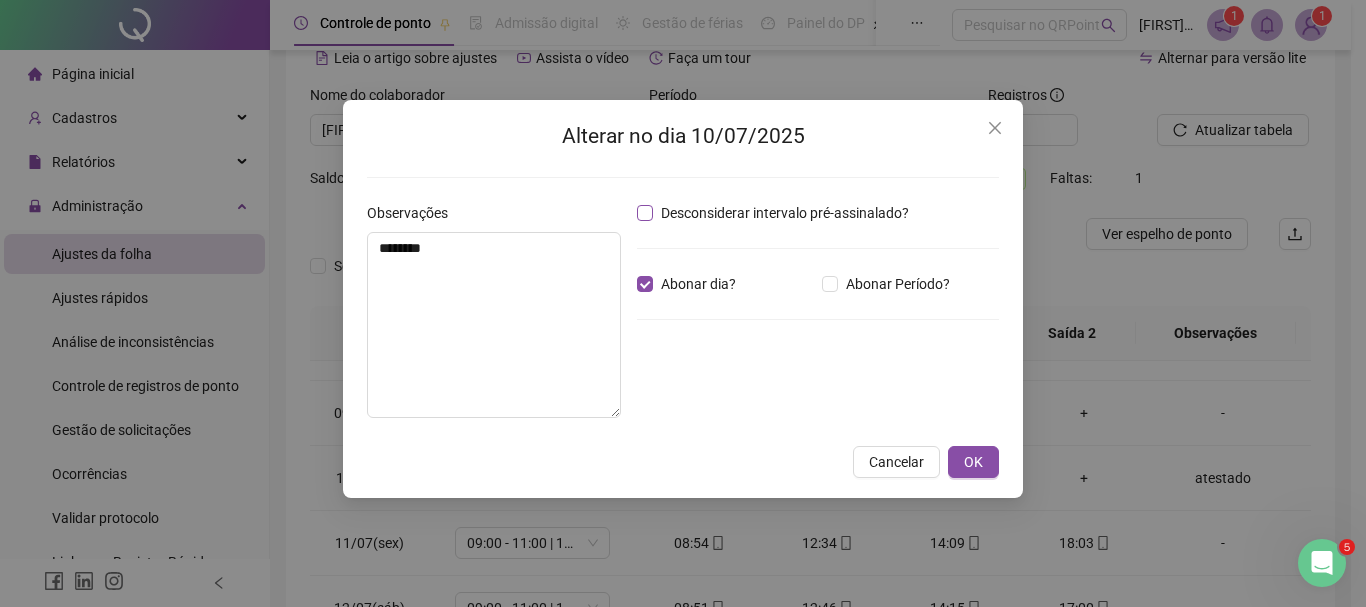 click on "Desconsiderar intervalo pré-assinalado?" at bounding box center [785, 213] 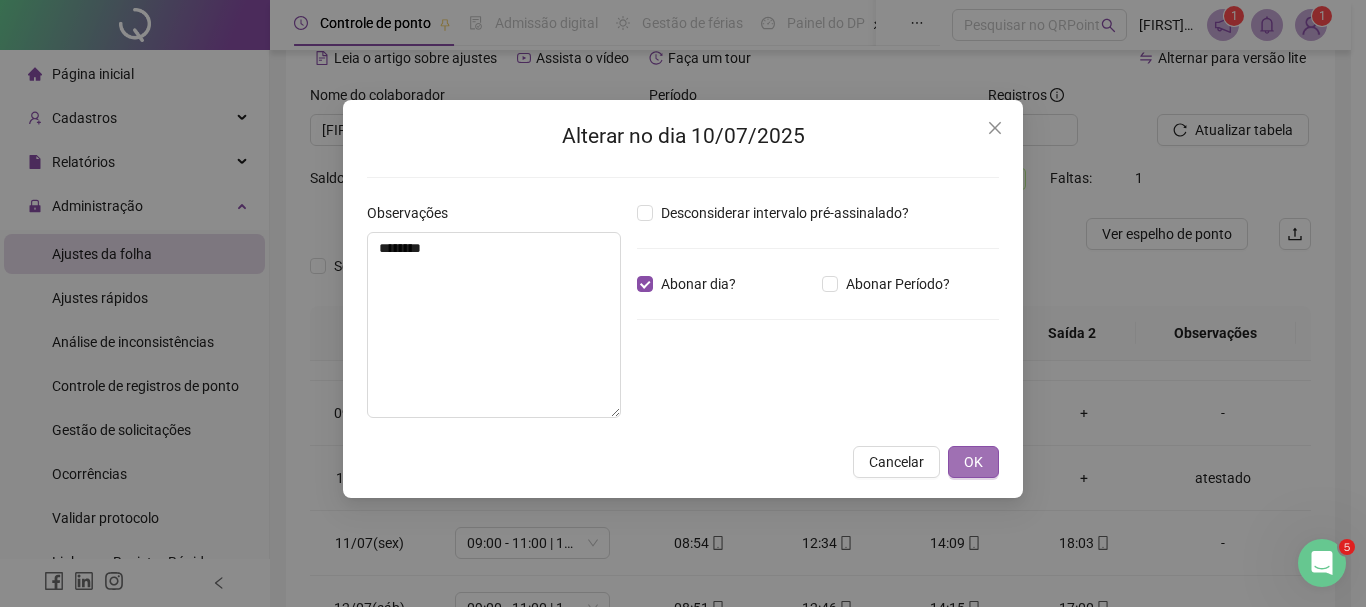 click on "OK" at bounding box center [973, 462] 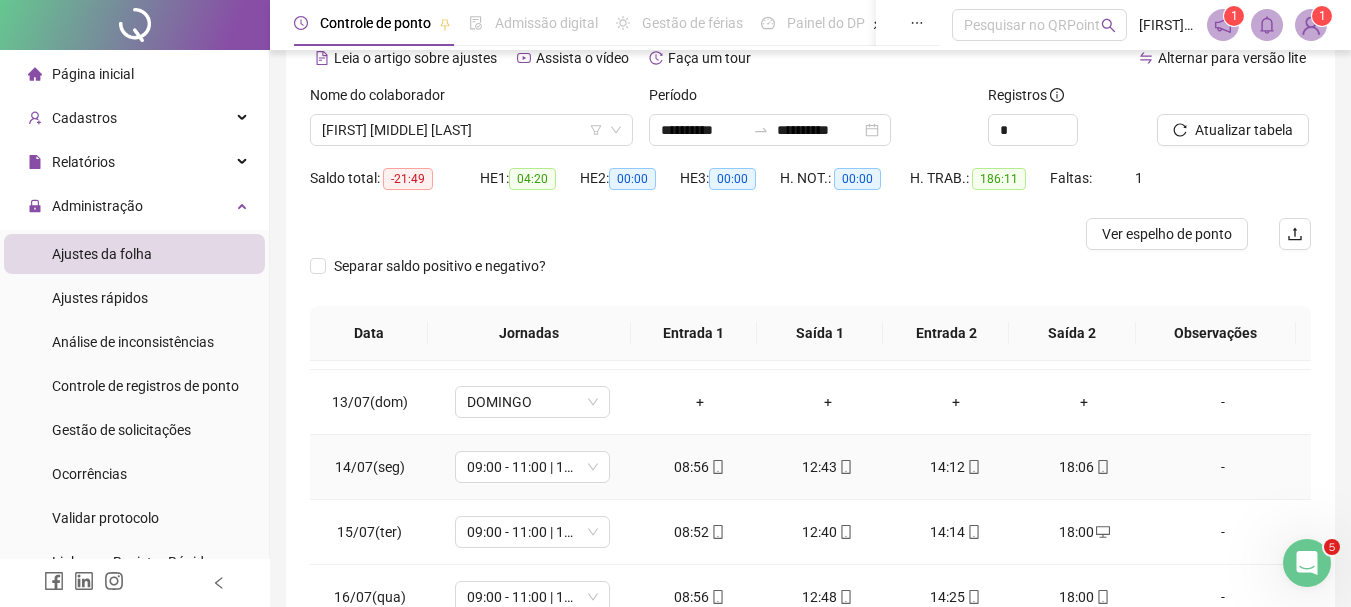scroll, scrollTop: 900, scrollLeft: 0, axis: vertical 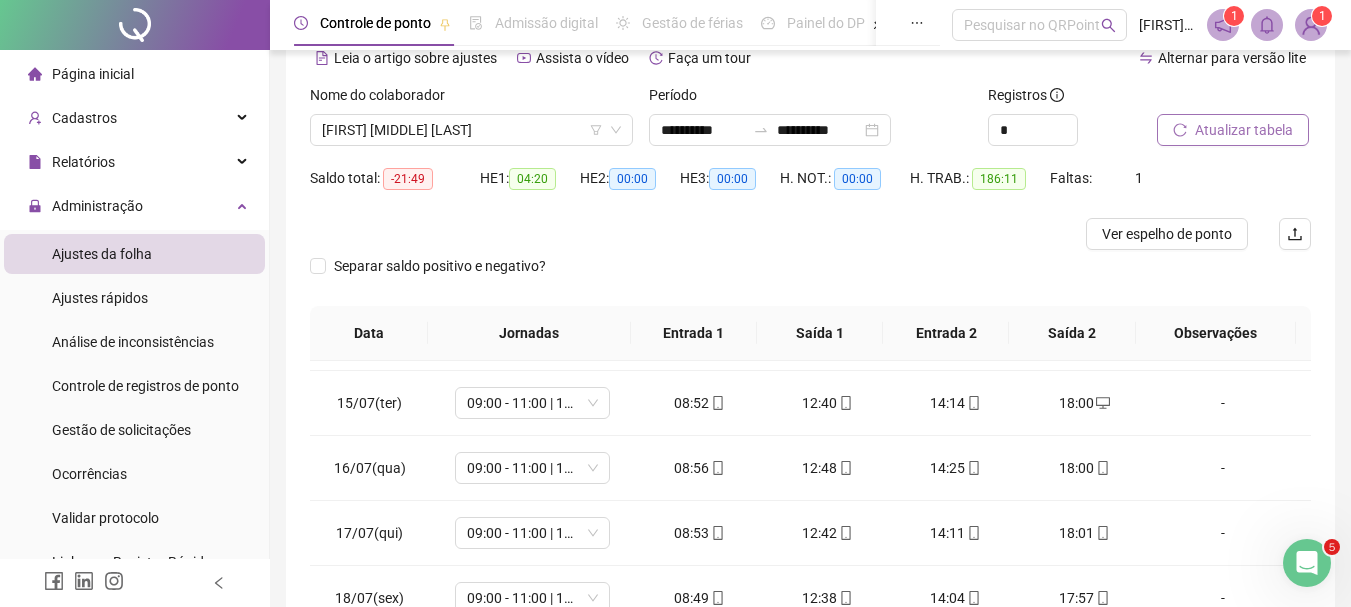 click on "Atualizar tabela" at bounding box center (1244, 130) 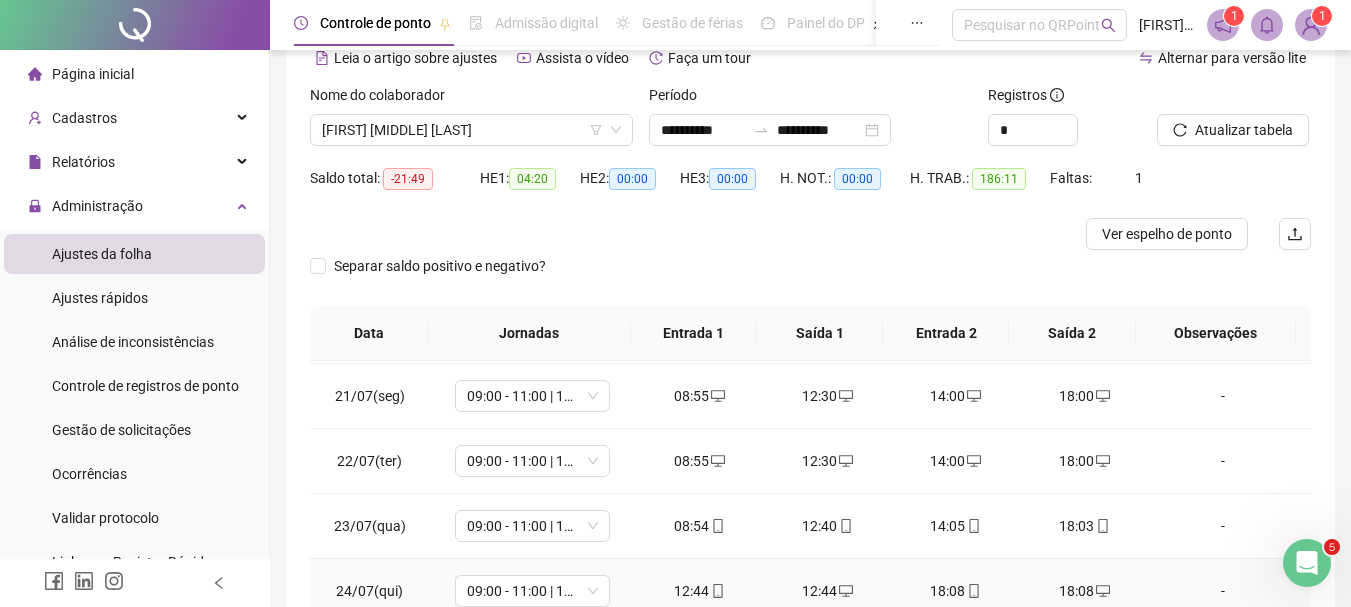 scroll, scrollTop: 1588, scrollLeft: 0, axis: vertical 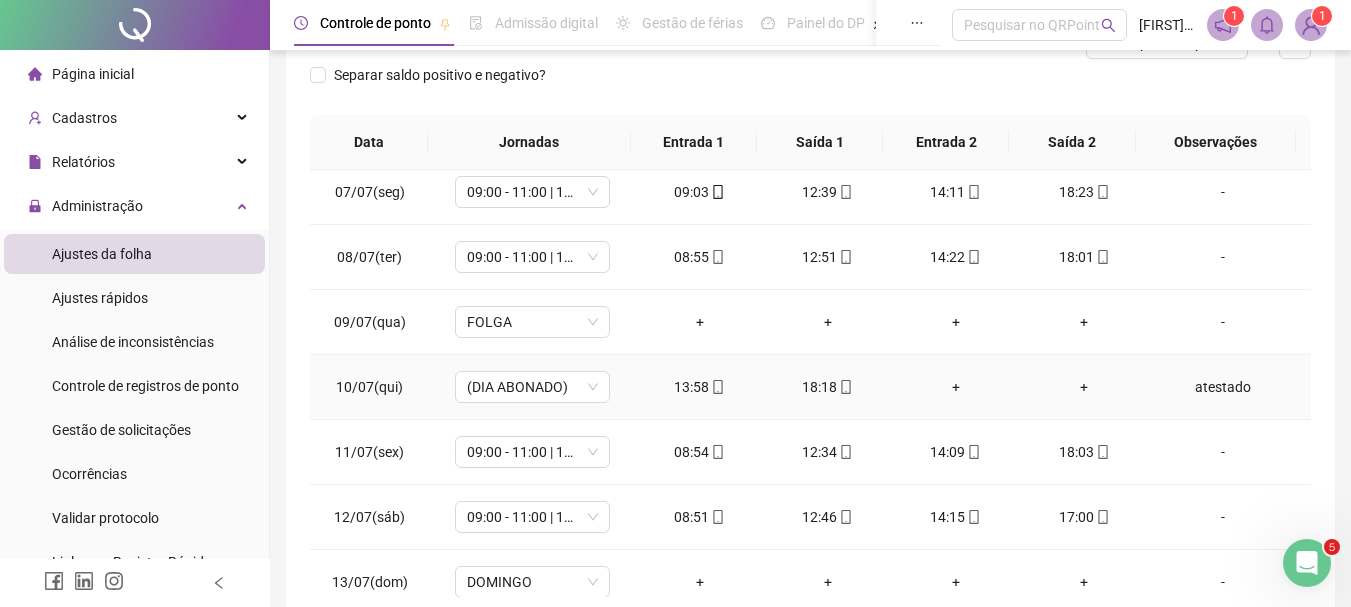click on "atestado" at bounding box center [1223, 387] 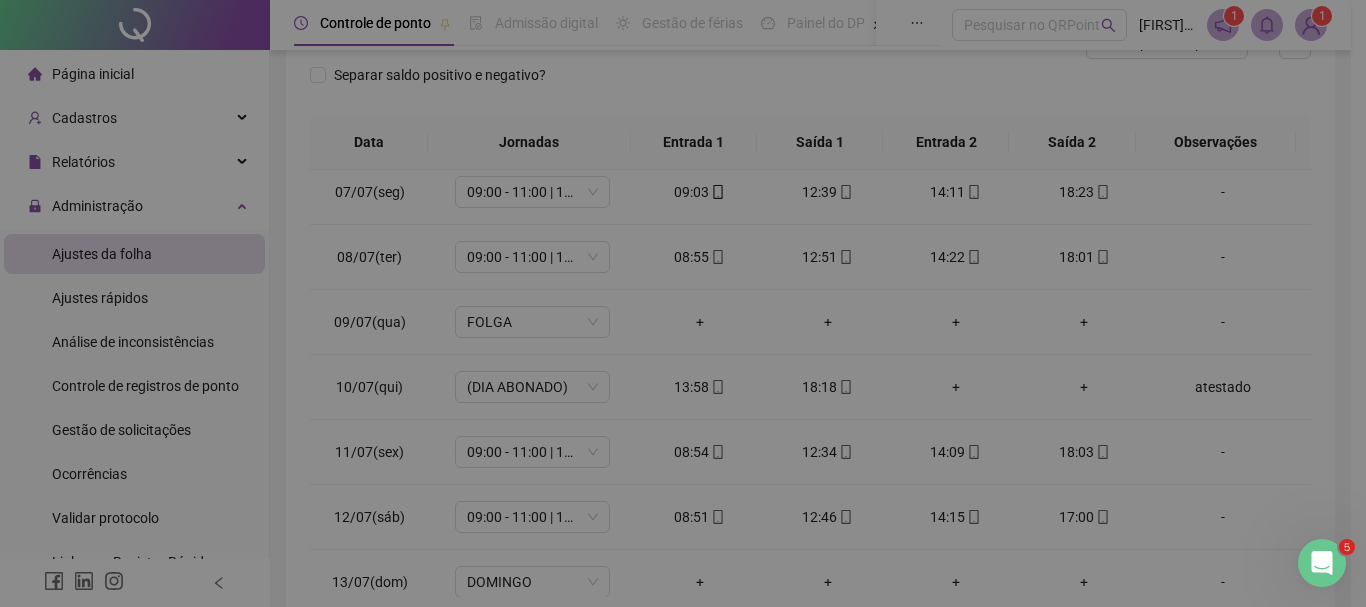 type on "********" 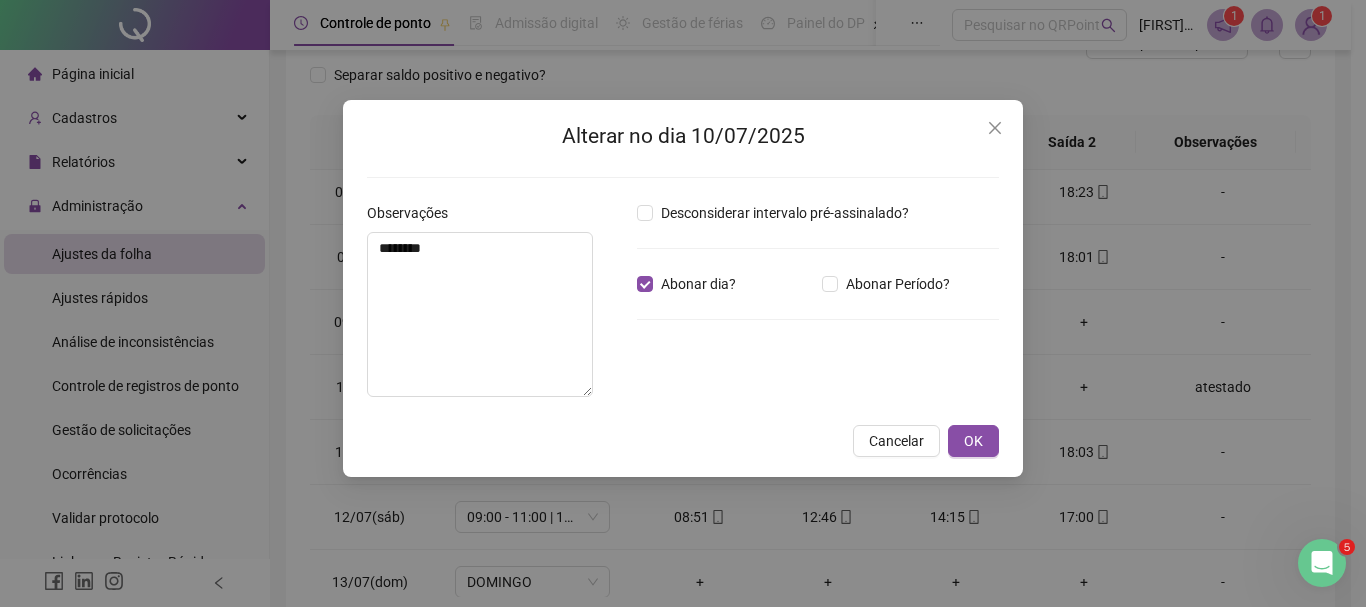 click 